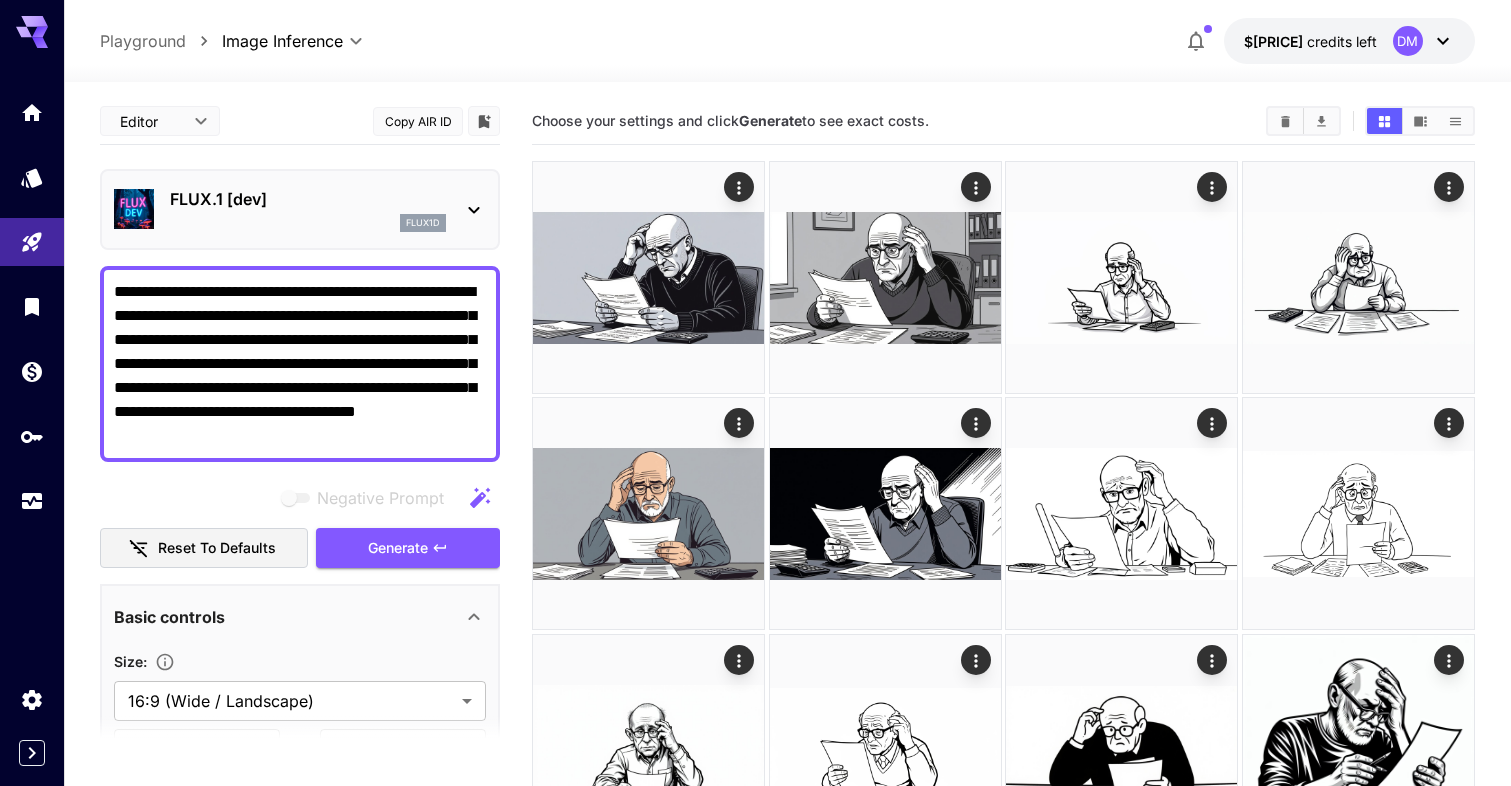 scroll, scrollTop: 0, scrollLeft: 0, axis: both 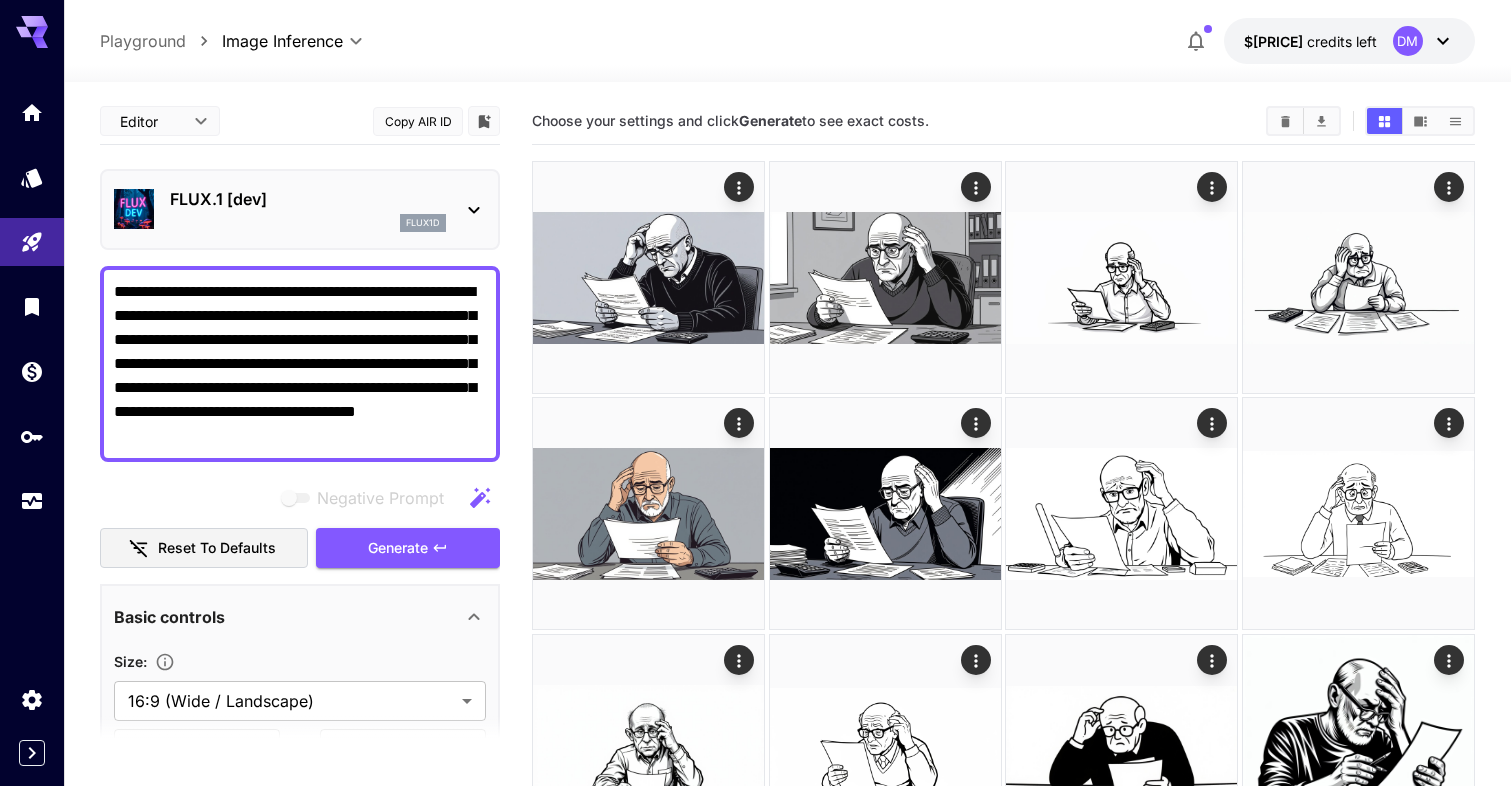 click on "flux1d" at bounding box center (308, 223) 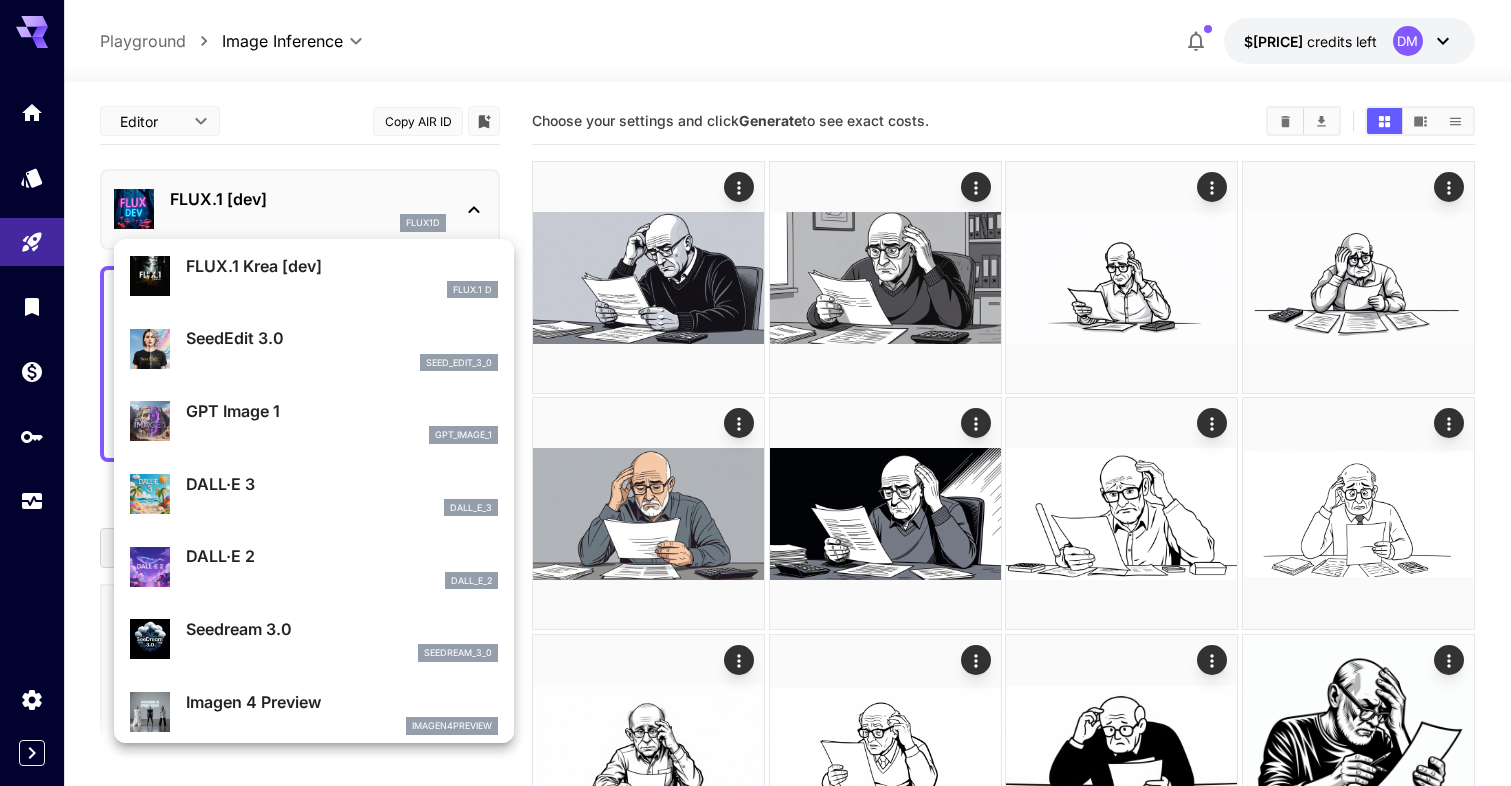scroll, scrollTop: 142, scrollLeft: 0, axis: vertical 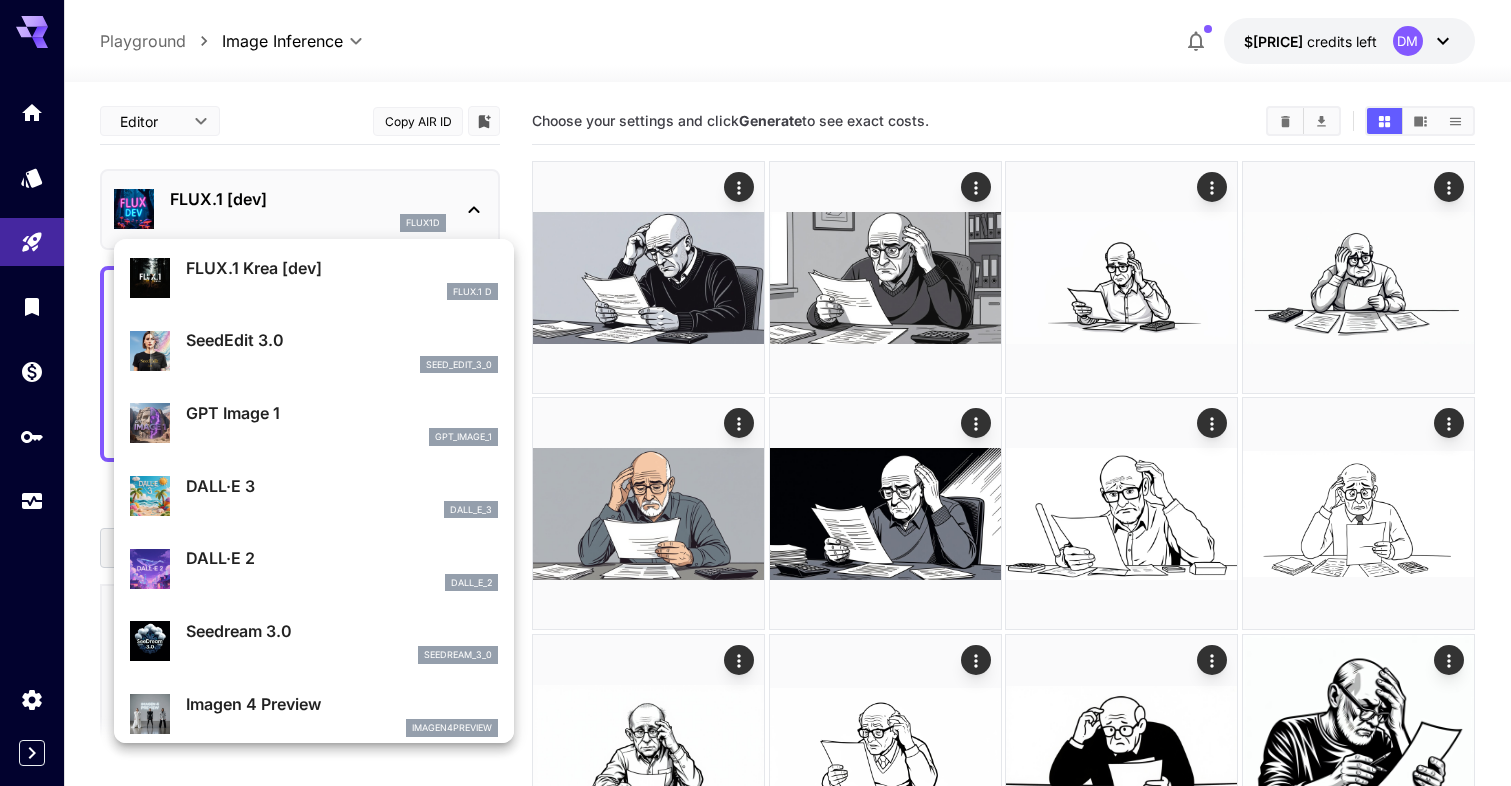click on "SeedEdit 3.0 seed_edit_3_0" at bounding box center (342, 350) 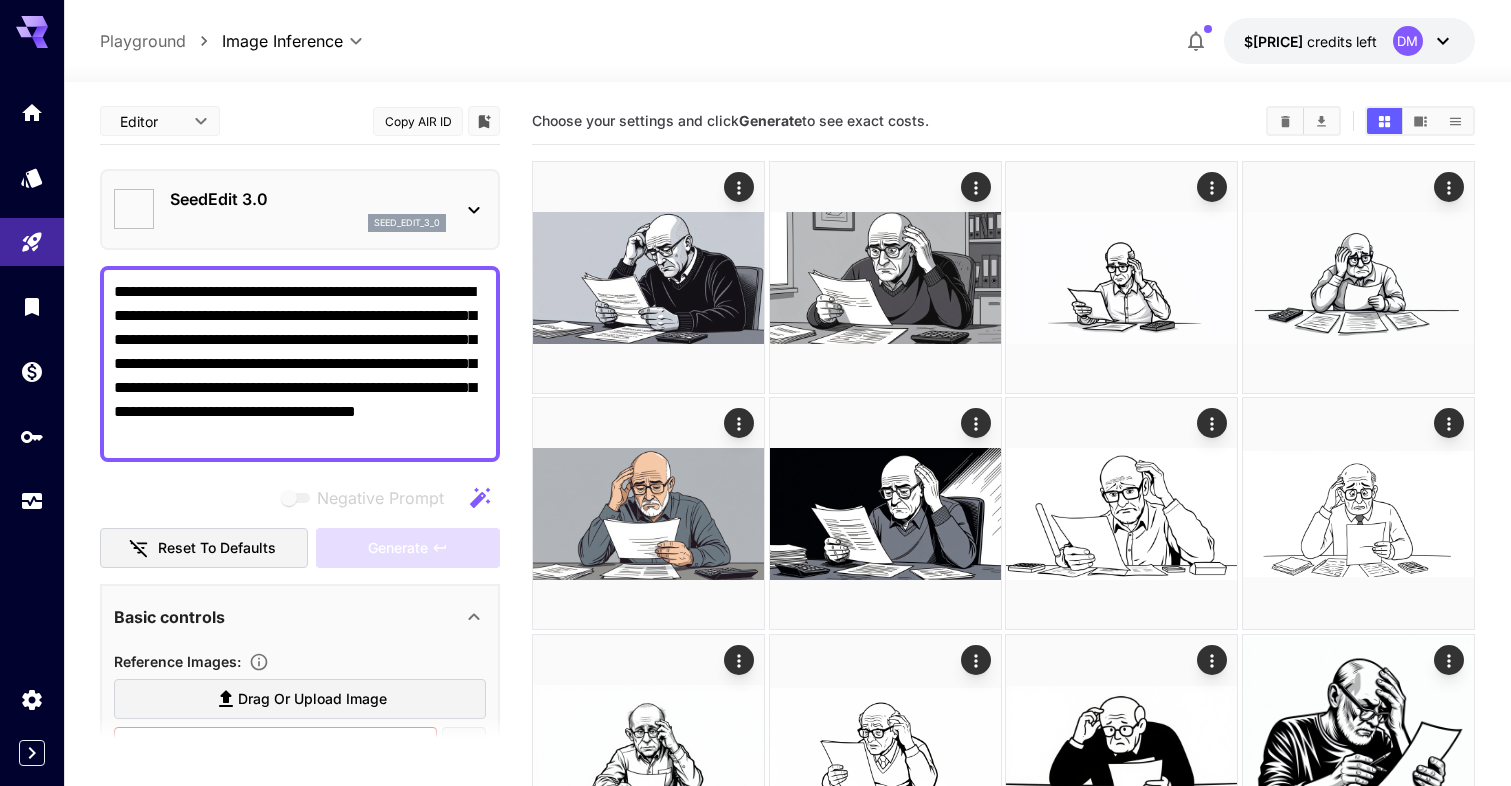 type on "***" 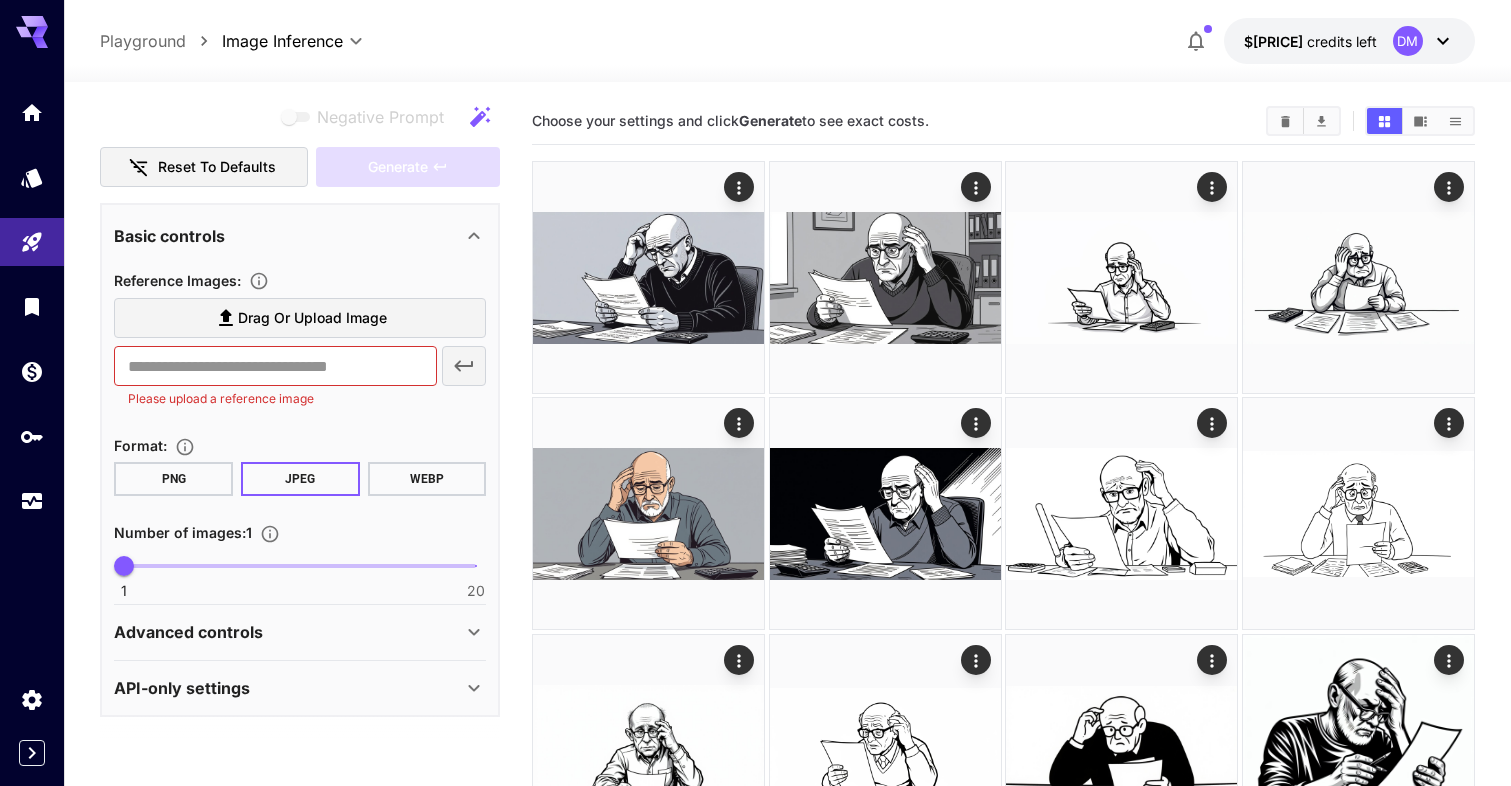 scroll, scrollTop: 380, scrollLeft: 0, axis: vertical 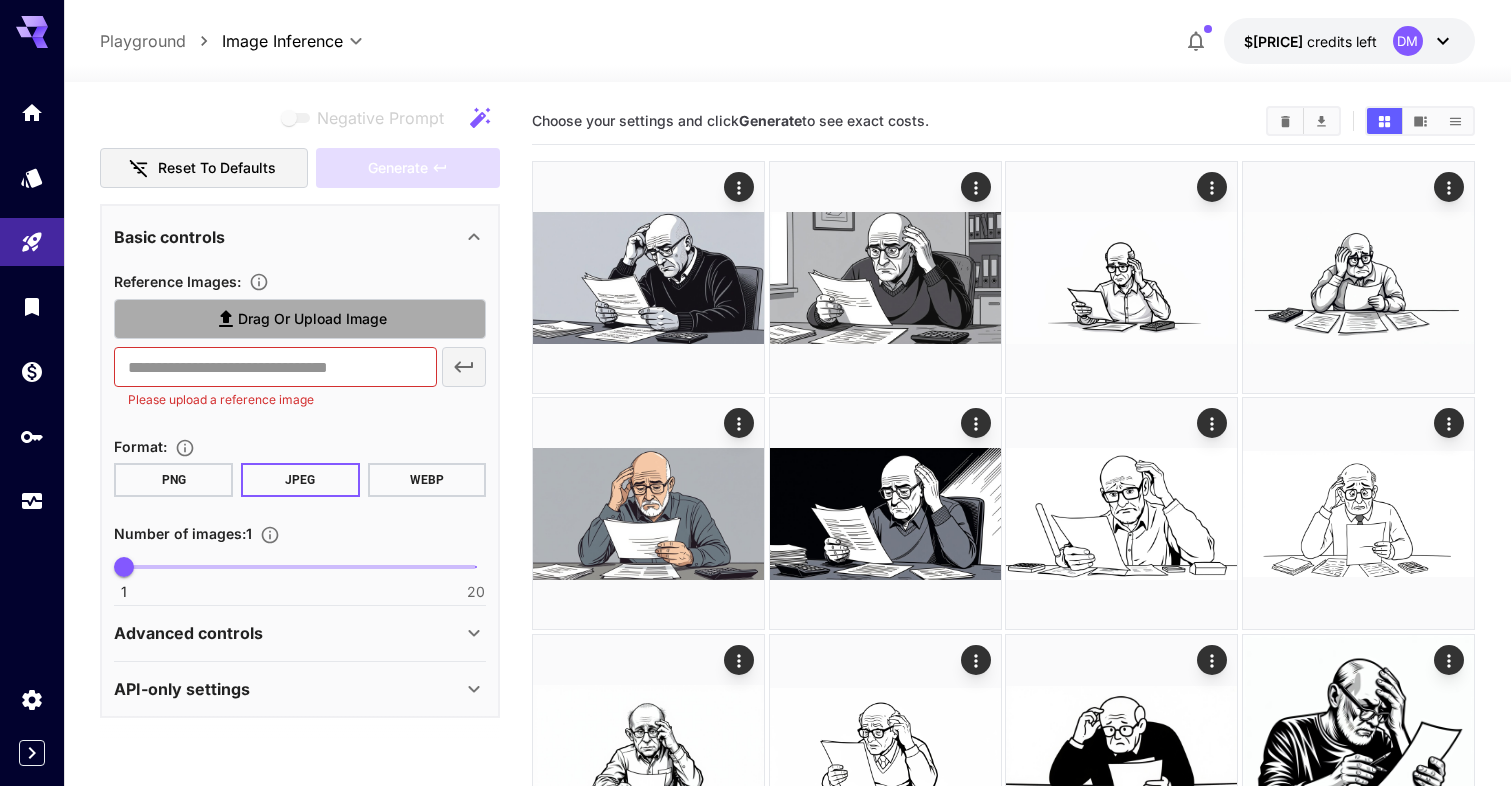click on "Drag or upload image" at bounding box center (312, 319) 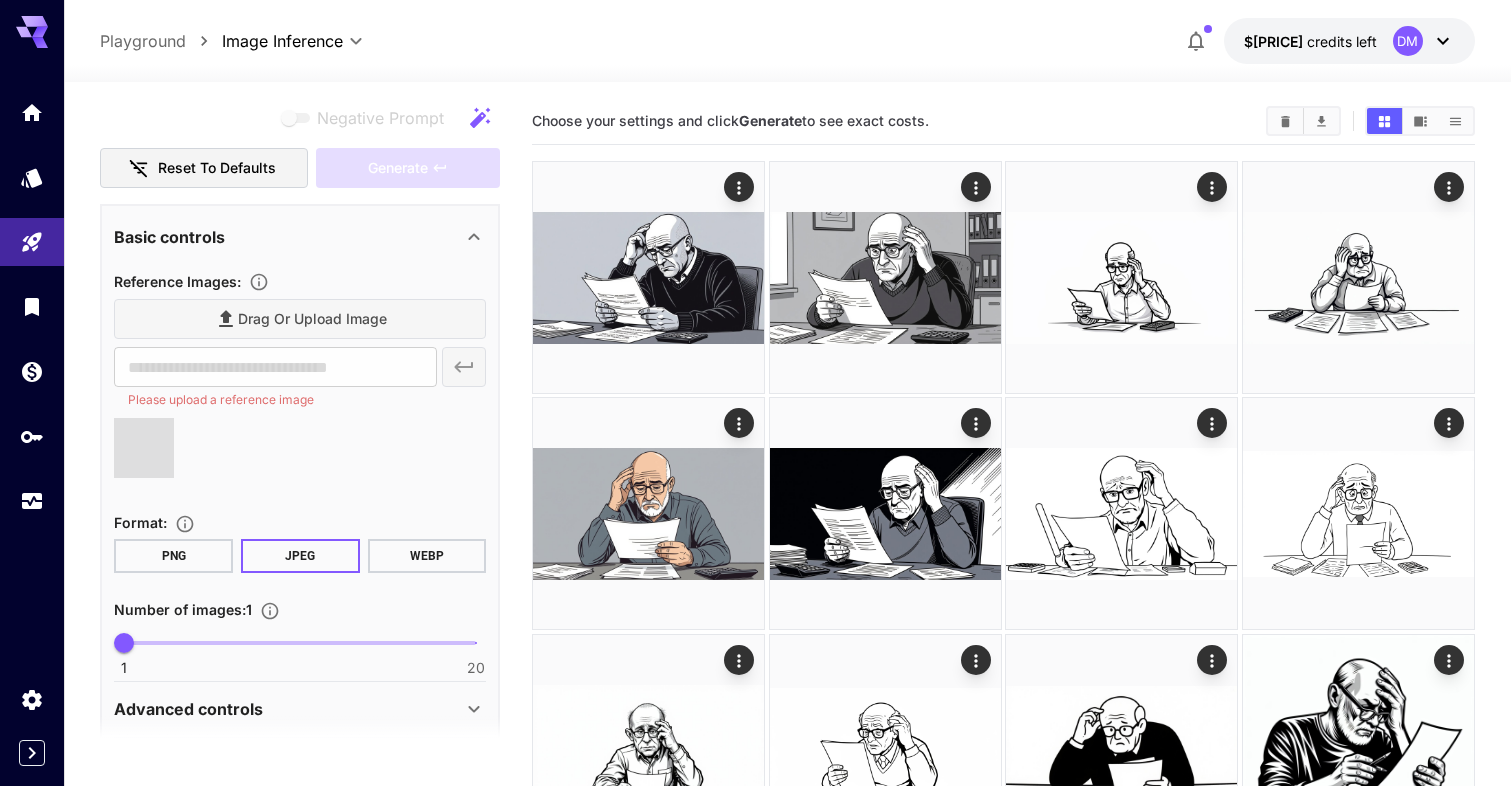 type on "**********" 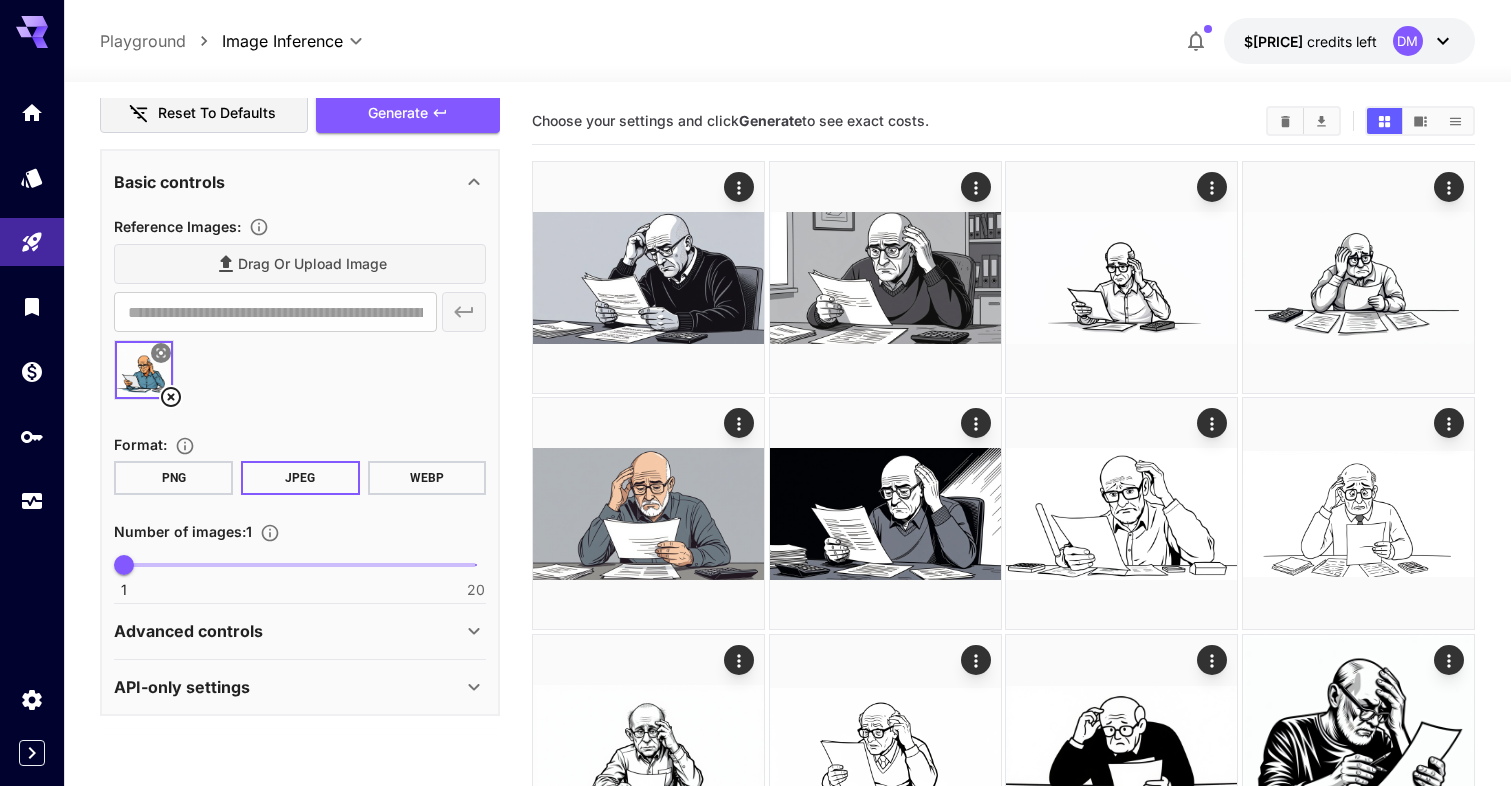 scroll, scrollTop: 434, scrollLeft: 0, axis: vertical 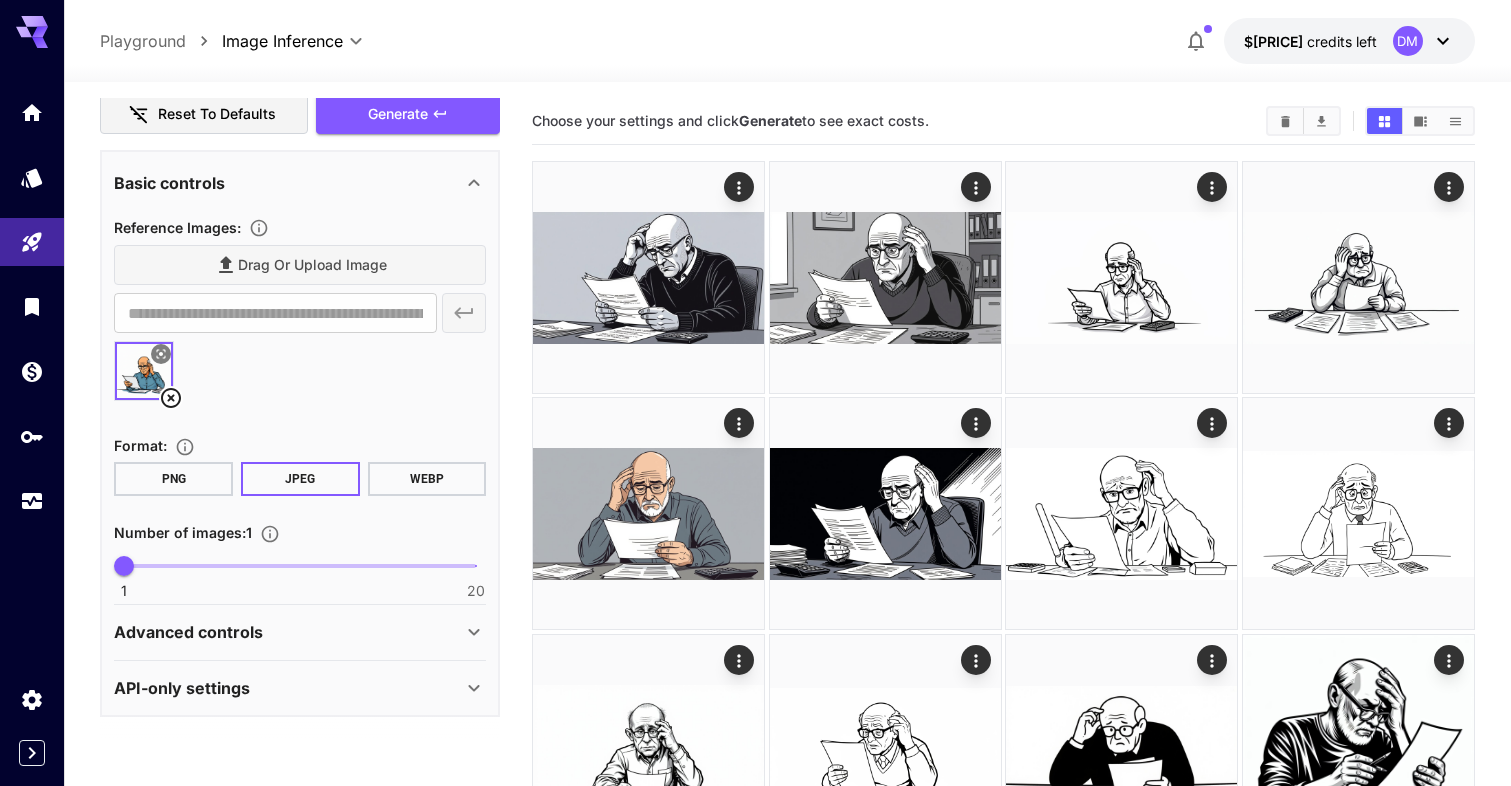 click on "Advanced controls" at bounding box center (288, 632) 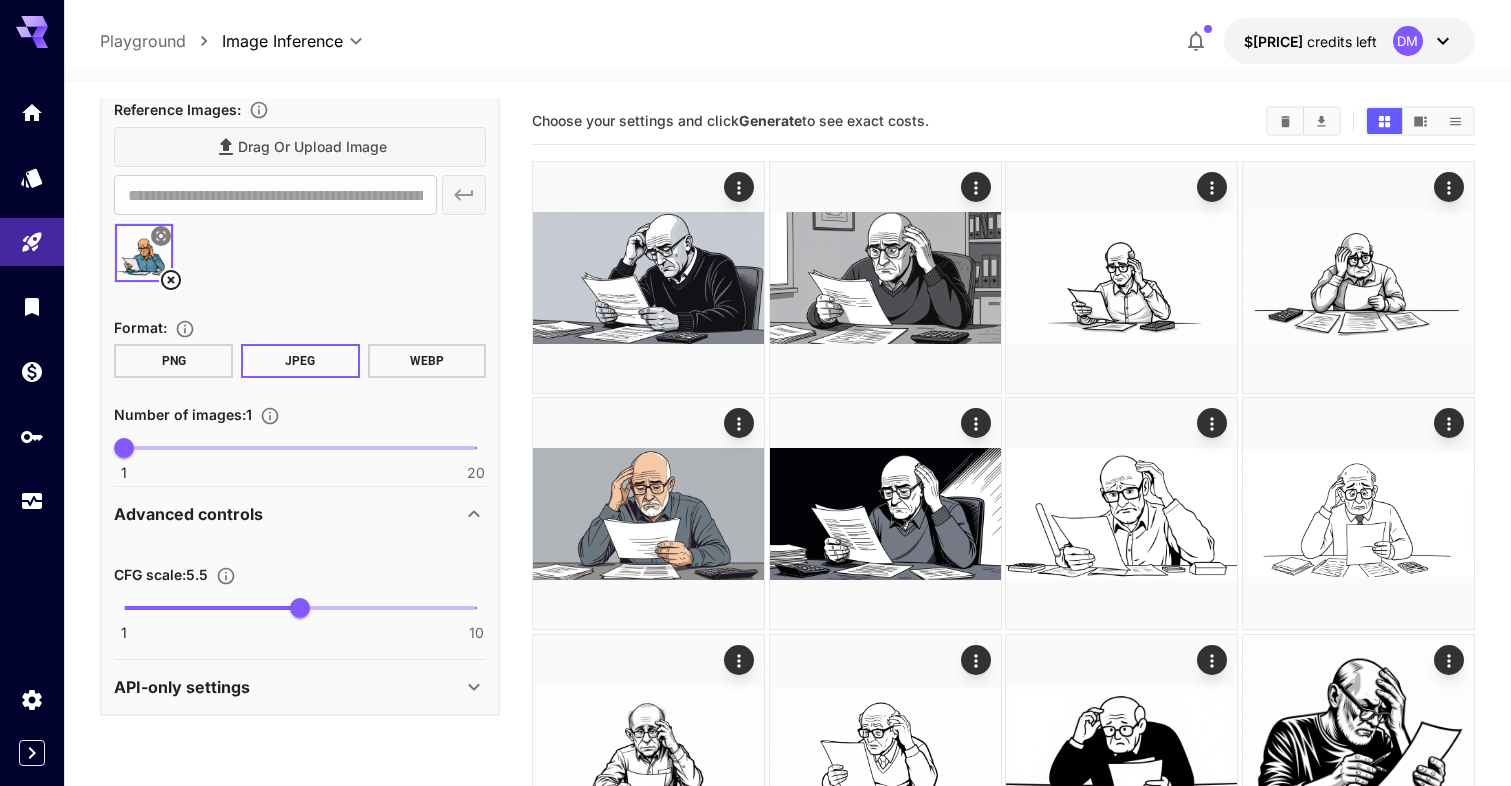 scroll, scrollTop: 551, scrollLeft: 0, axis: vertical 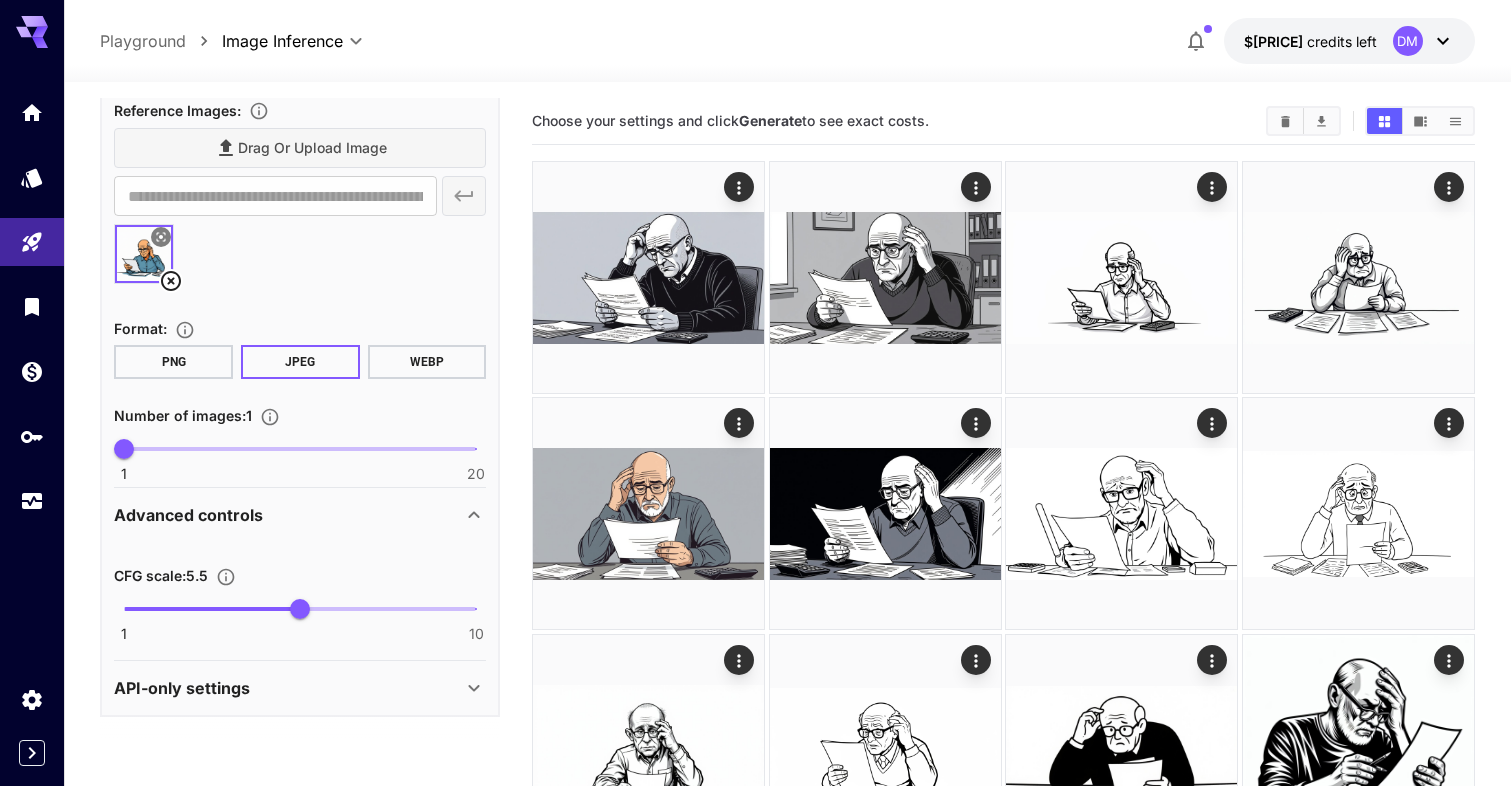 click on "Advanced controls" at bounding box center [288, 515] 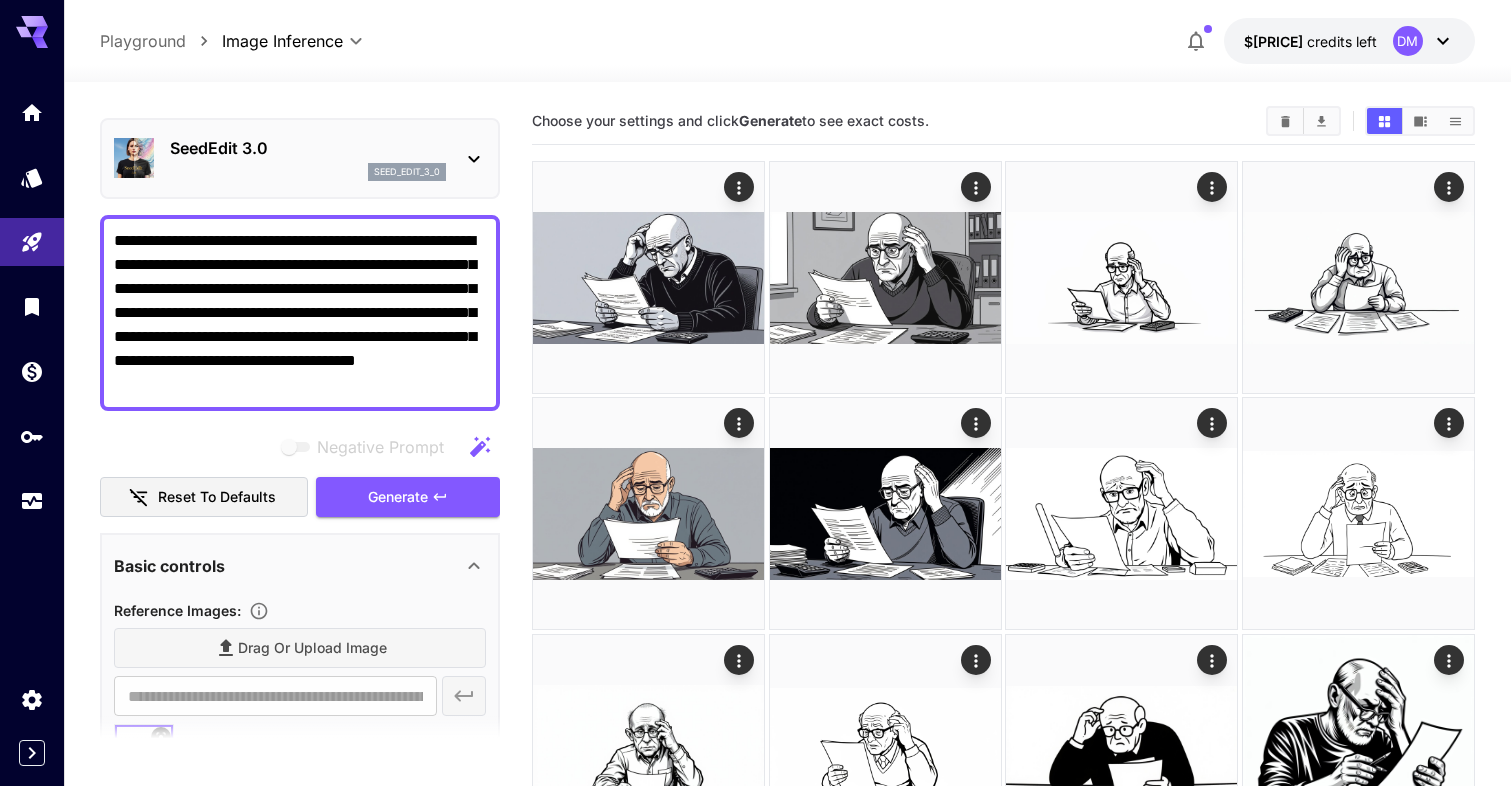 scroll, scrollTop: 0, scrollLeft: 0, axis: both 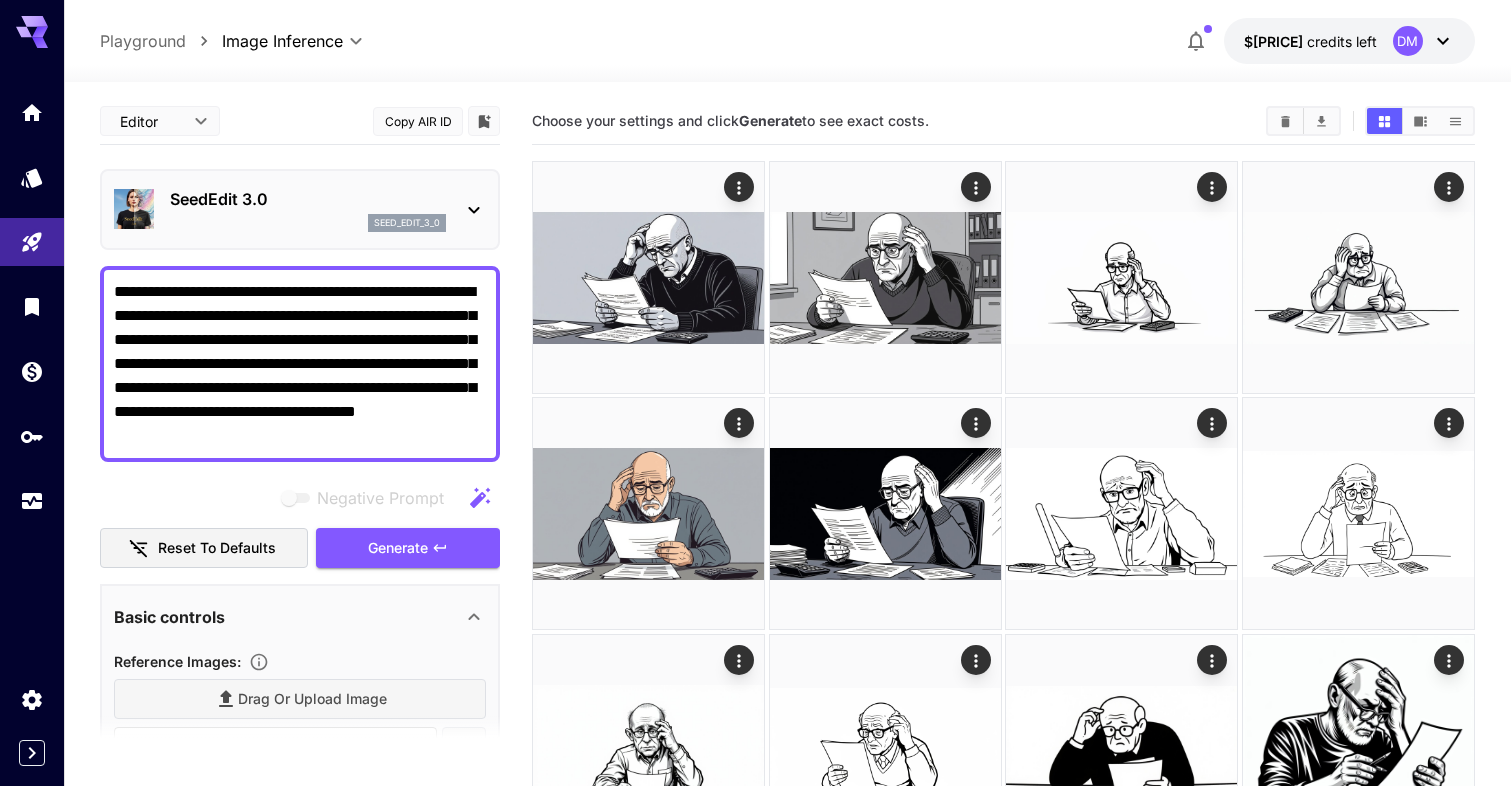 click on "**********" at bounding box center [300, 364] 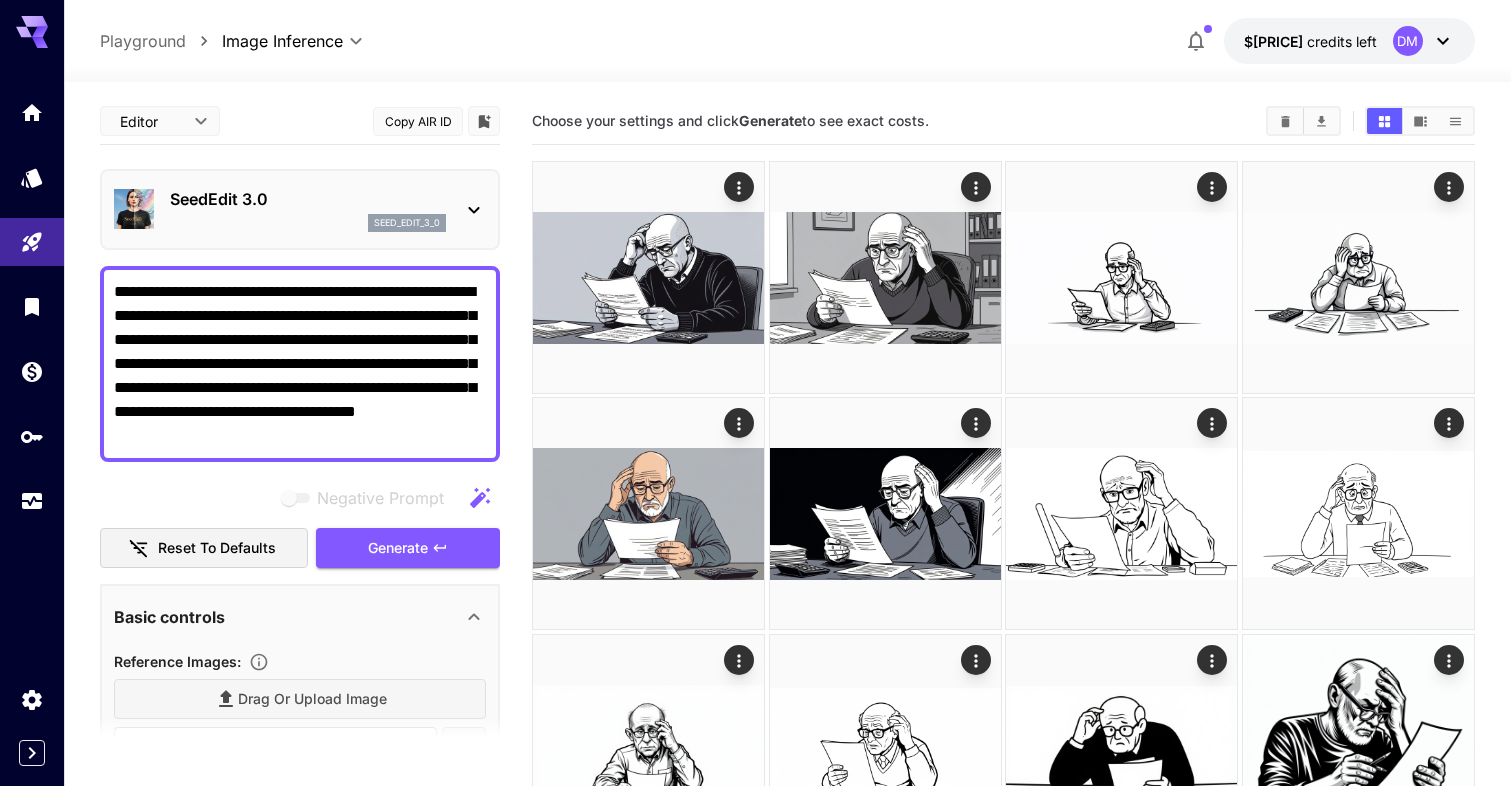 paste 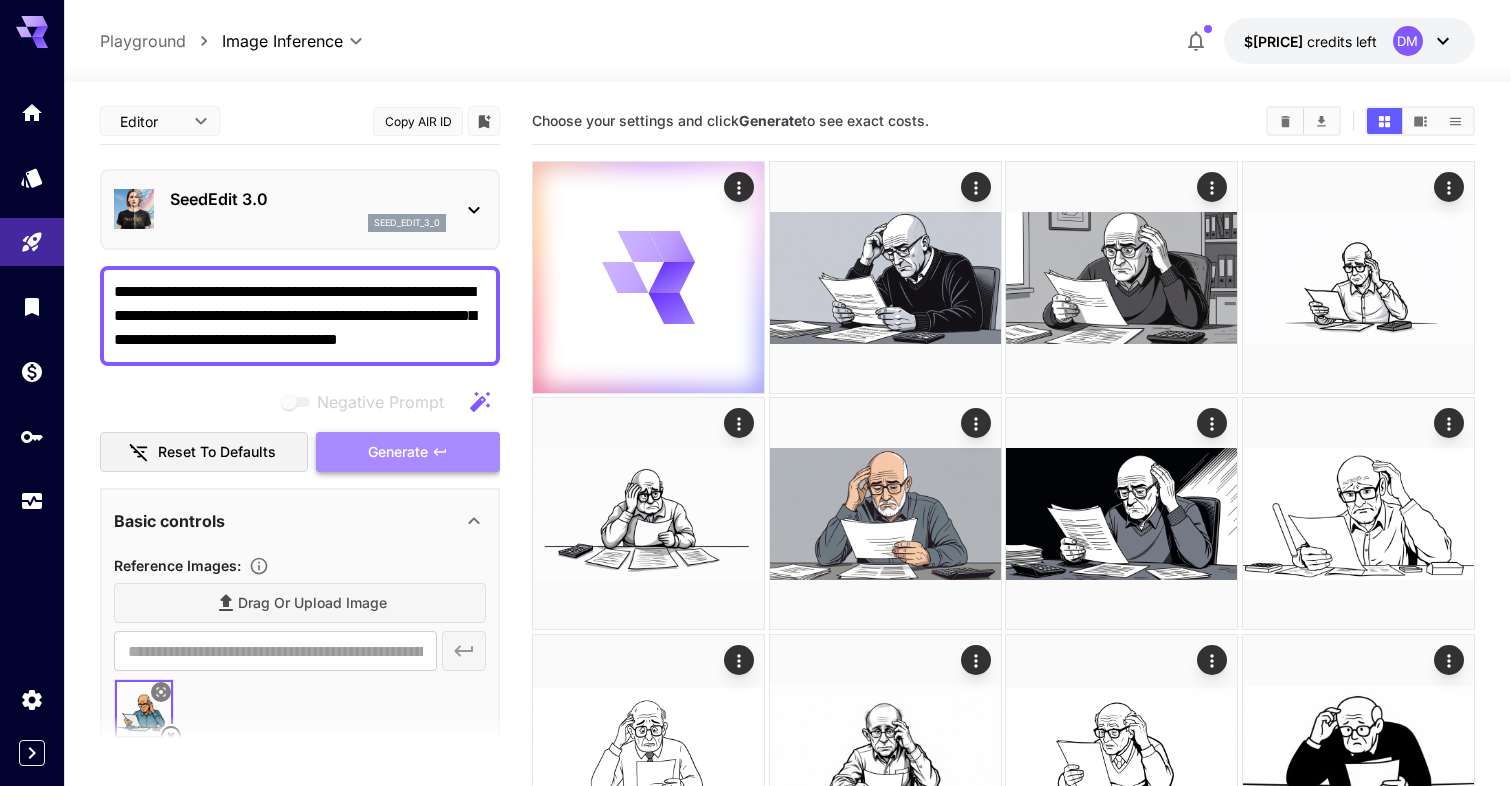 click on "Generate" at bounding box center (398, 452) 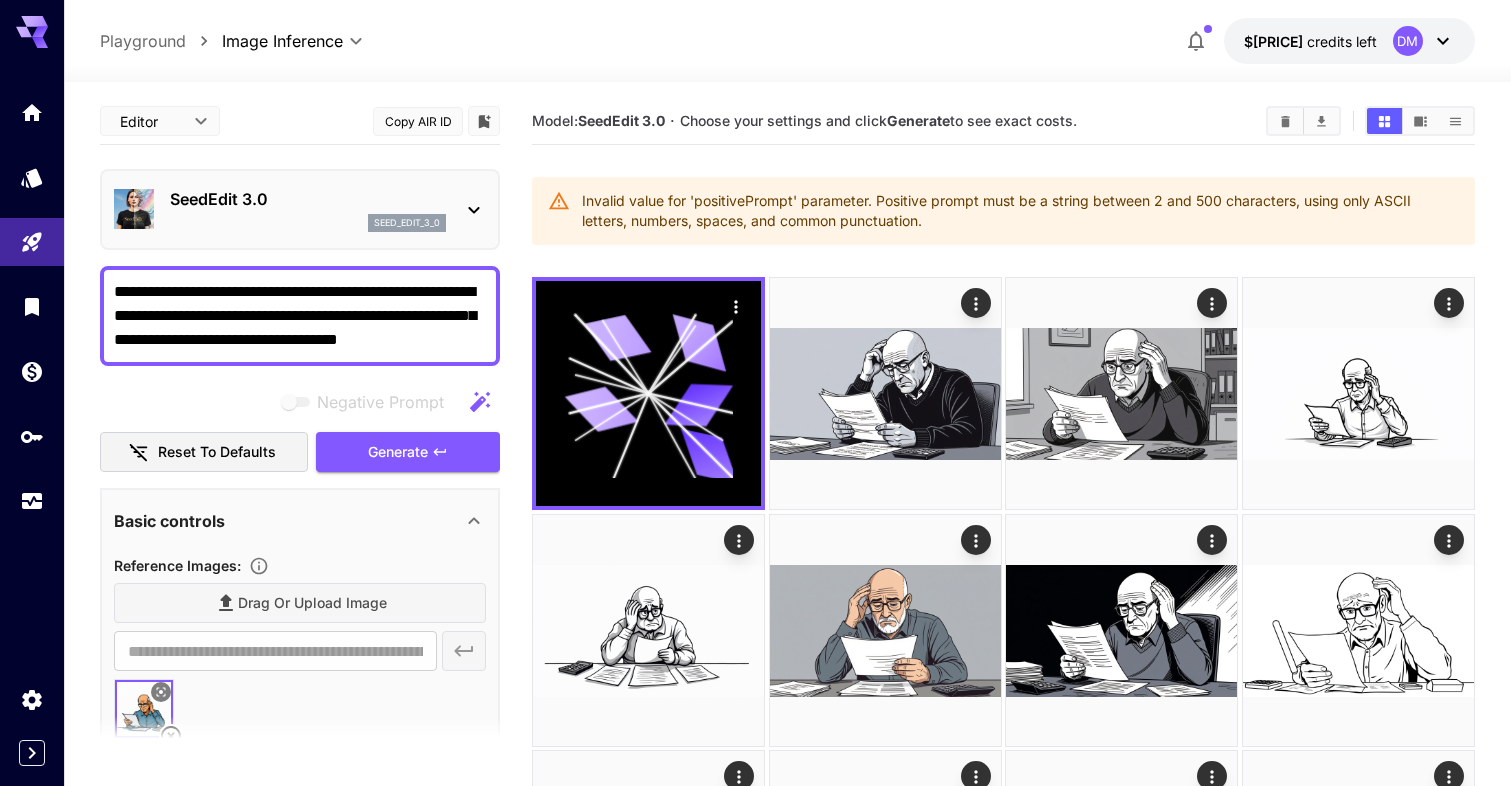 click on "**********" at bounding box center (300, 316) 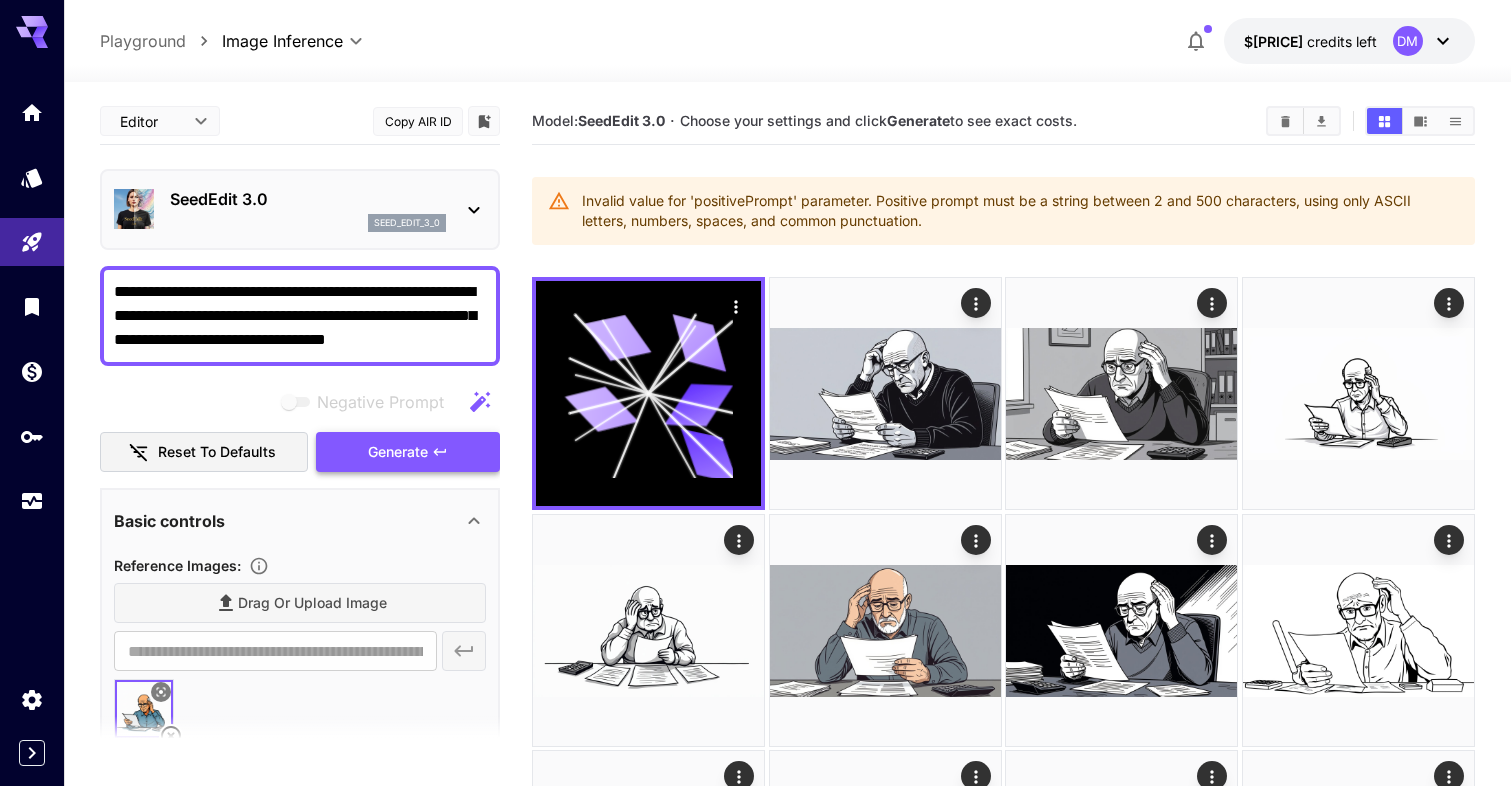 type on "**********" 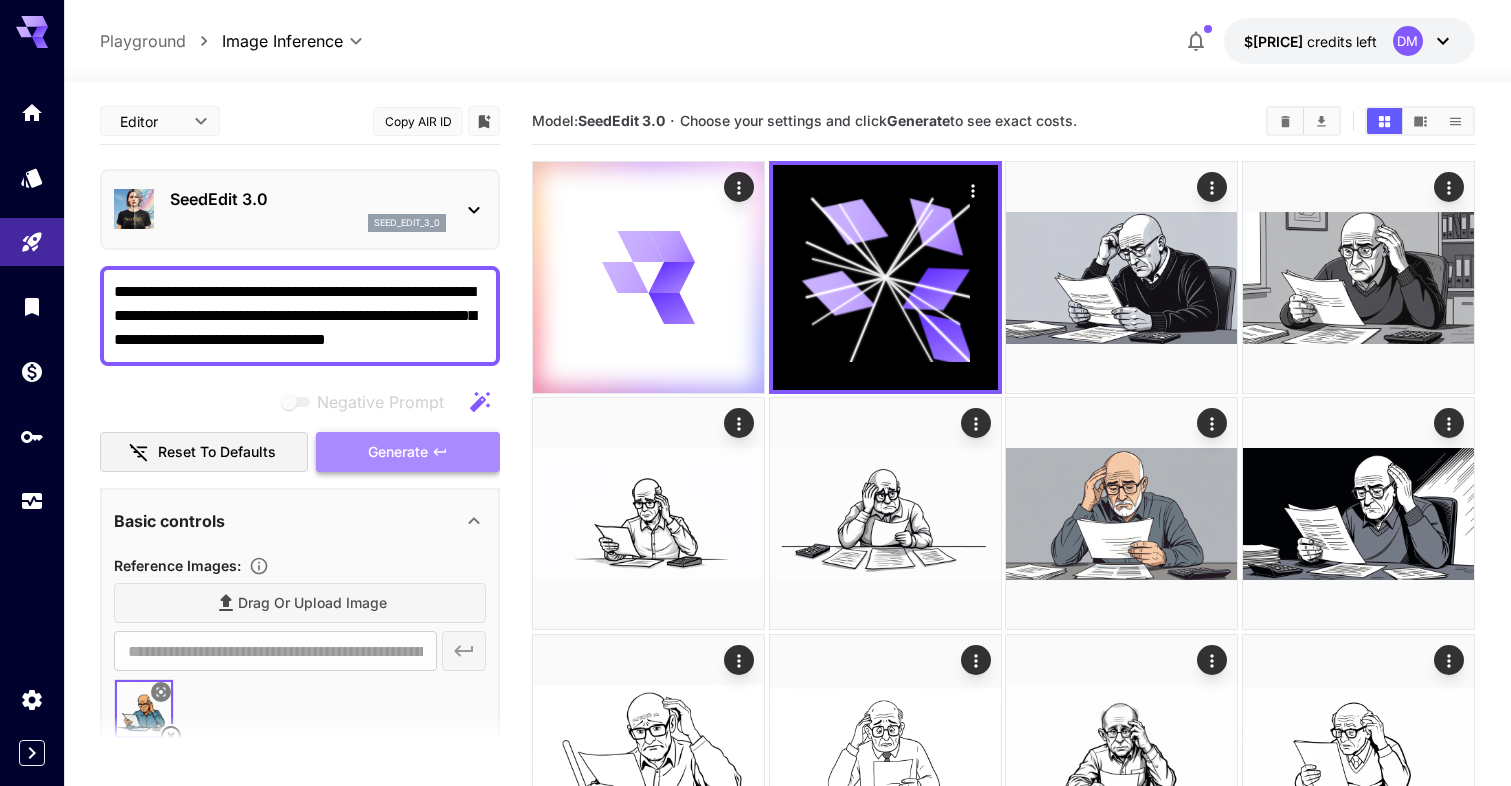 click on "Generate" at bounding box center [408, 452] 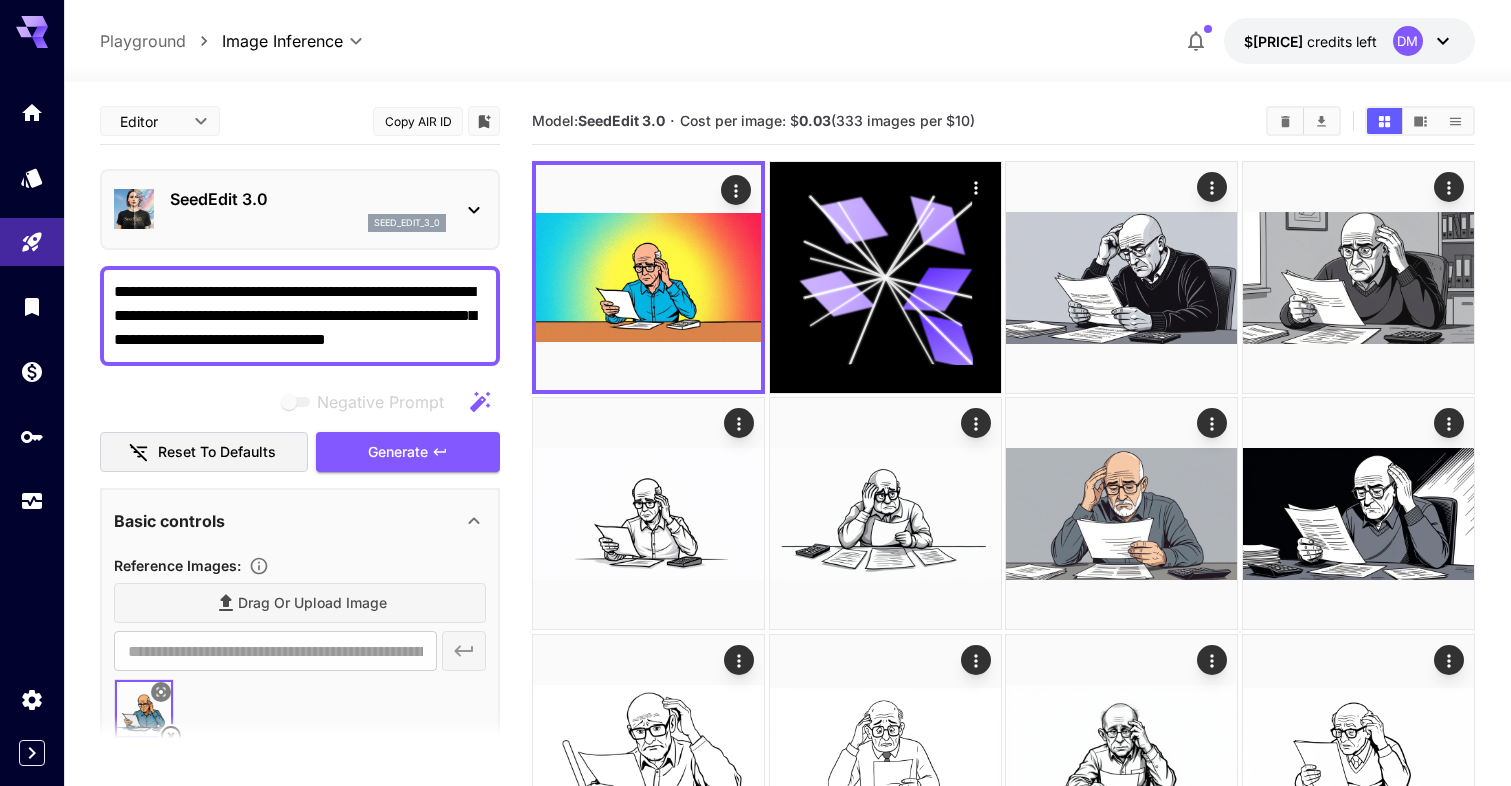 click on "SeedEdit 3.0" at bounding box center (308, 199) 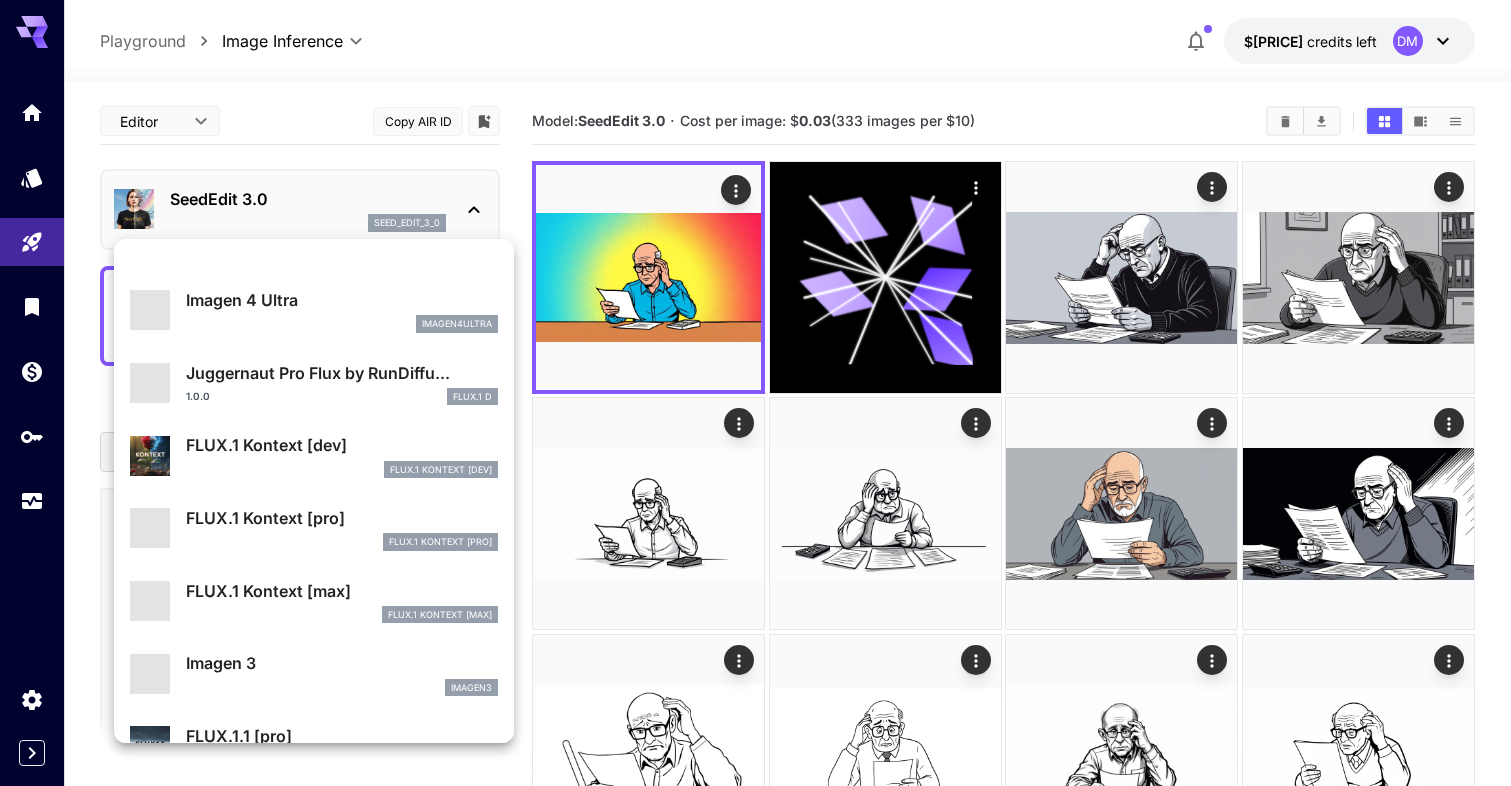 scroll, scrollTop: 675, scrollLeft: 0, axis: vertical 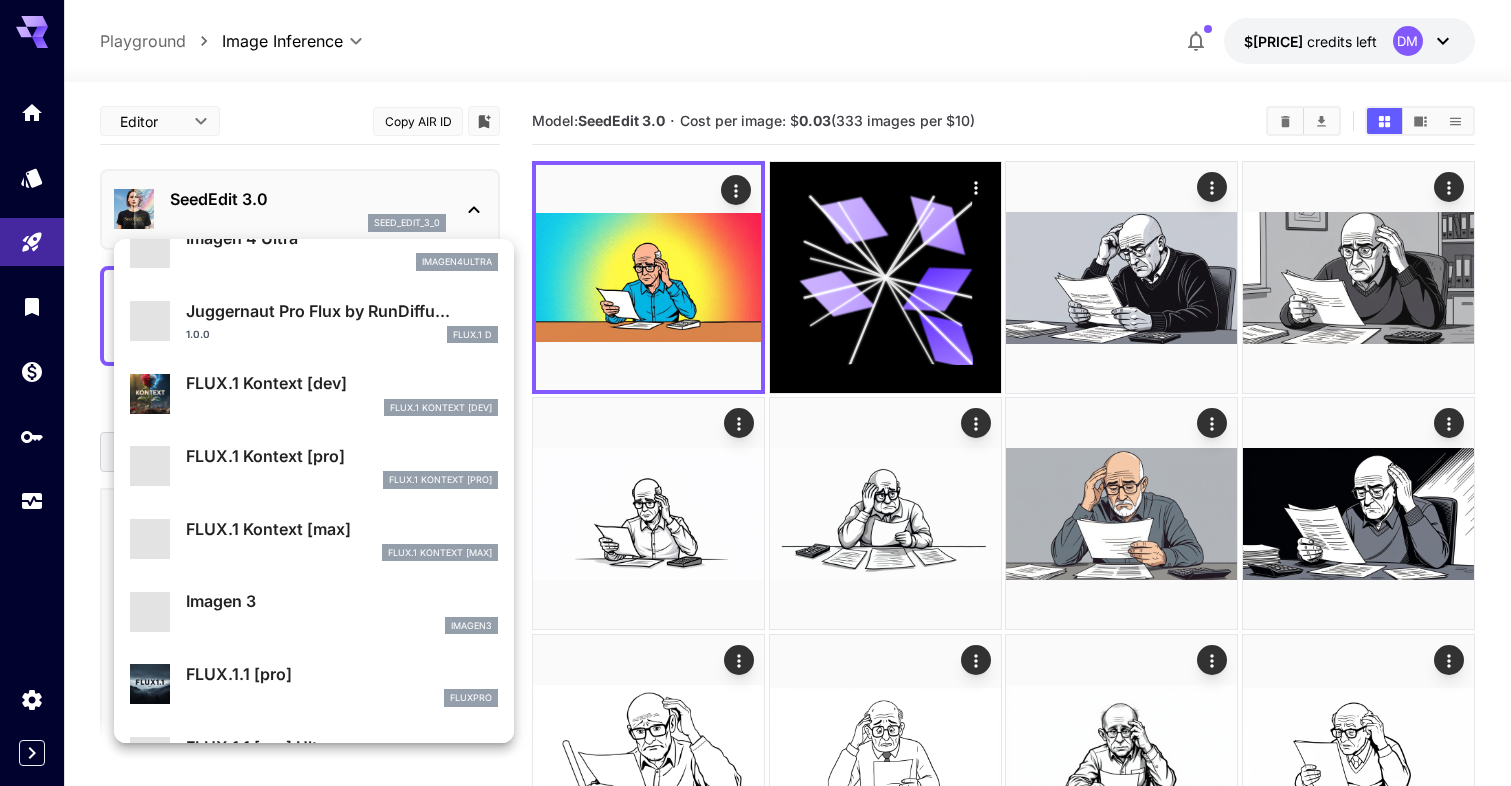 click on "FLUX.1 Kontext [dev] FlUX.1 Kontext [dev]" at bounding box center [342, 393] 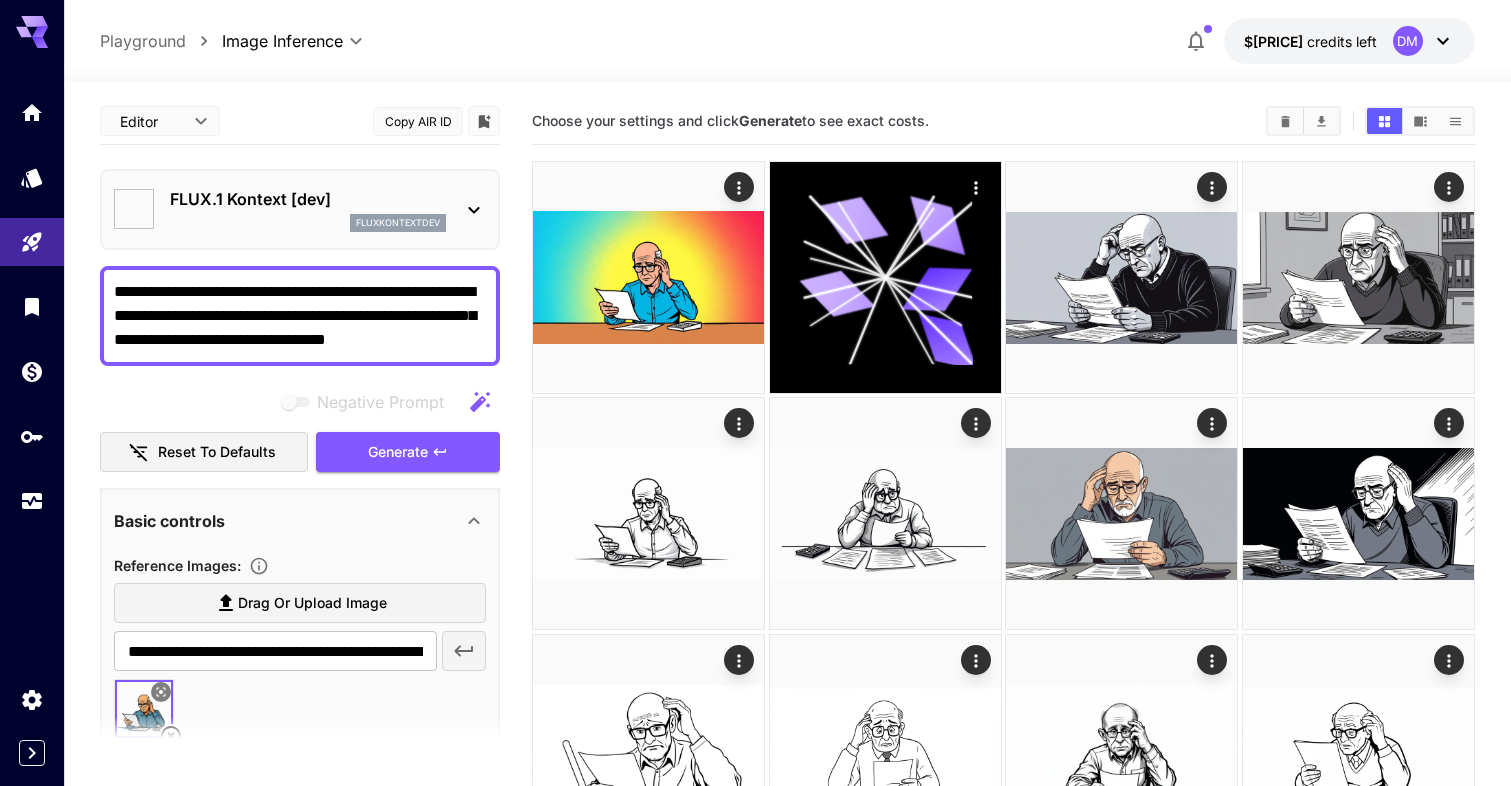 type on "***" 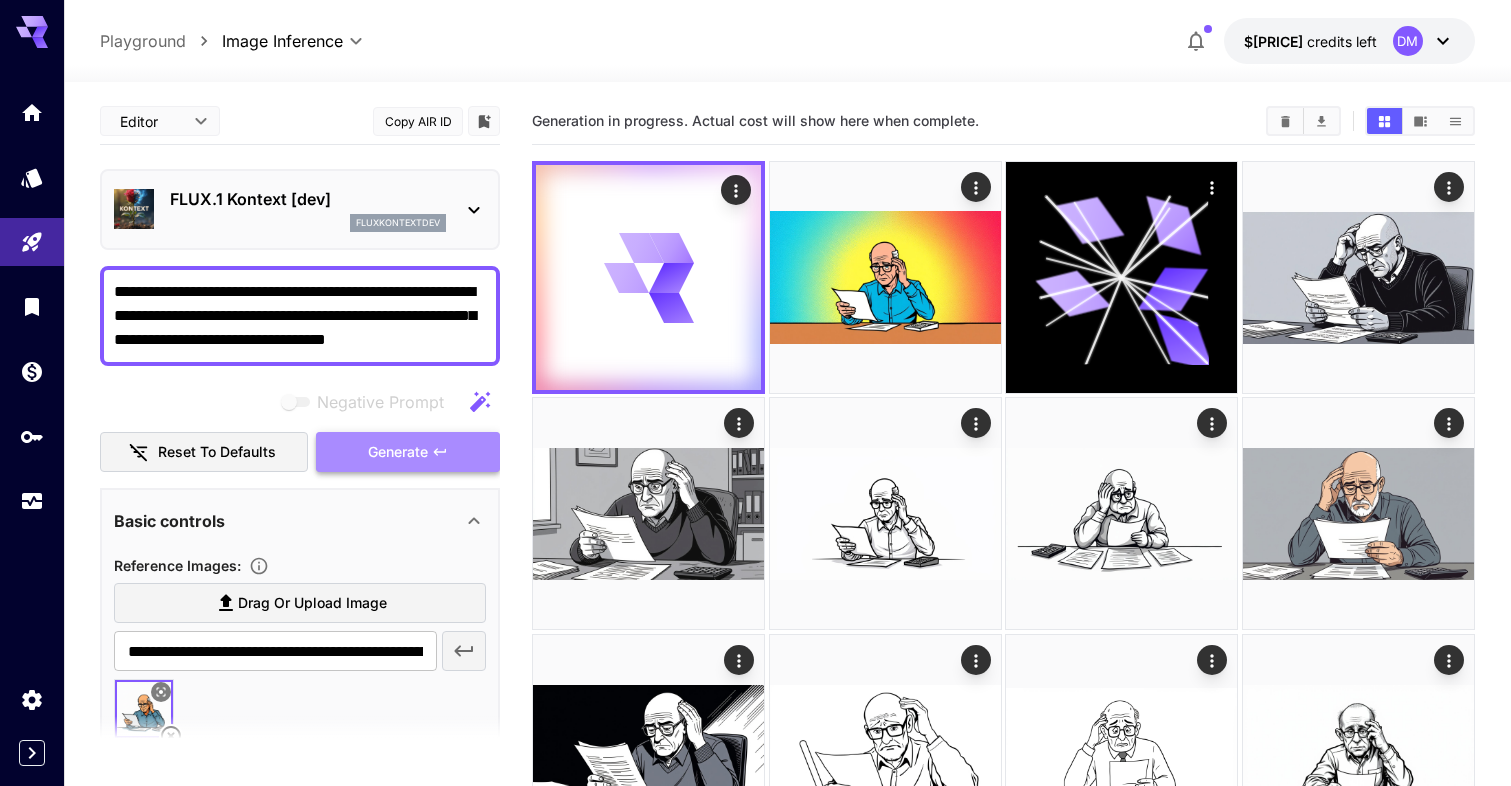 click on "Generate" at bounding box center [398, 452] 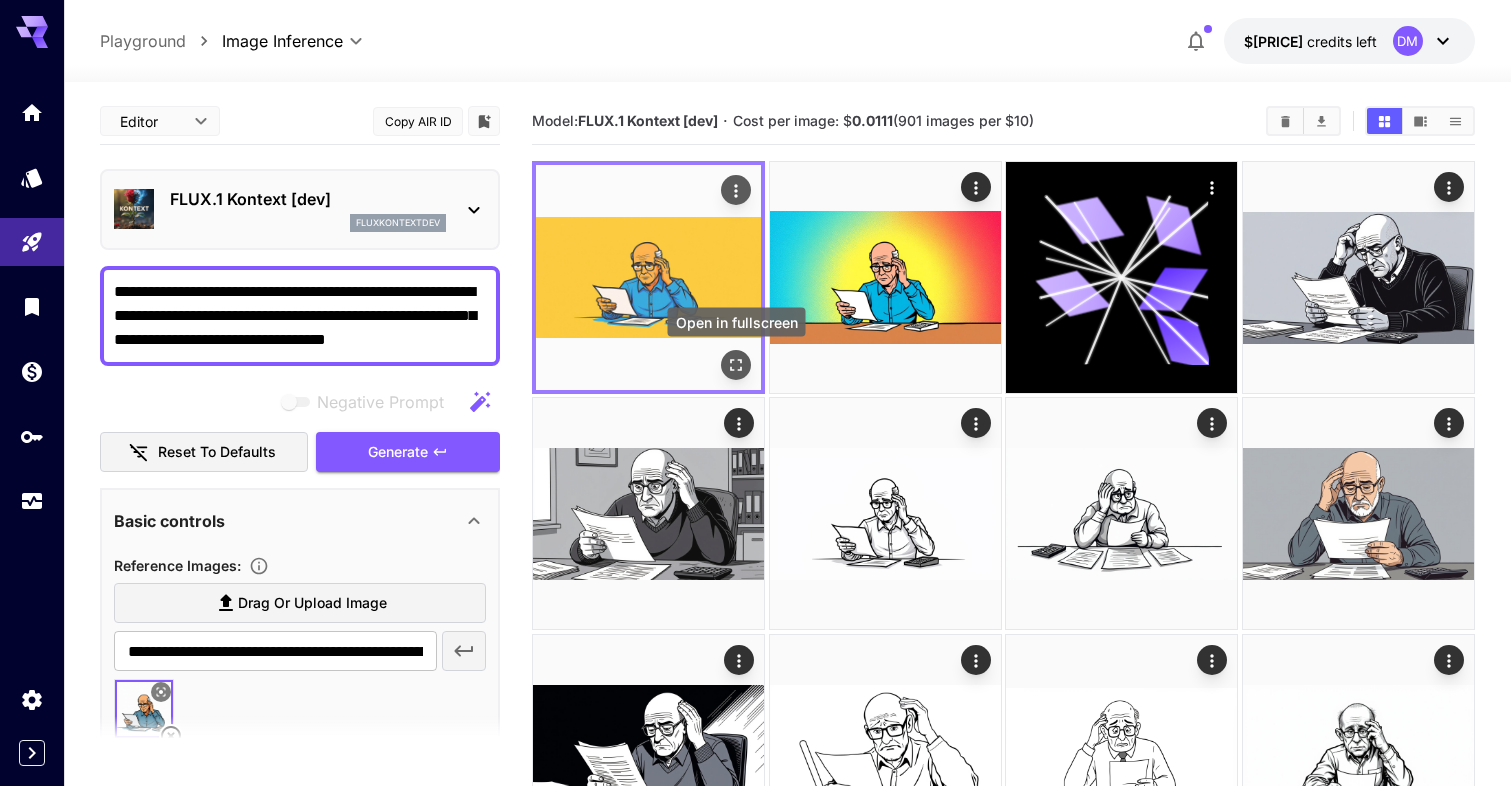 click 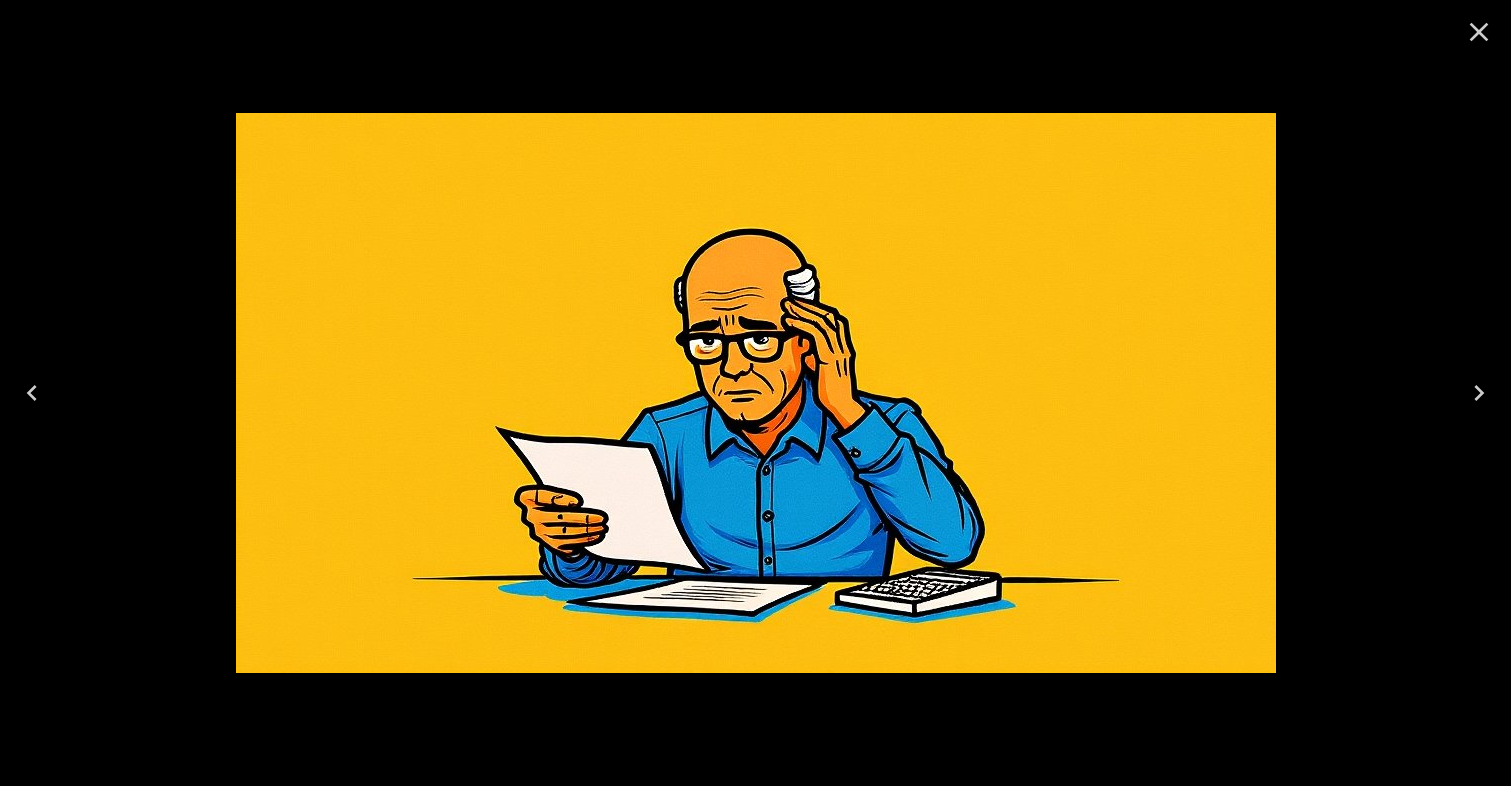 click 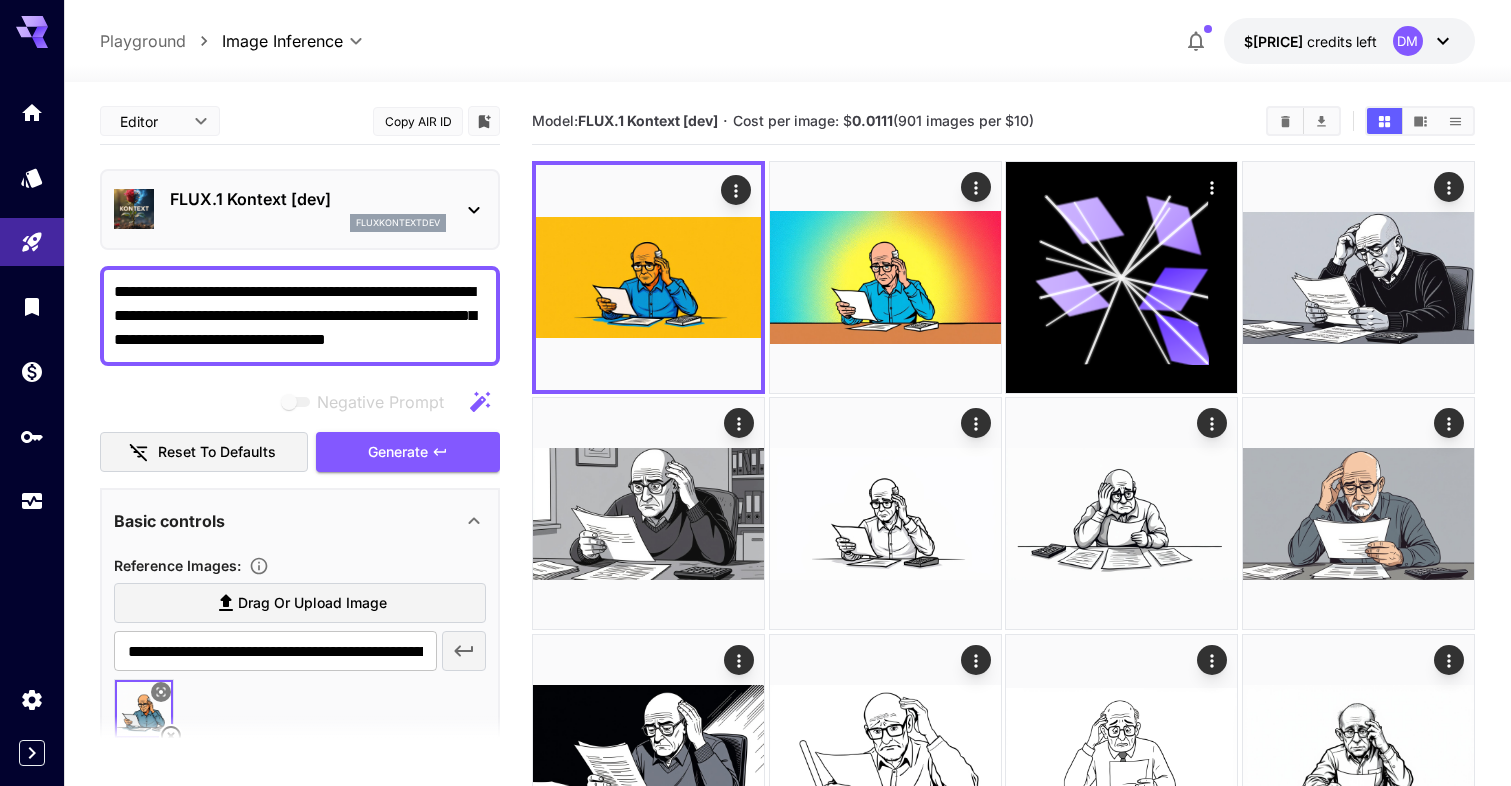 scroll, scrollTop: 0, scrollLeft: 0, axis: both 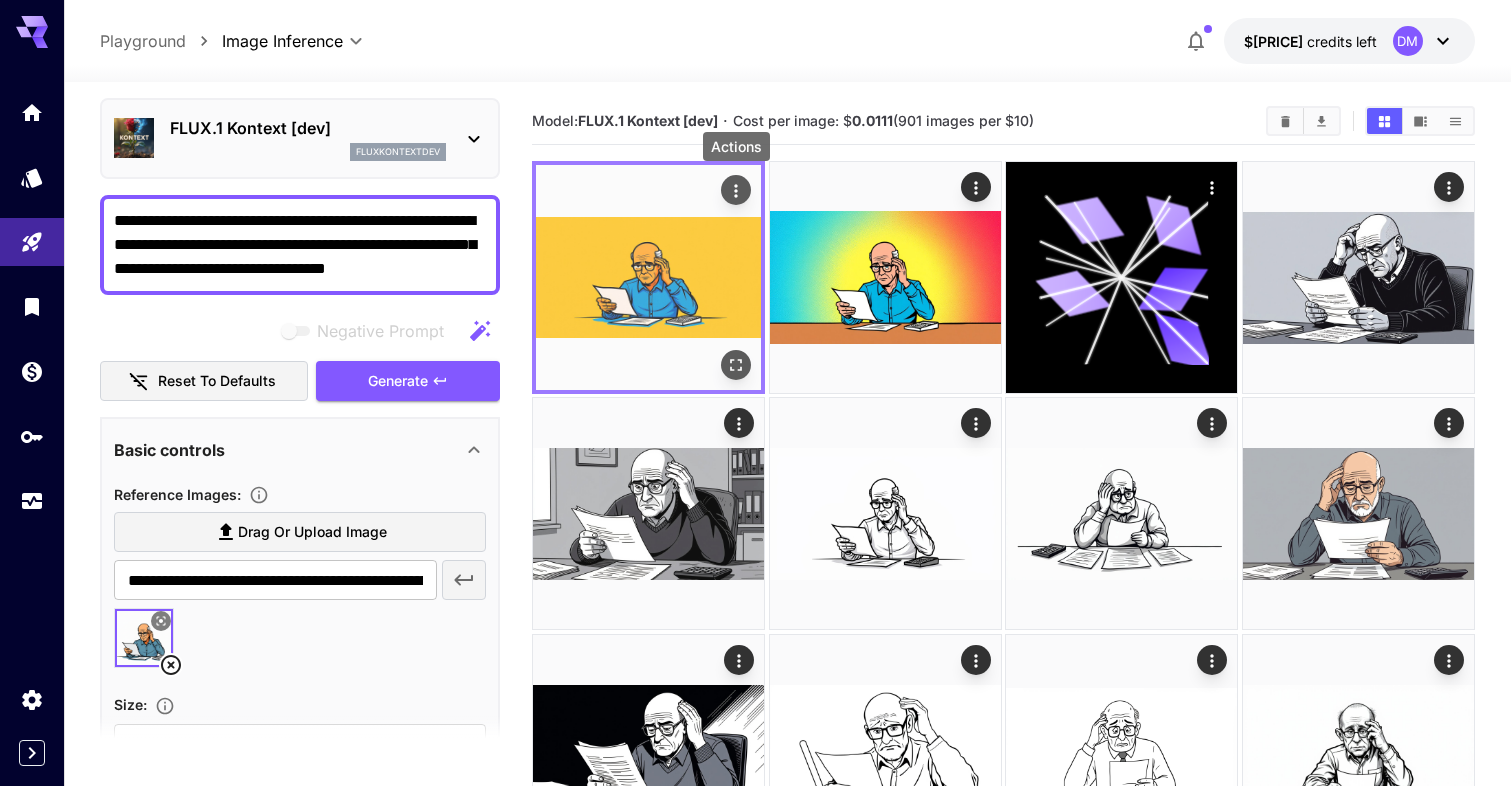 click 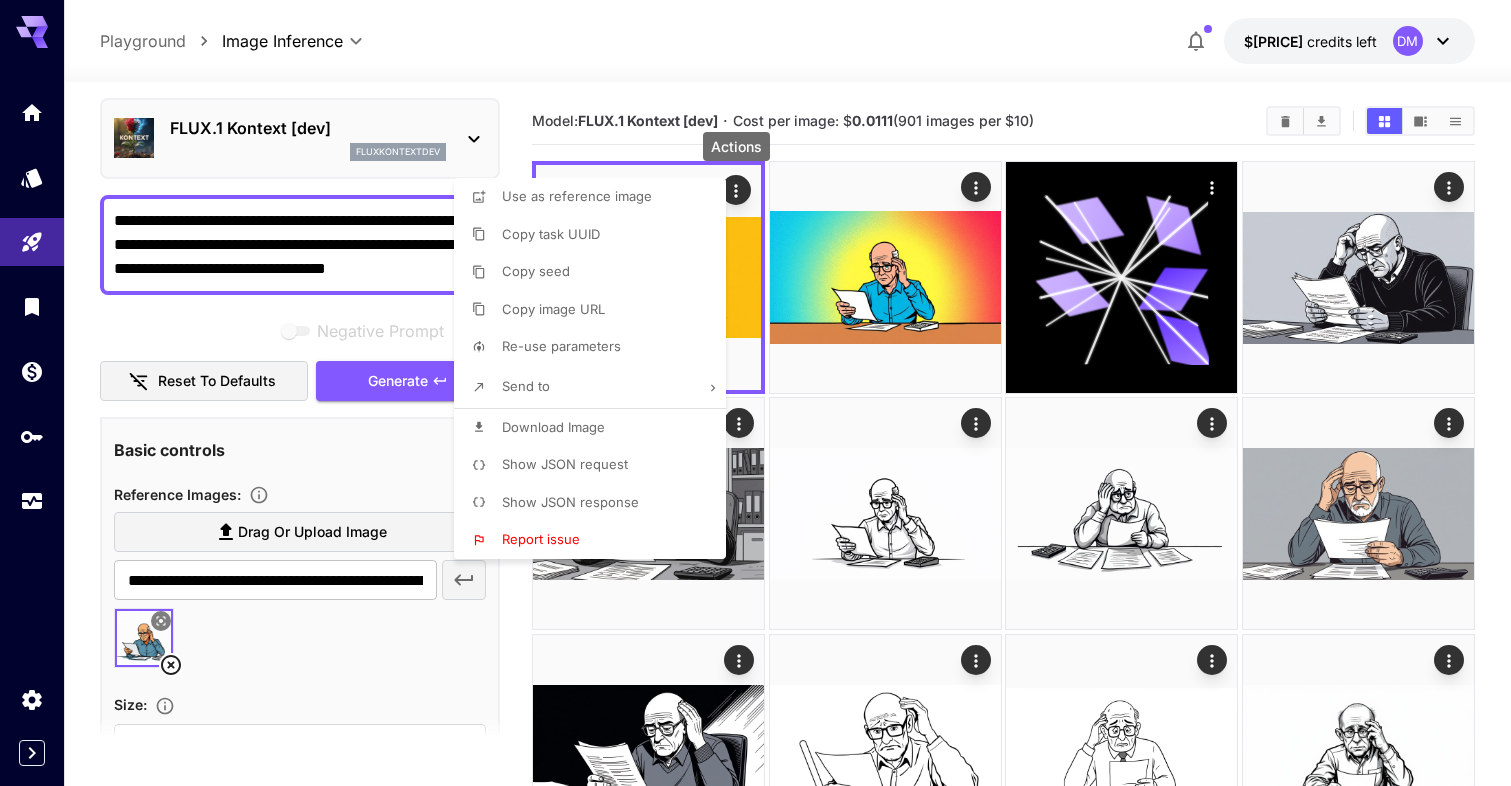 click on "Download Image" at bounding box center (553, 427) 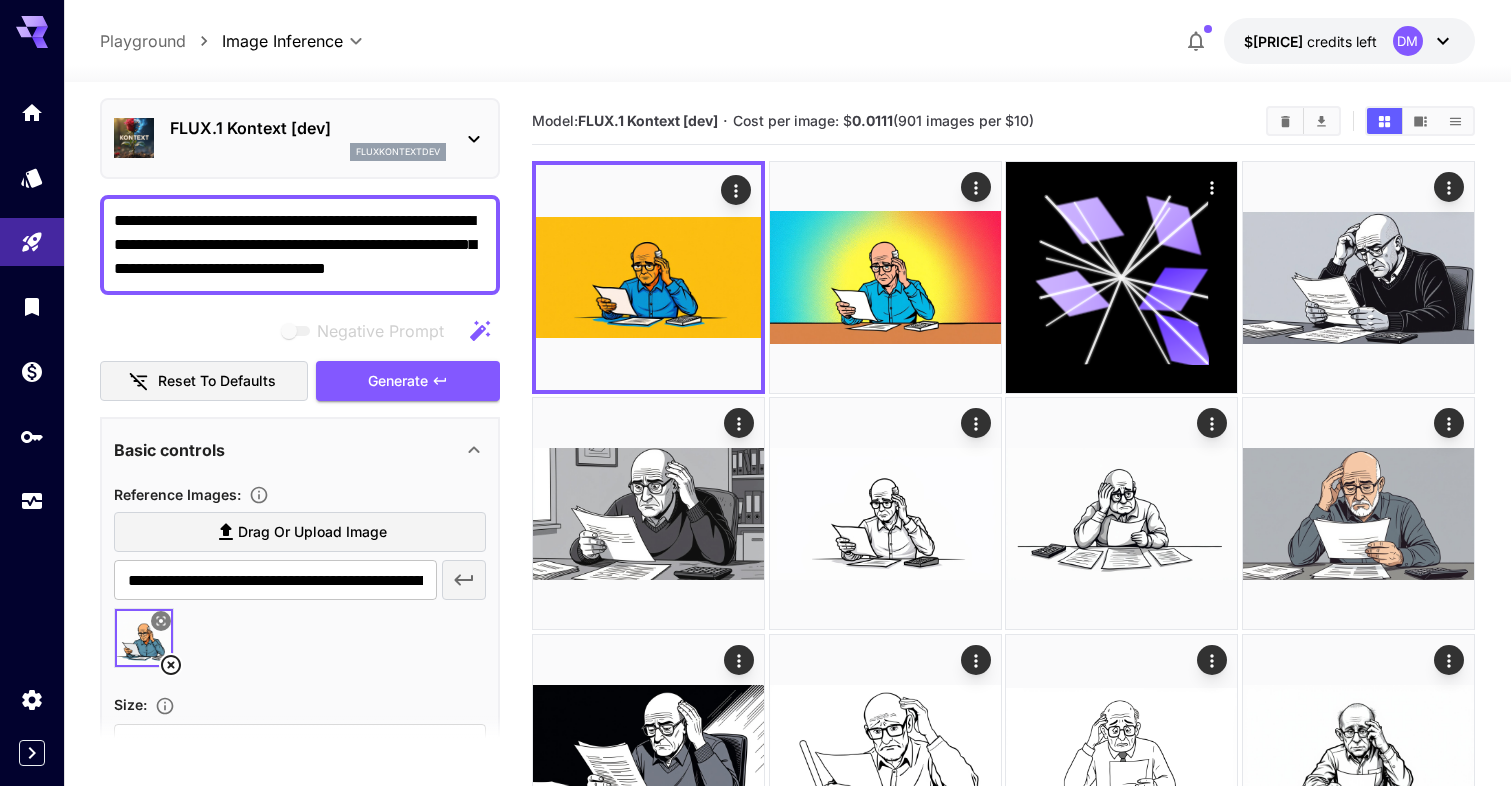 click on "FLUX.1 Kontext [dev]" at bounding box center [308, 128] 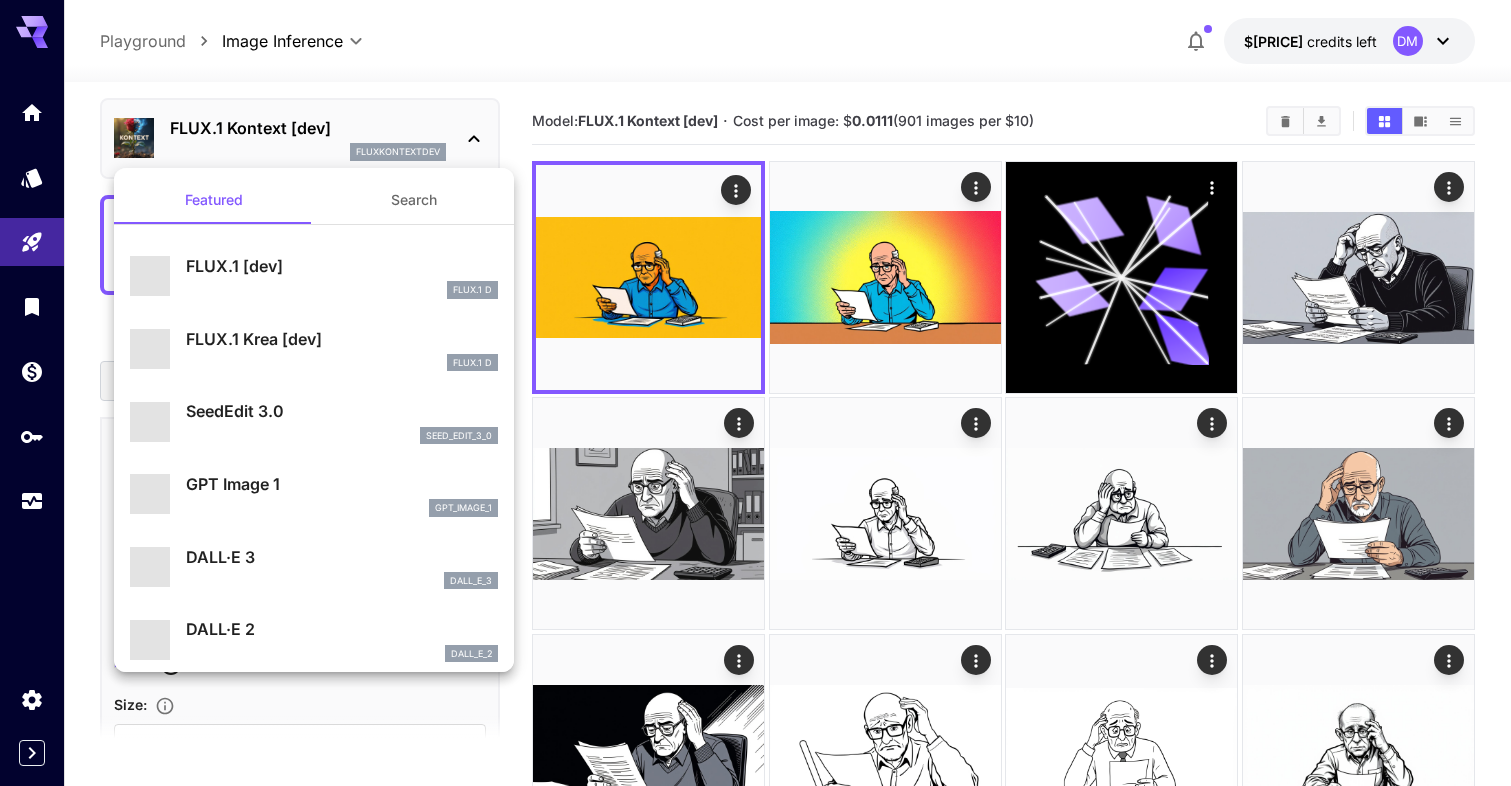 click on "FLUX.1 [dev]" at bounding box center [342, 266] 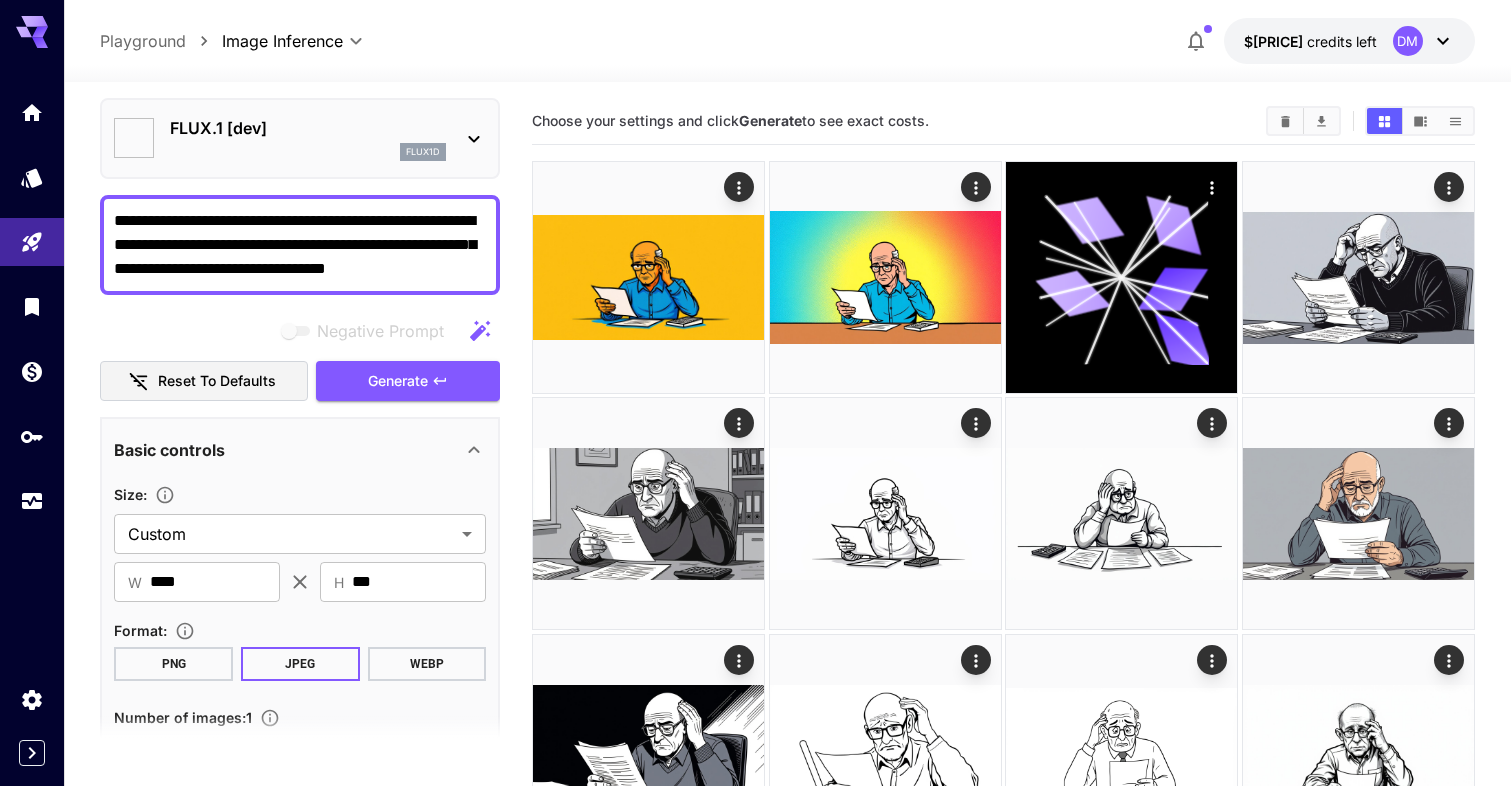 type on "***" 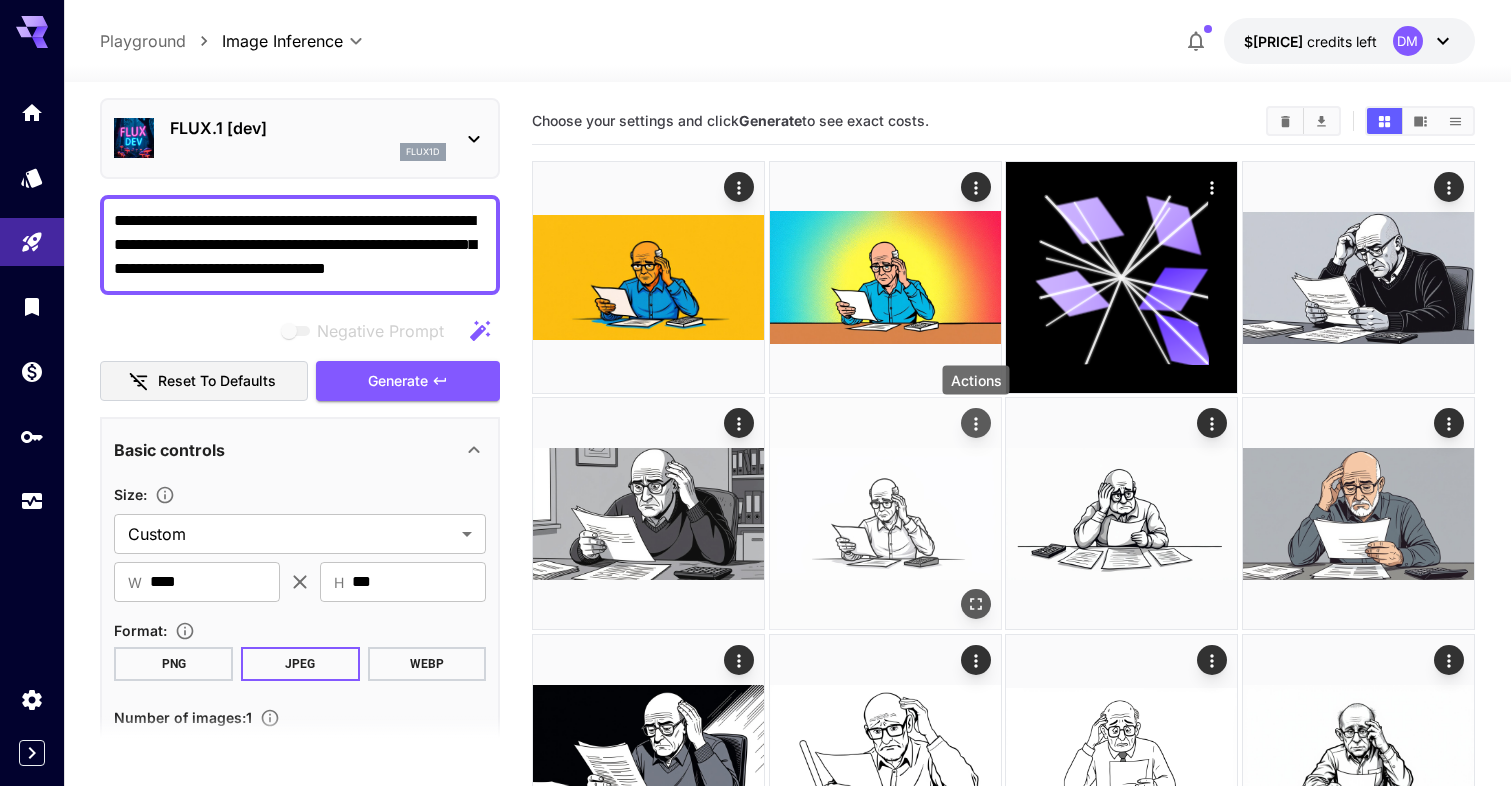 click 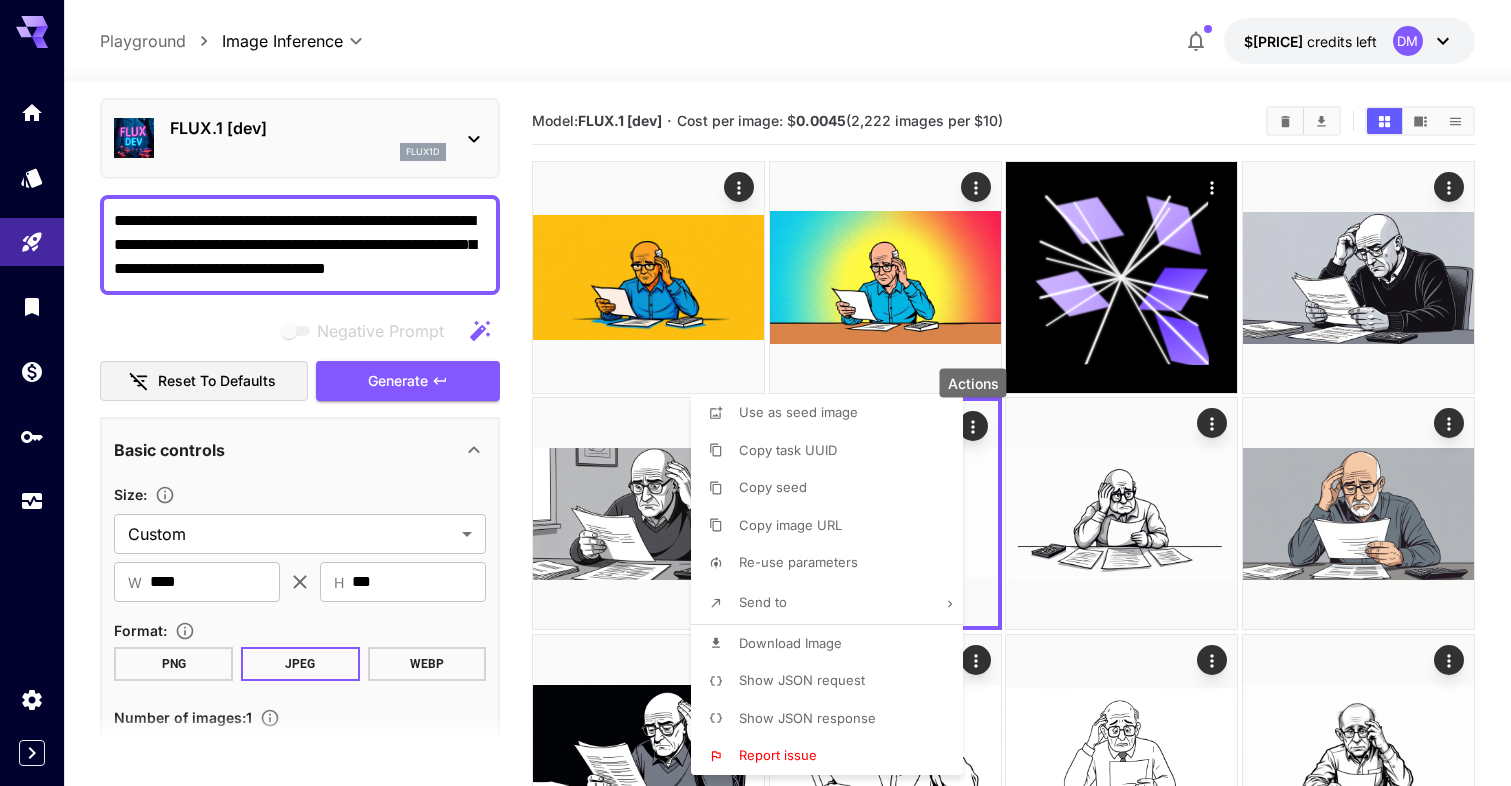 click on "Re-use parameters" at bounding box center [798, 562] 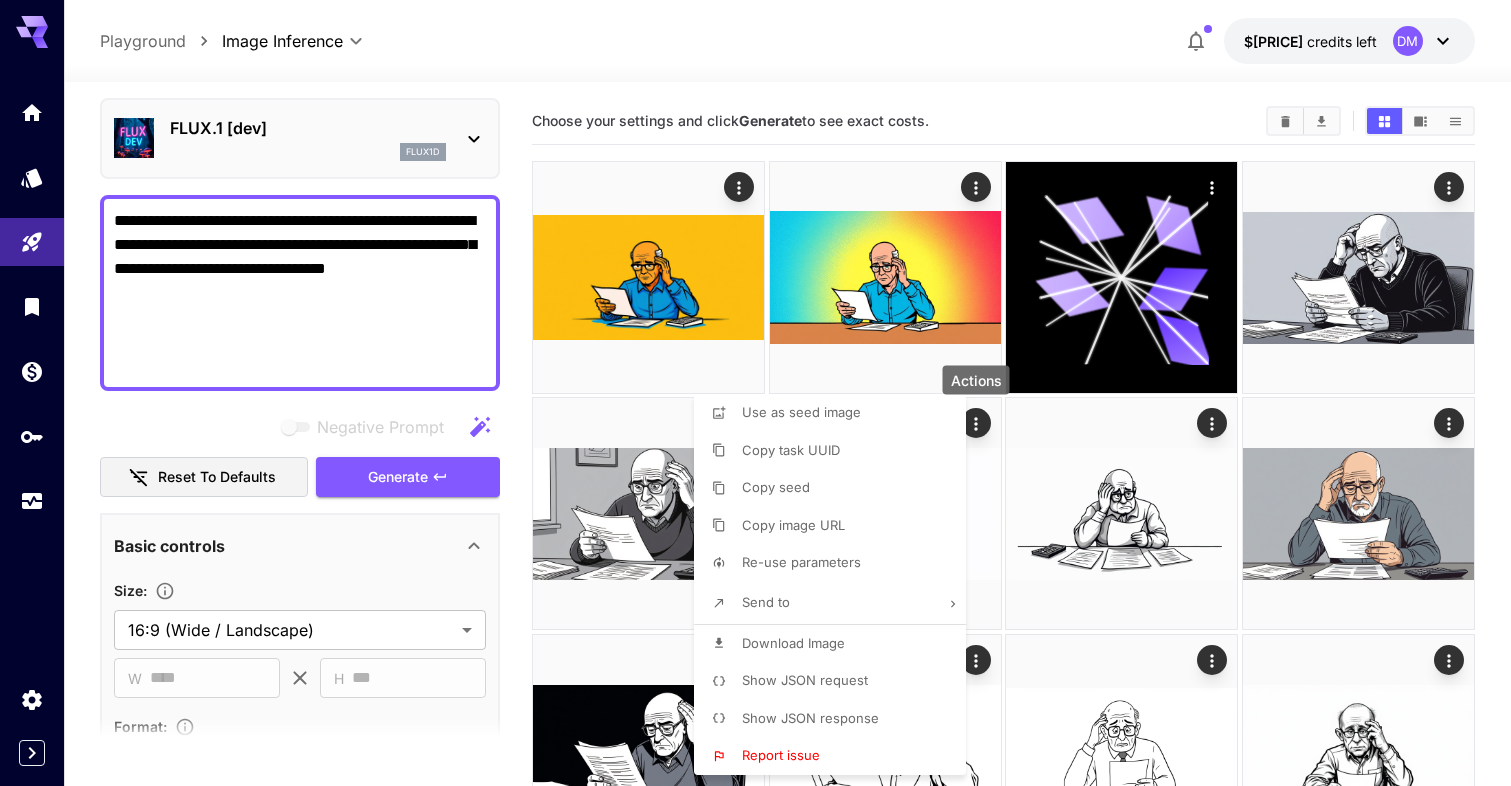 click at bounding box center [755, 393] 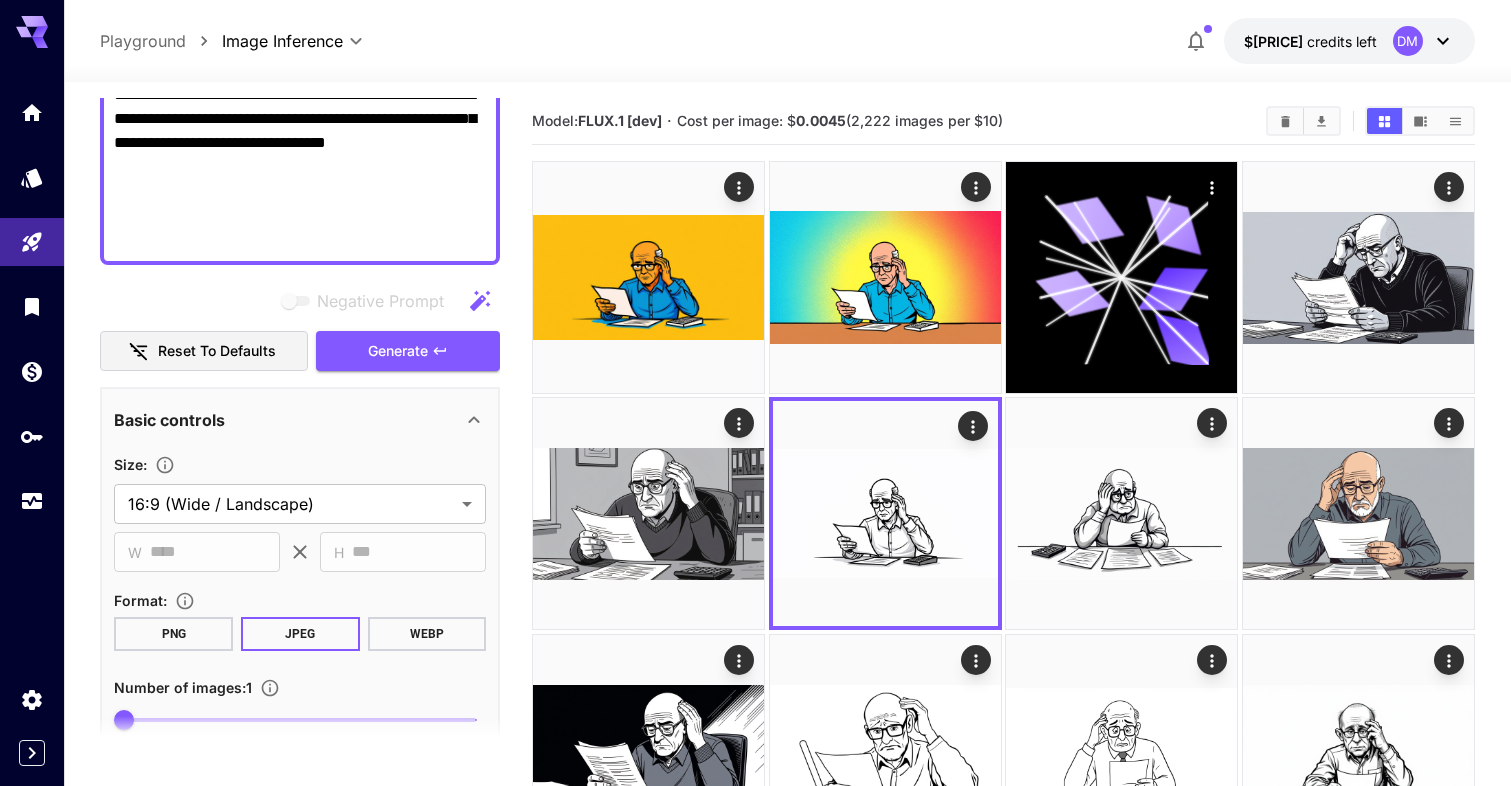 scroll, scrollTop: 216, scrollLeft: 0, axis: vertical 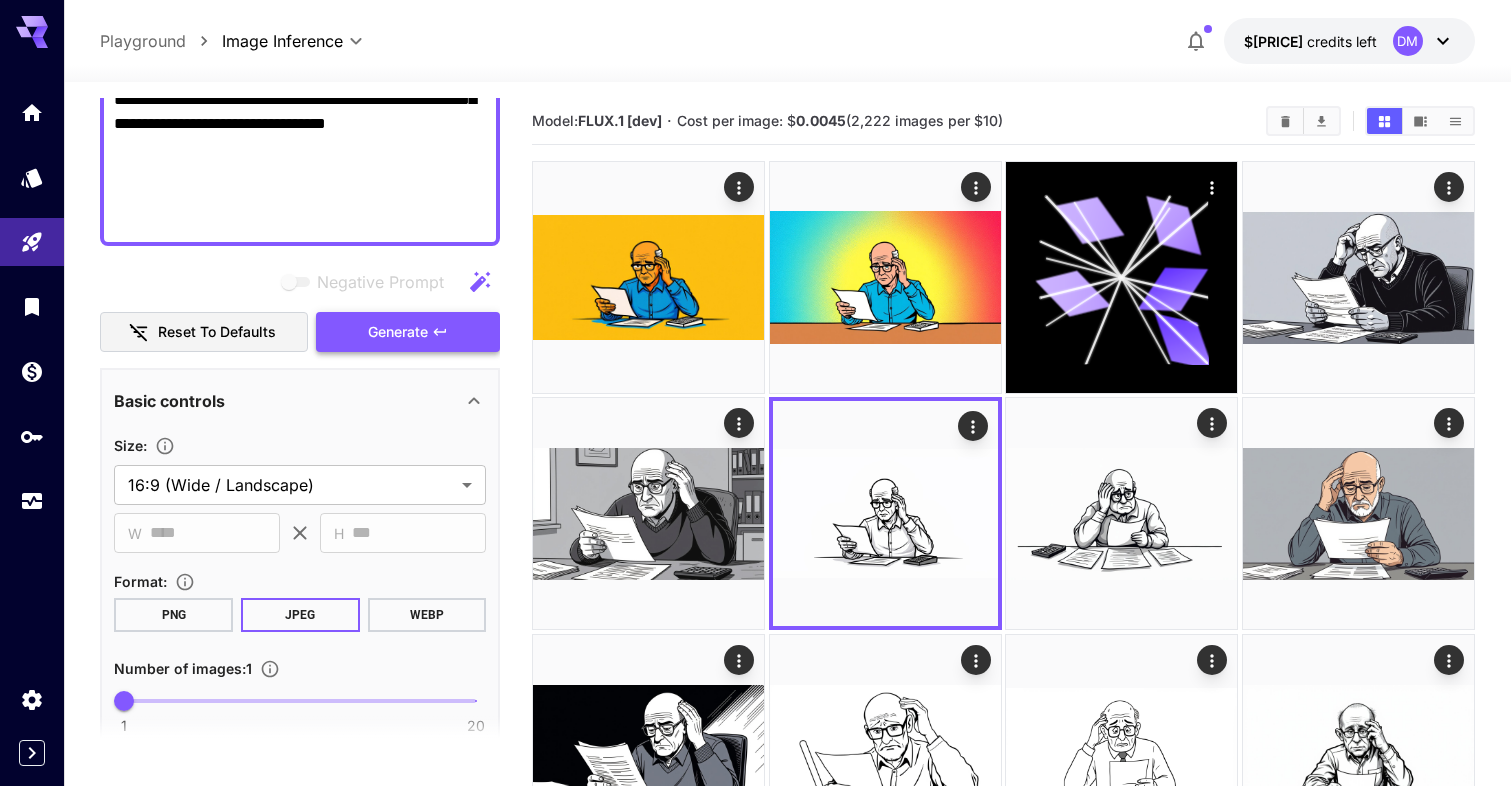 click on "Generate" at bounding box center (398, 332) 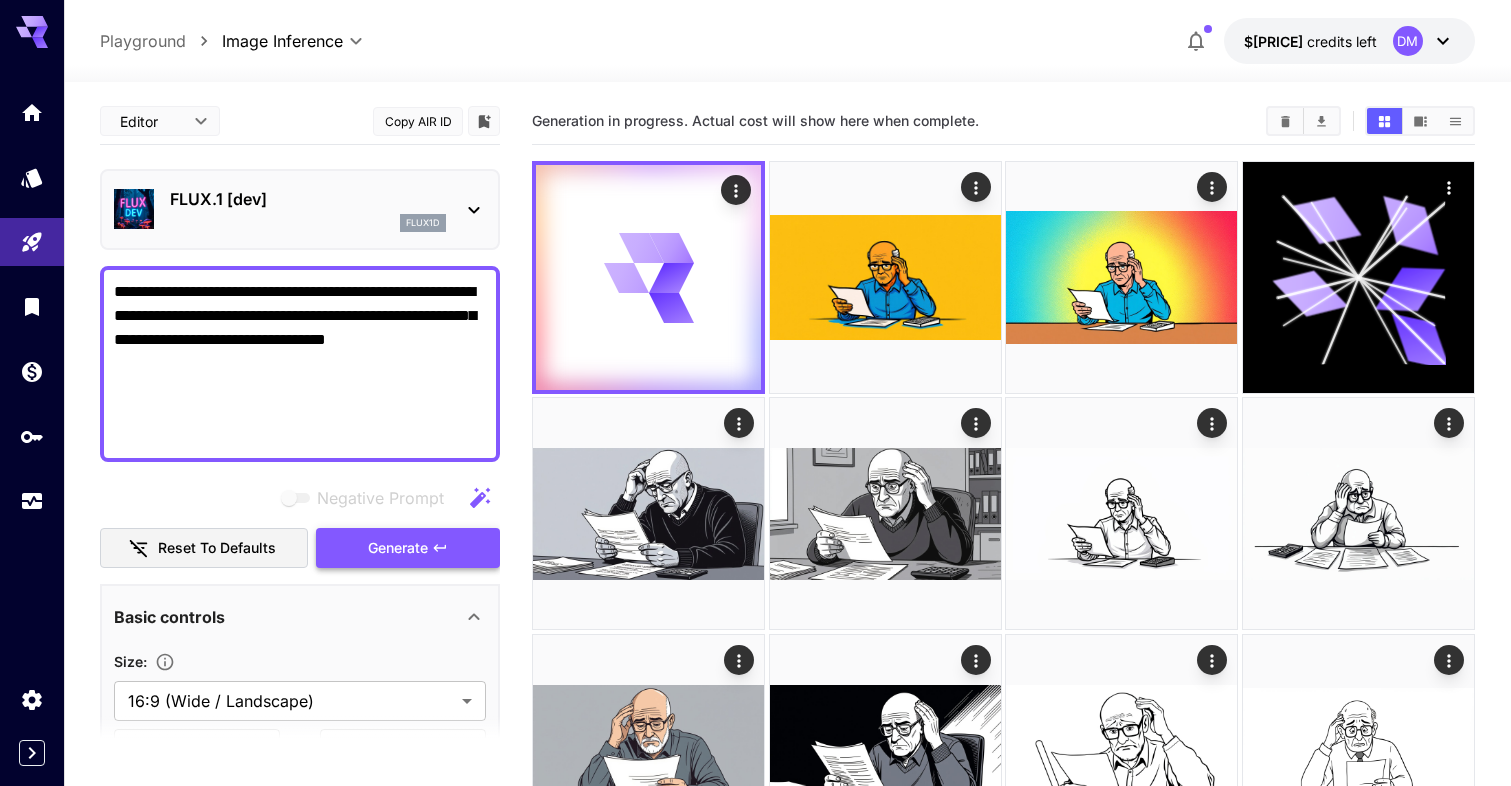scroll, scrollTop: 0, scrollLeft: 0, axis: both 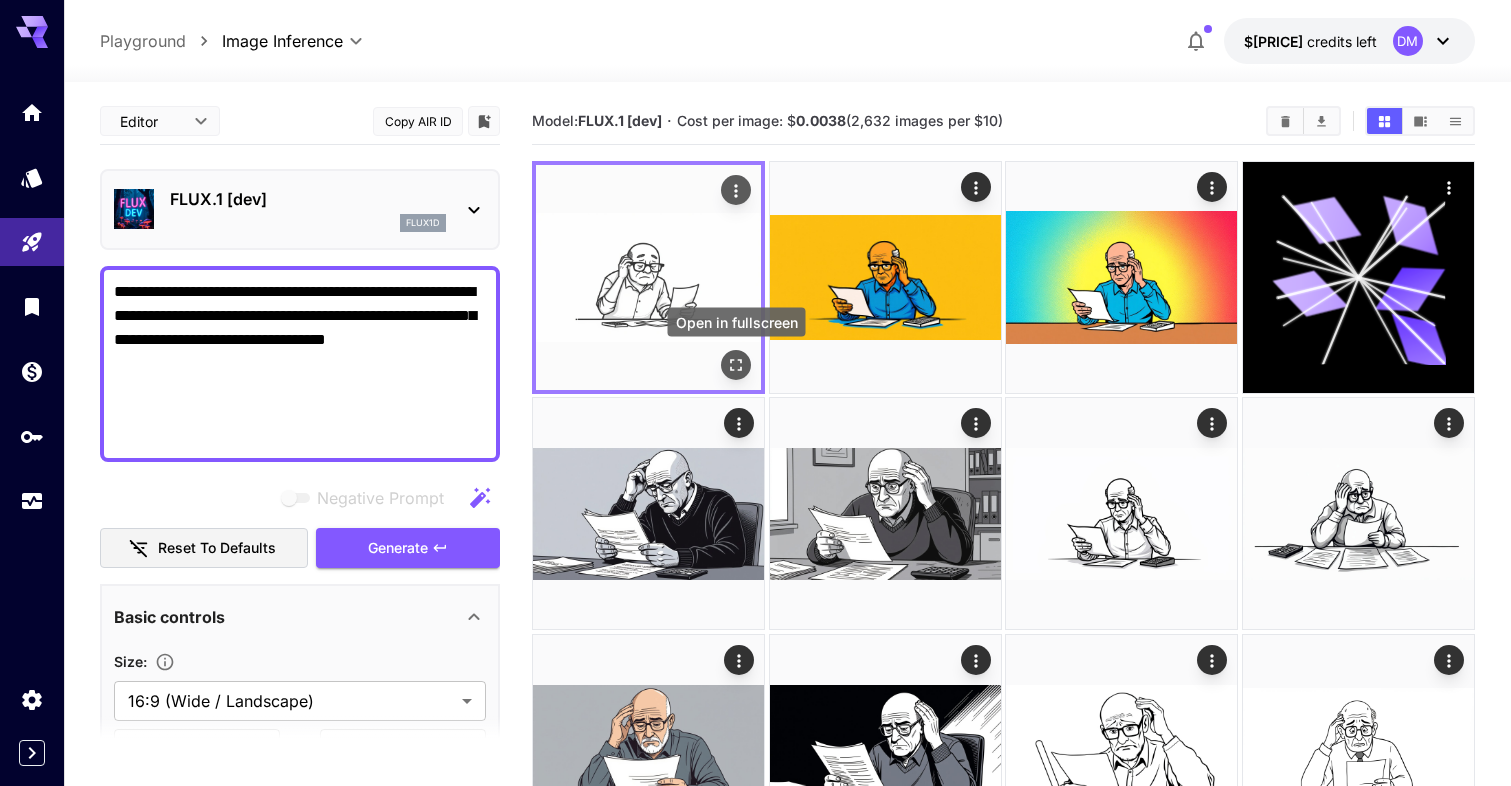click 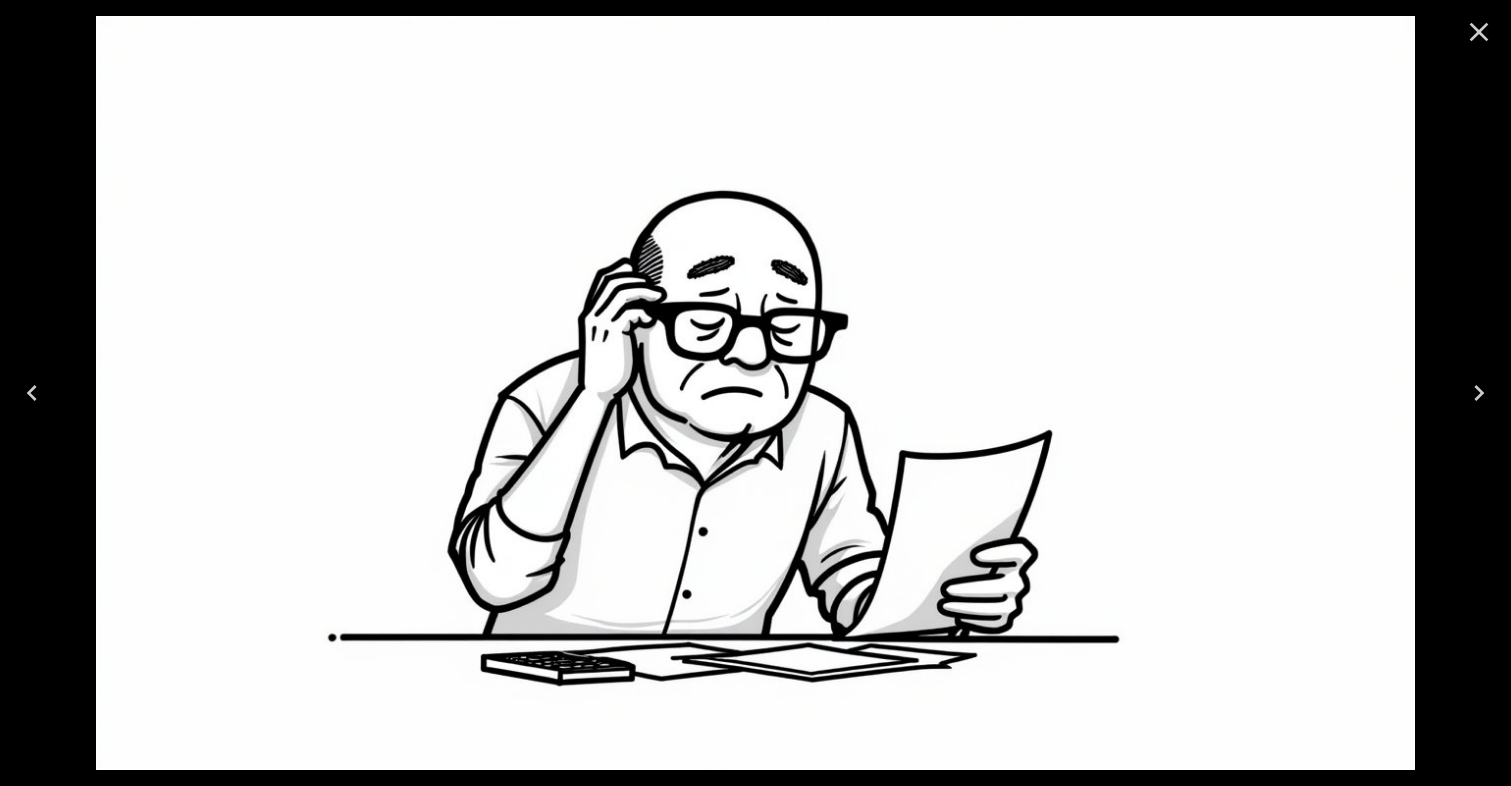 click 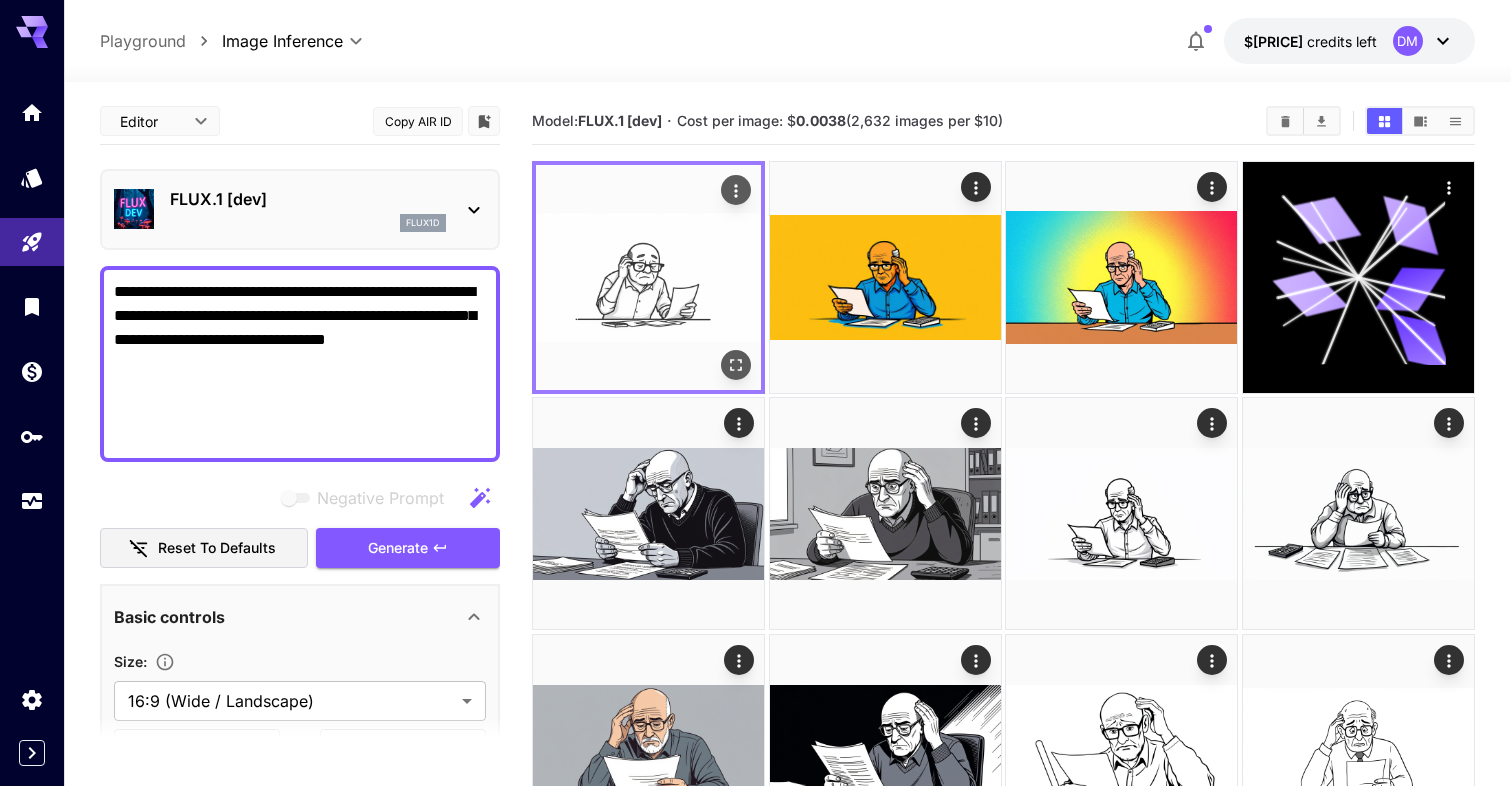 scroll, scrollTop: 0, scrollLeft: 0, axis: both 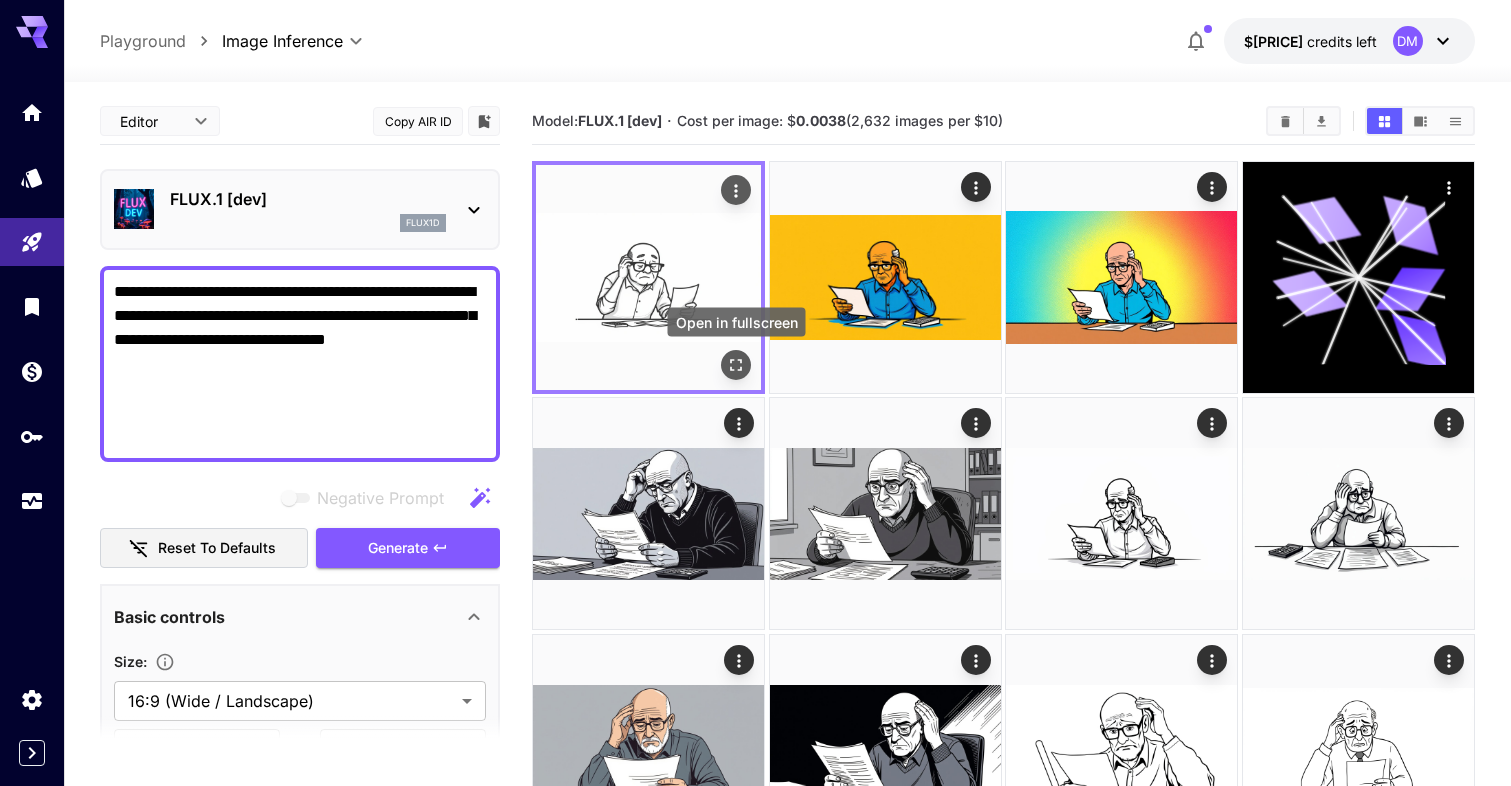 click 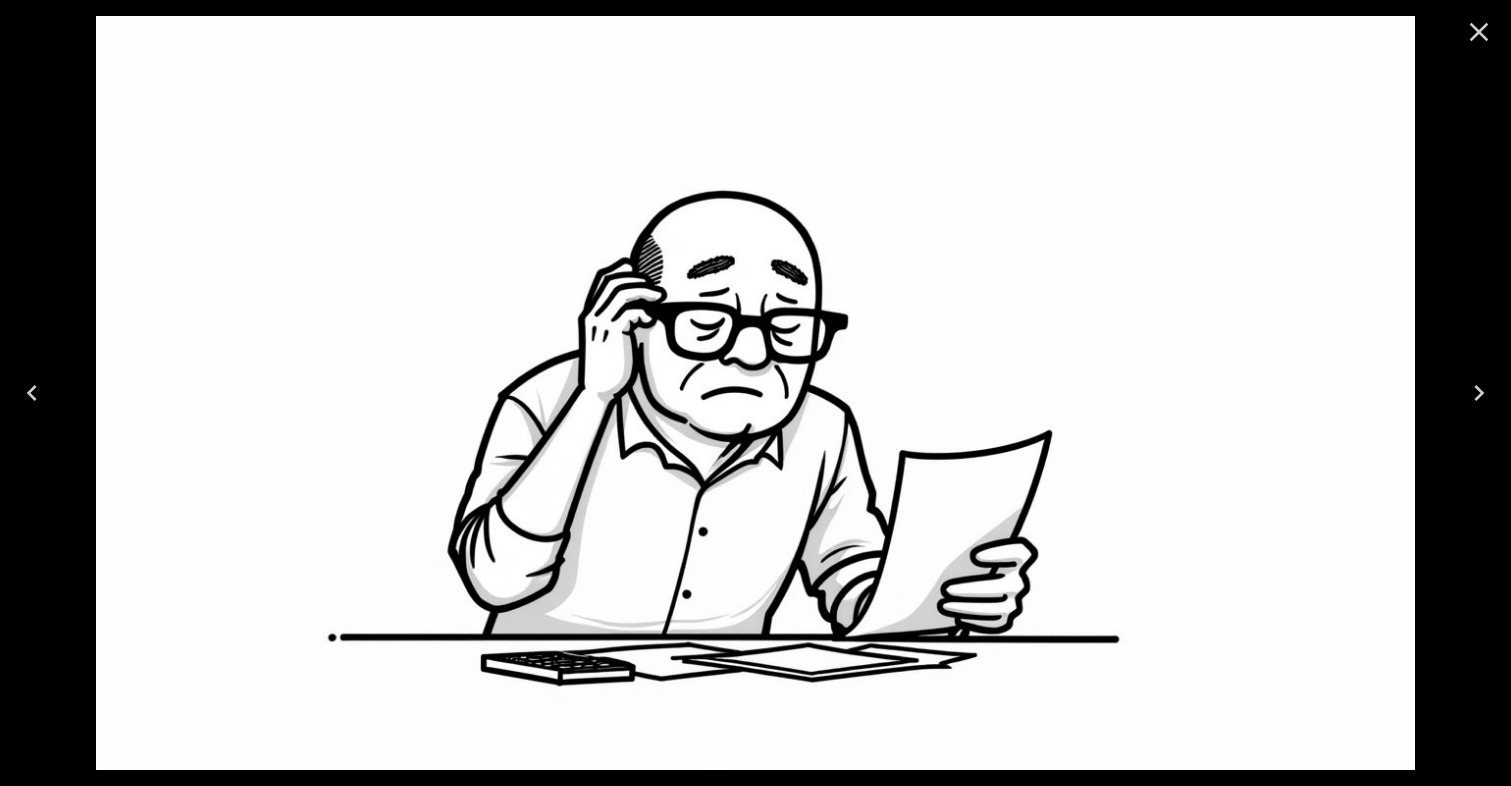 click 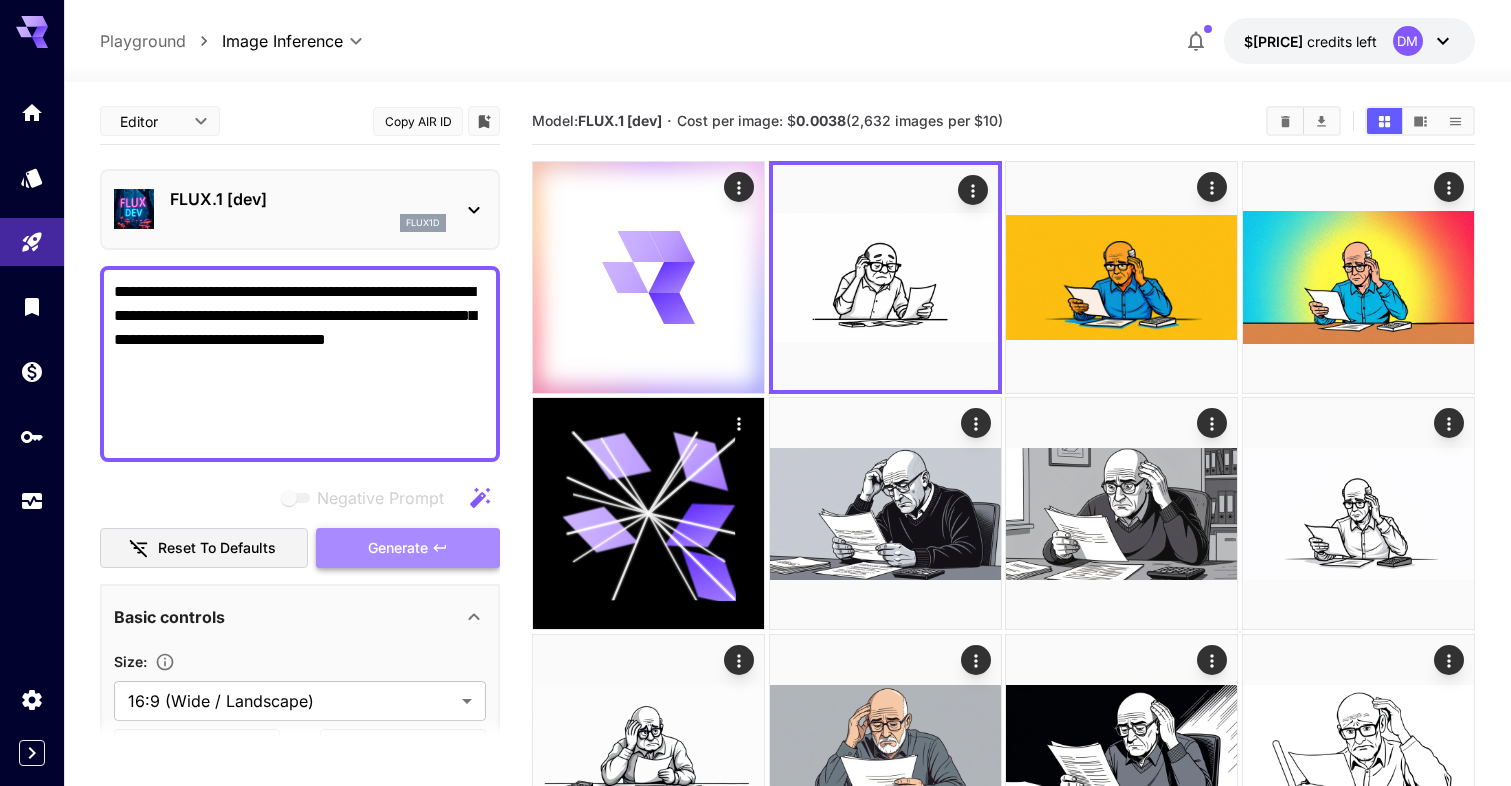 click on "Generate" at bounding box center [408, 548] 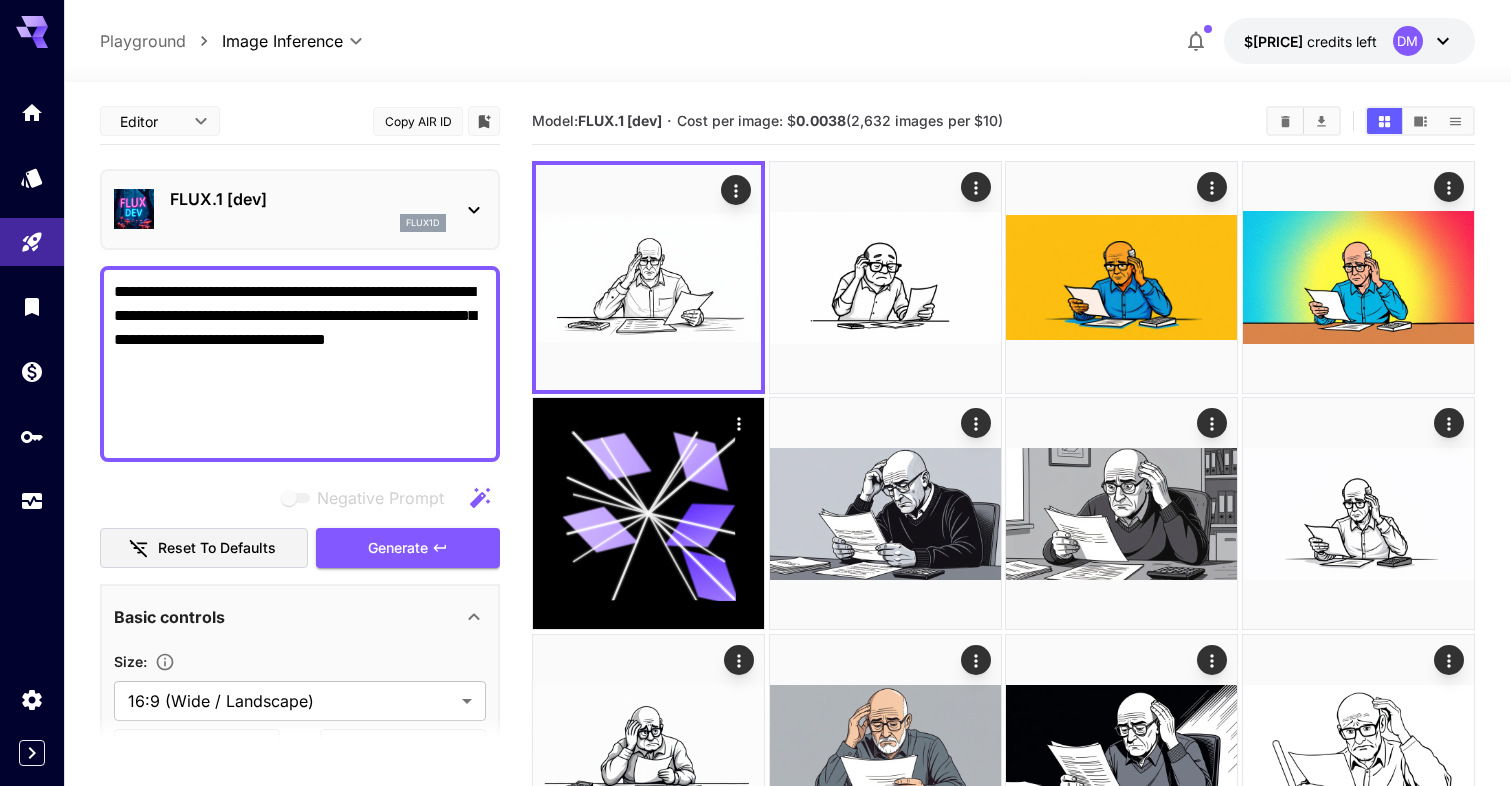 click on "FLUX.1 [dev]" at bounding box center [308, 199] 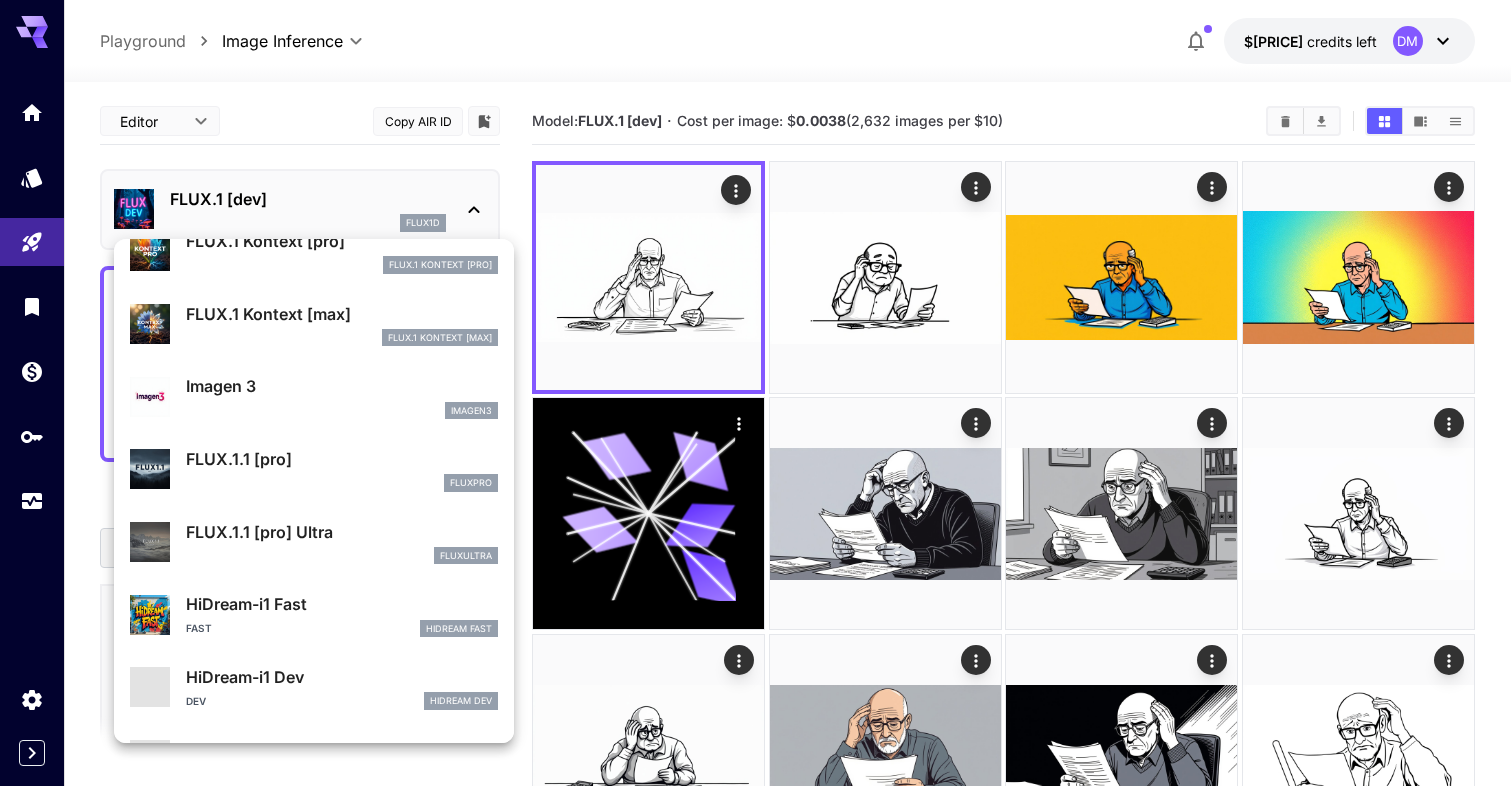 scroll, scrollTop: 890, scrollLeft: 0, axis: vertical 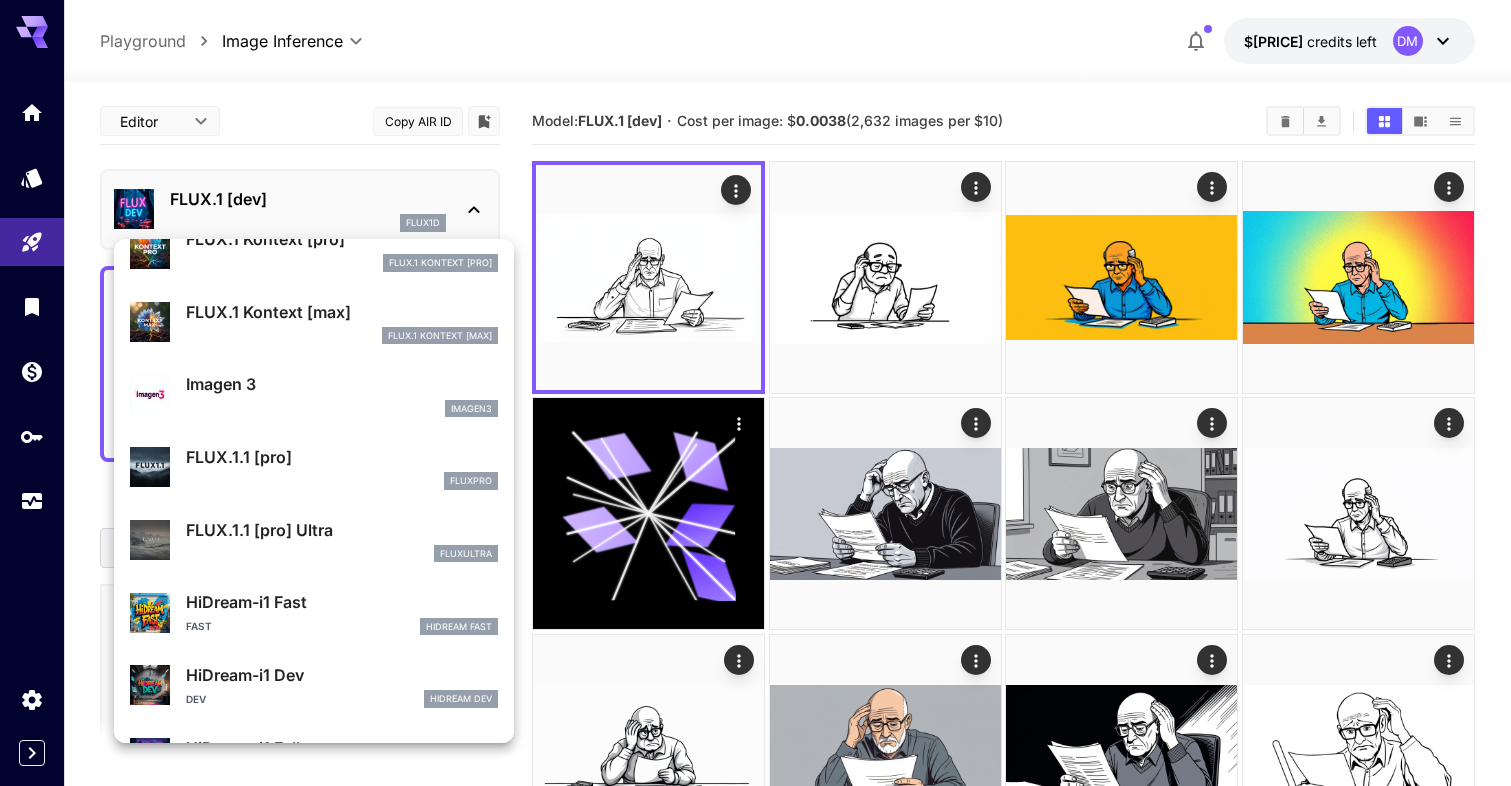 click on "fluxpro" at bounding box center [342, 481] 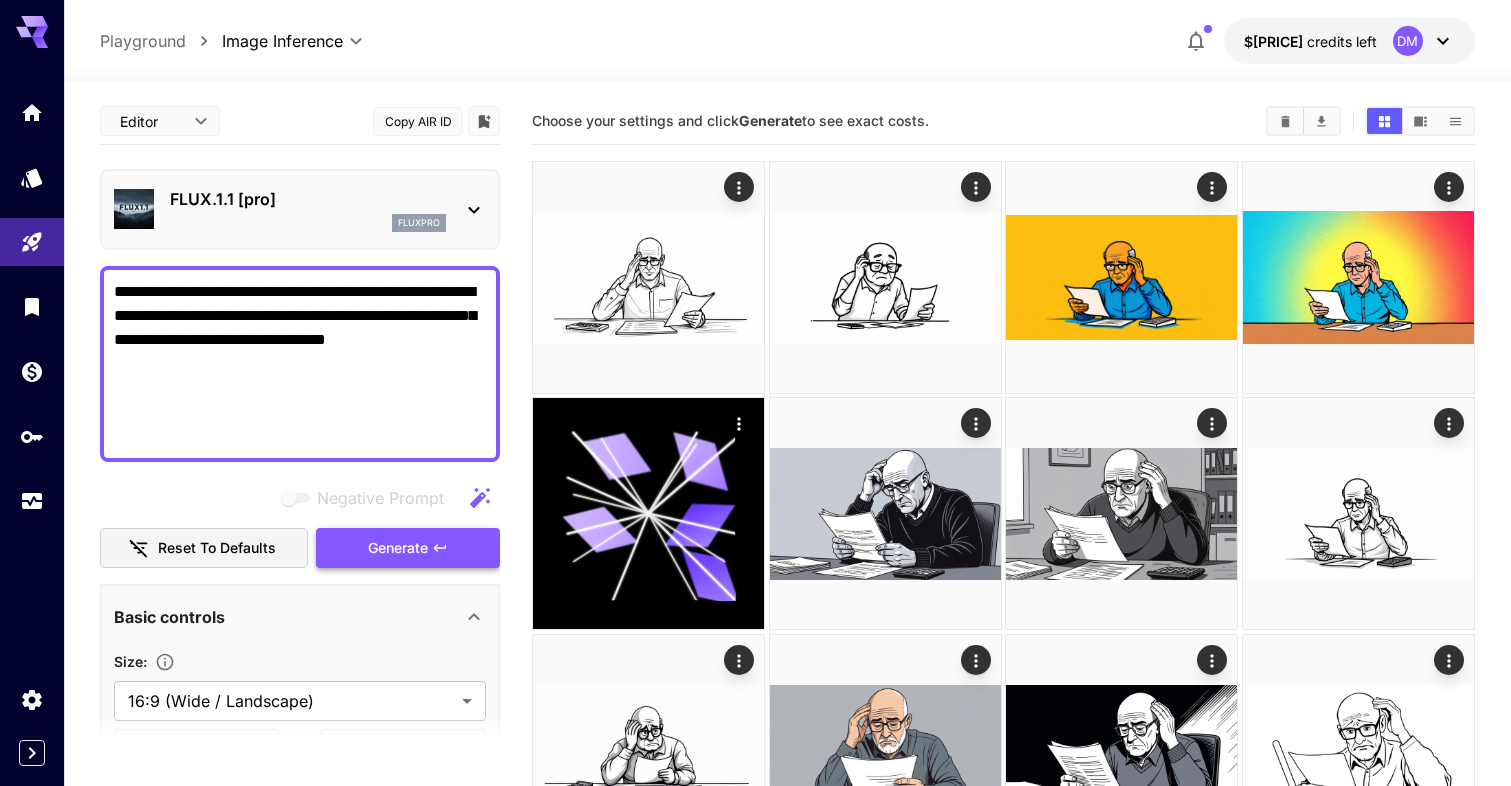 click on "Generate" at bounding box center (398, 548) 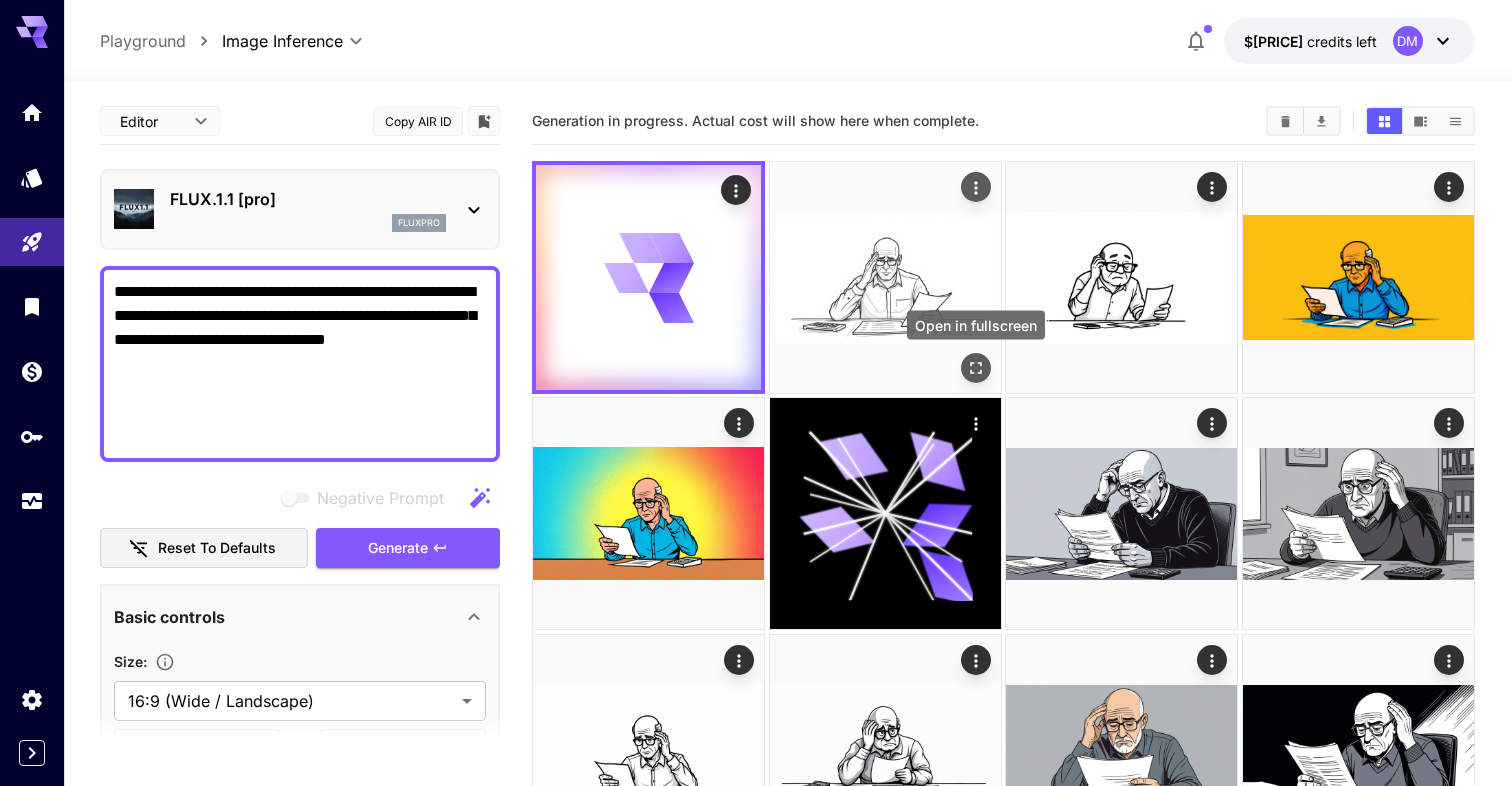 click 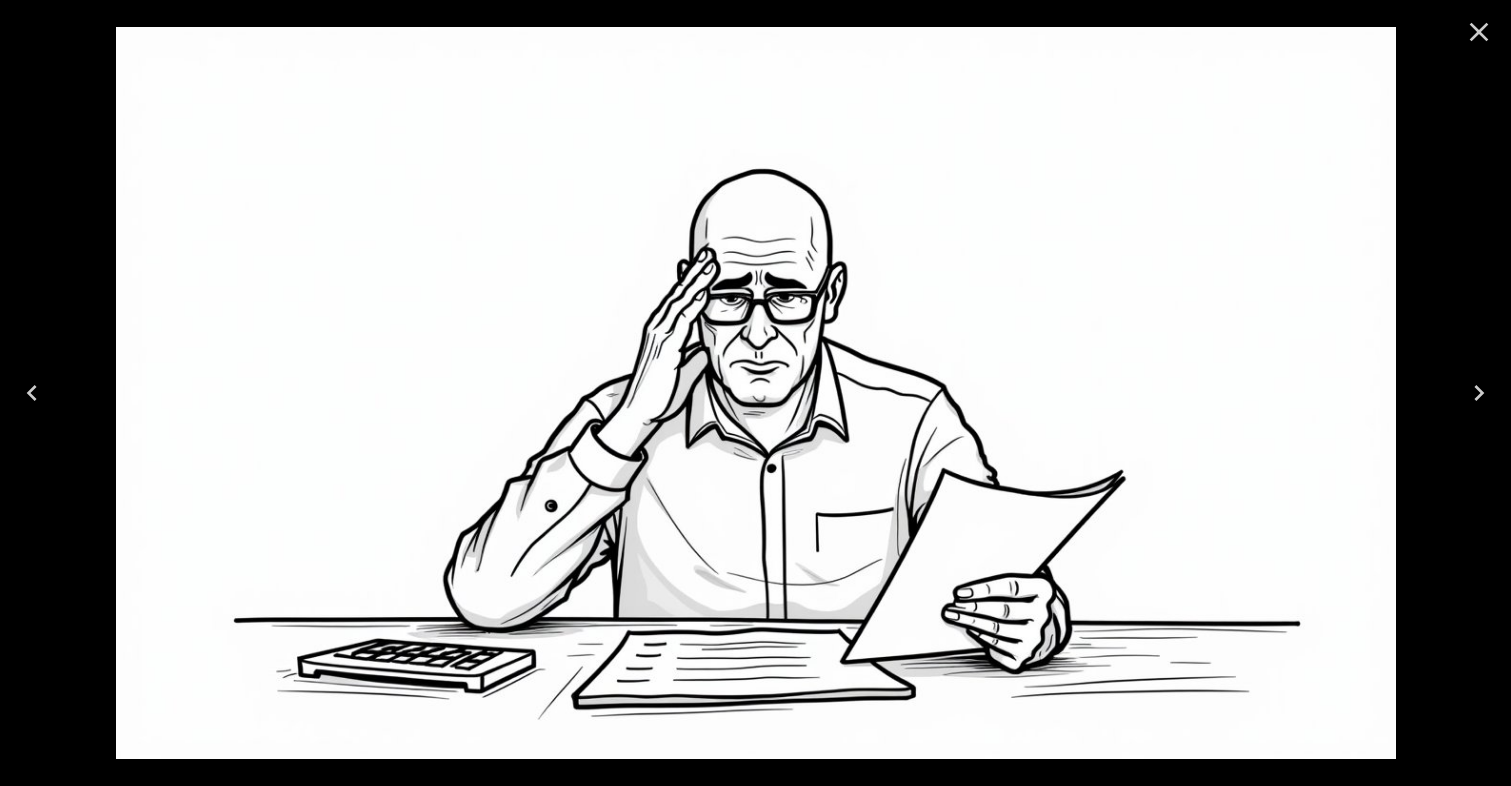 click 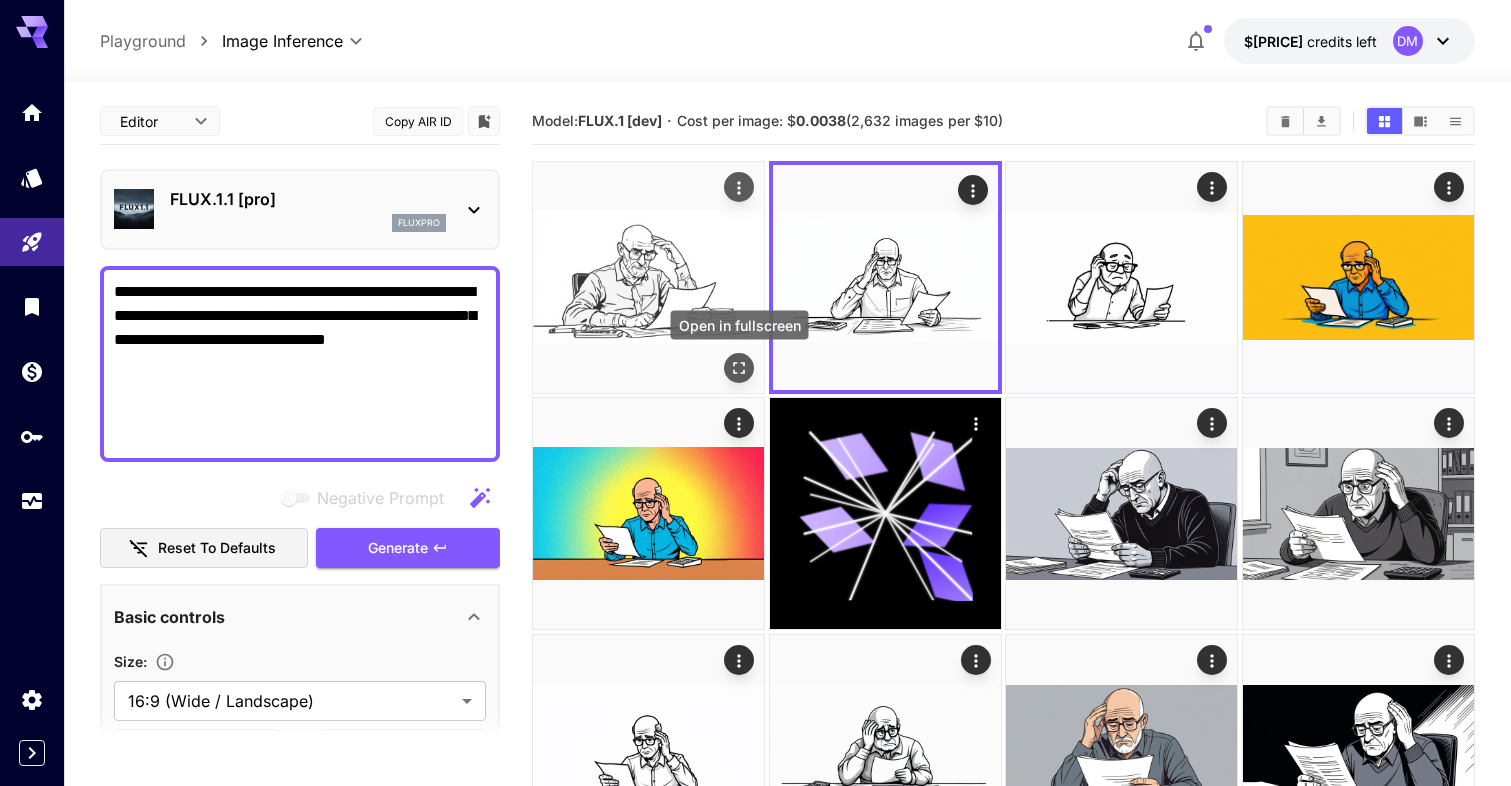 click 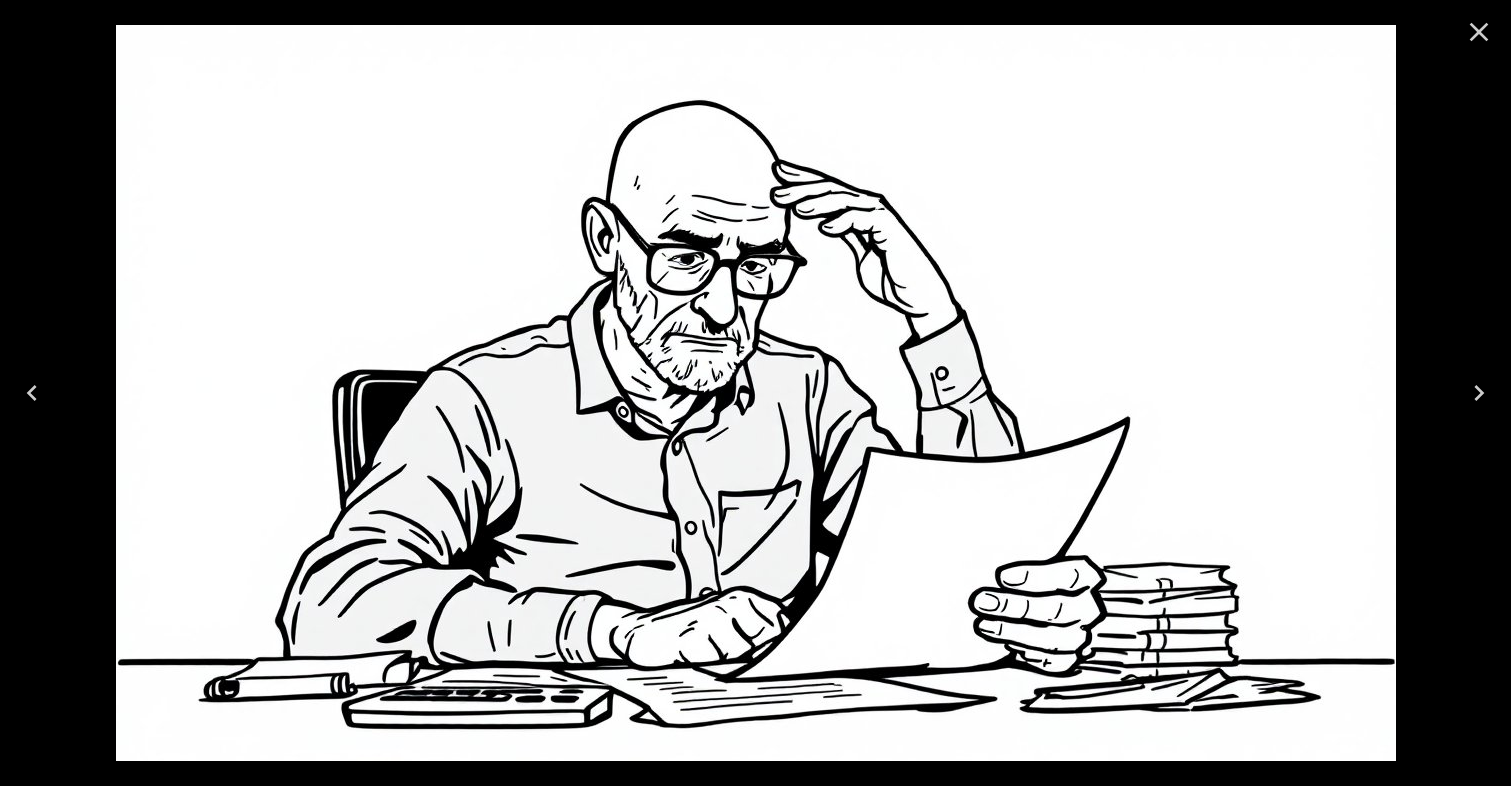 click 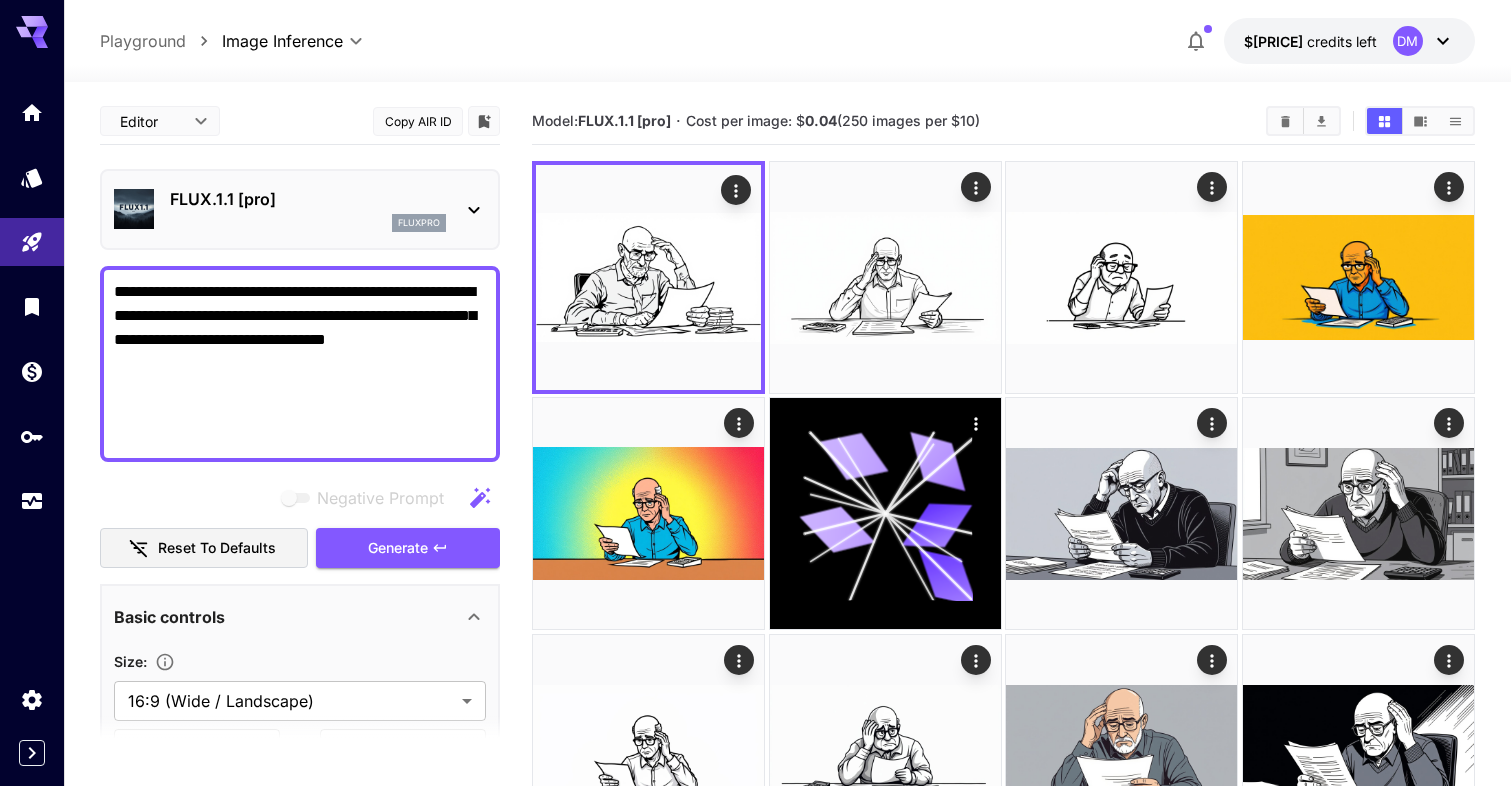 click on "fluxpro" at bounding box center (308, 223) 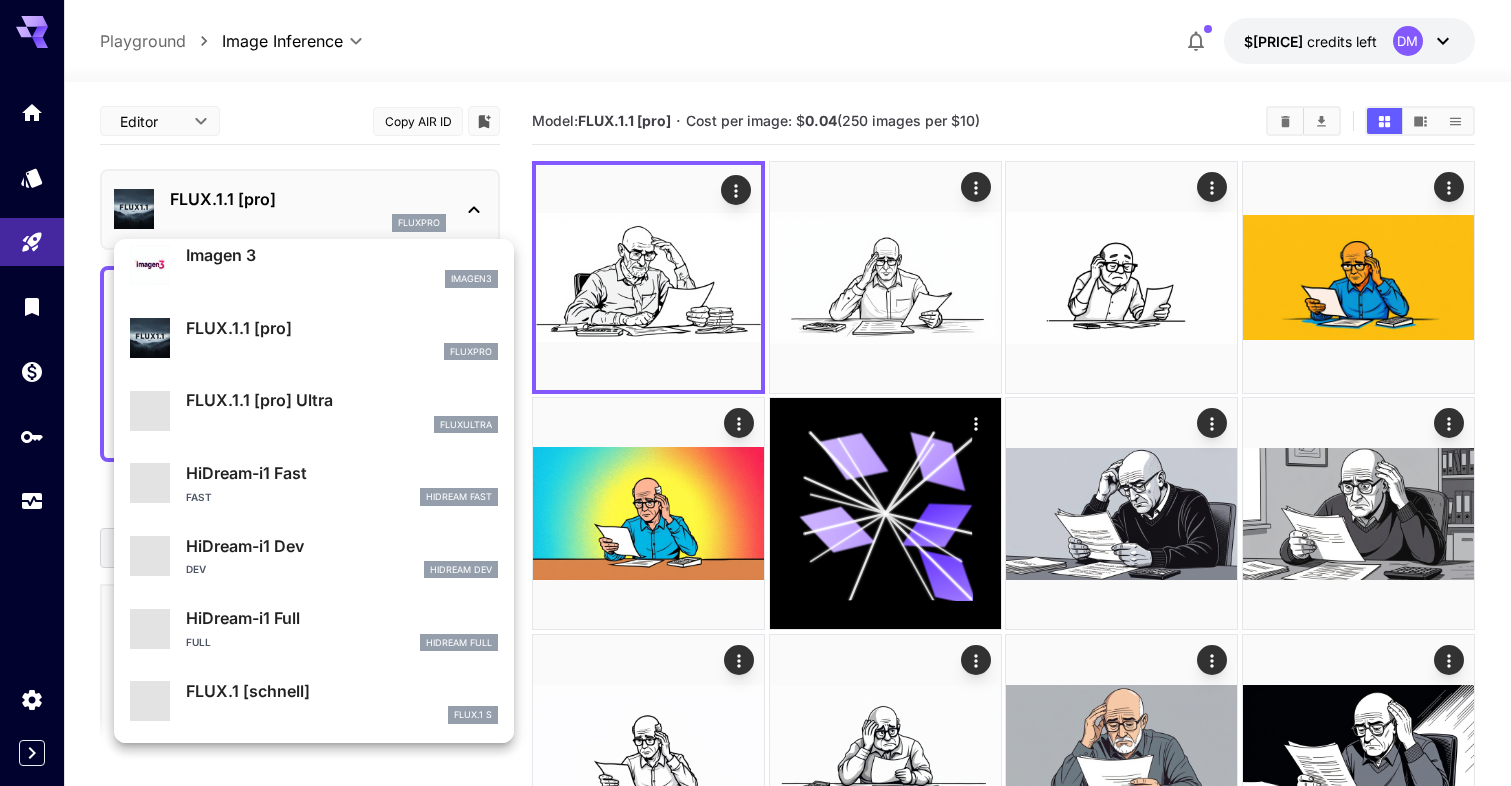 scroll, scrollTop: 1017, scrollLeft: 0, axis: vertical 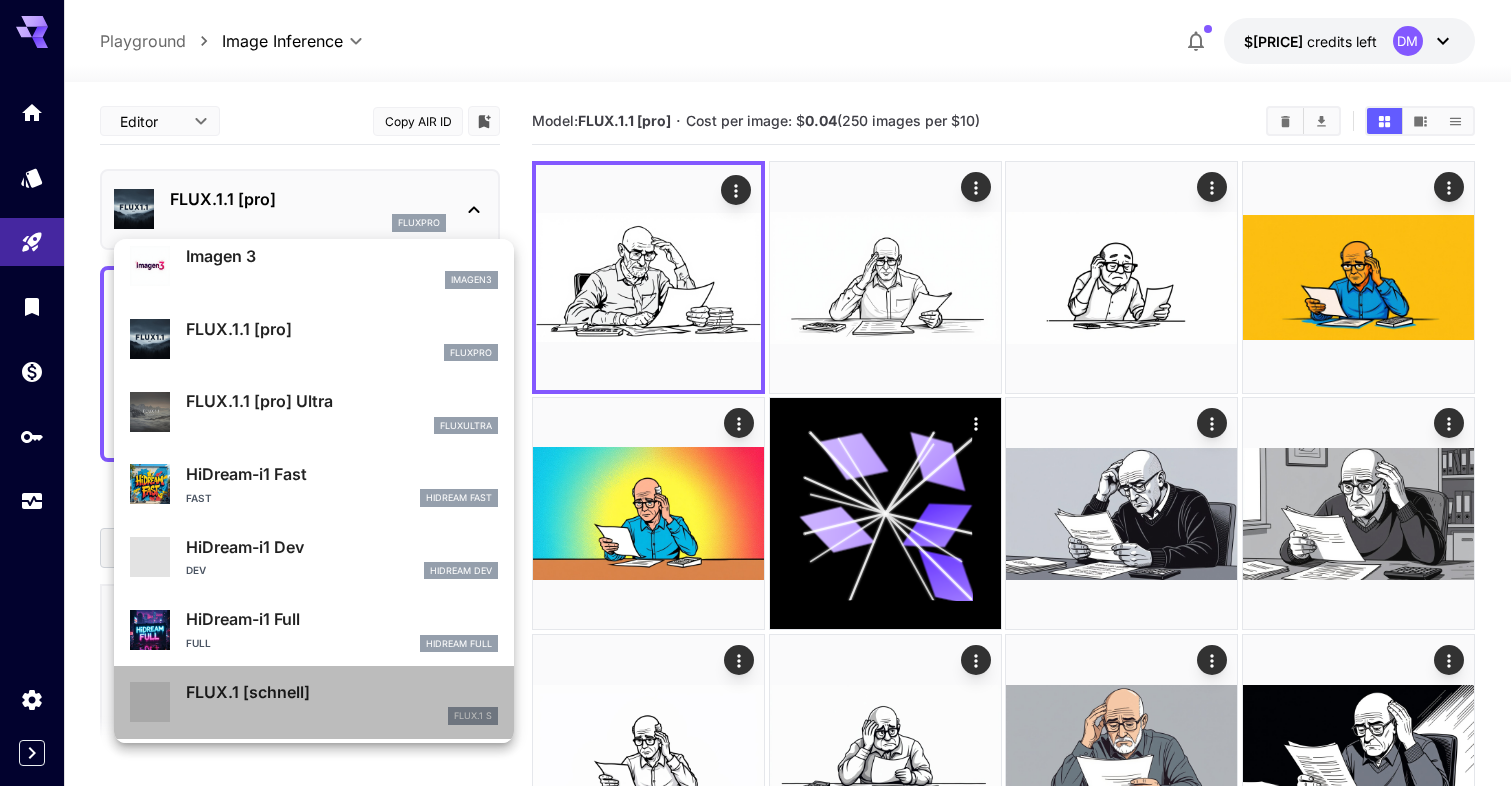 click on "FLUX.1 [schnell]" at bounding box center (342, 692) 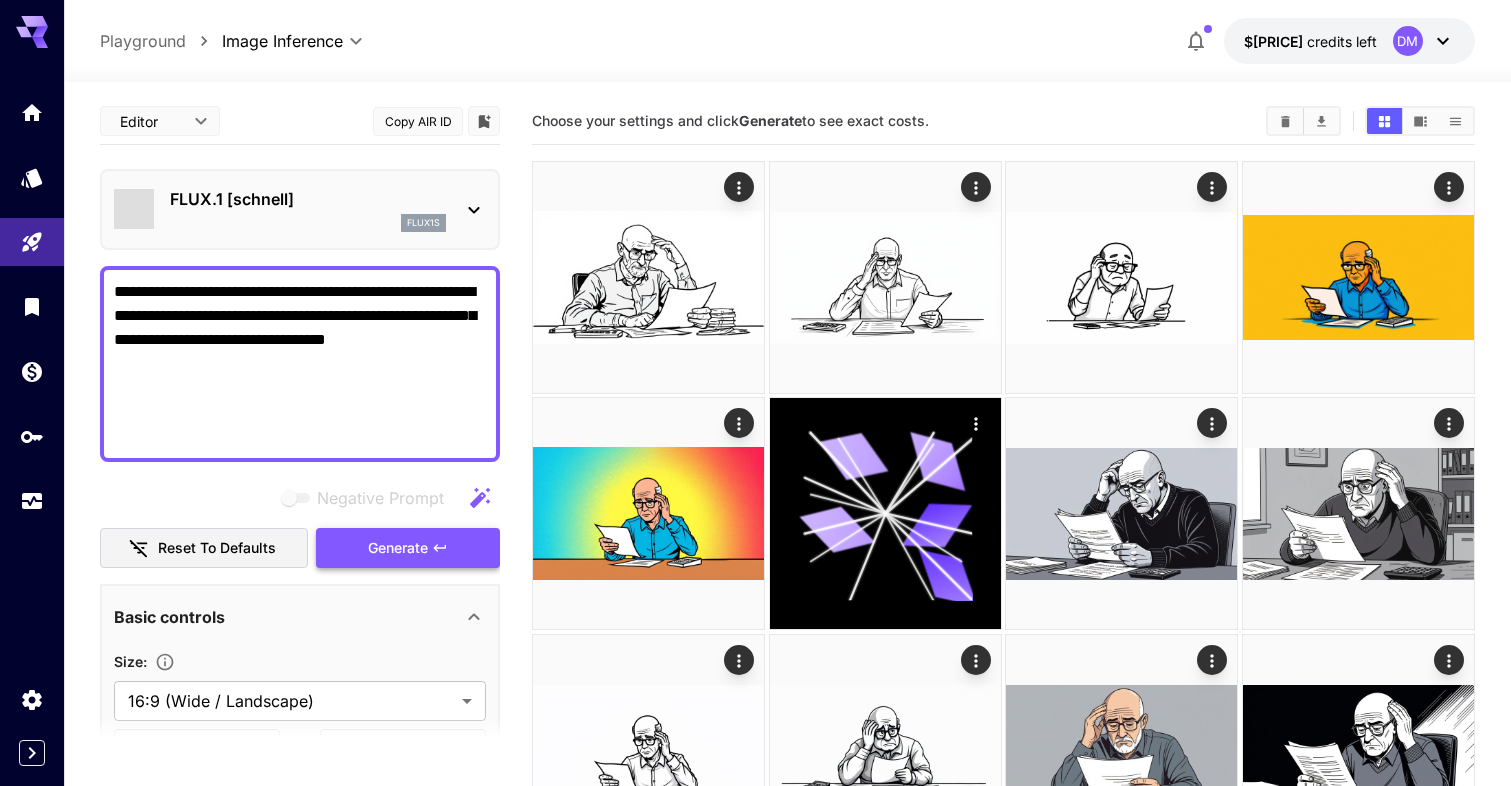 click on "Generate" at bounding box center [398, 548] 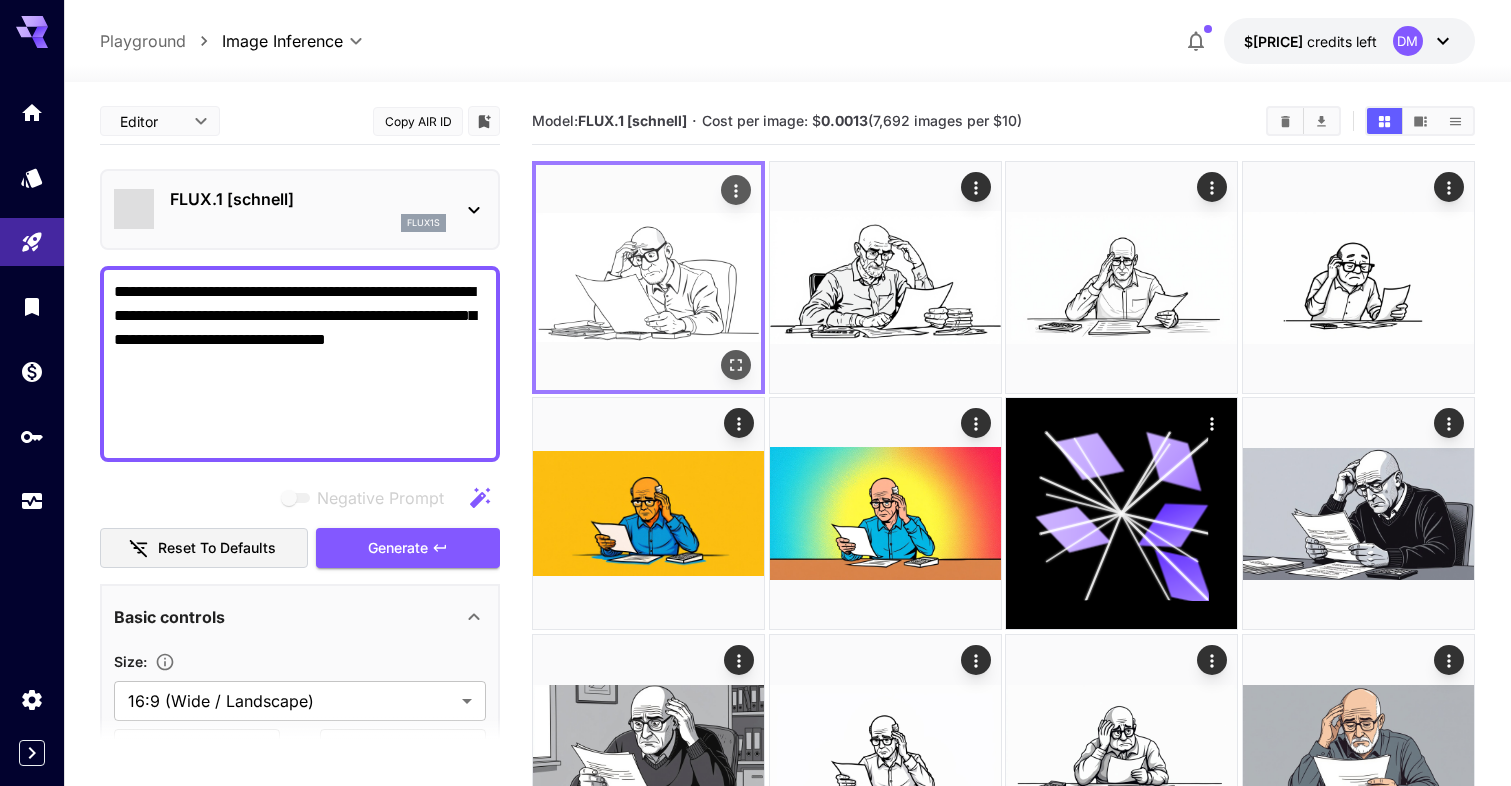 click 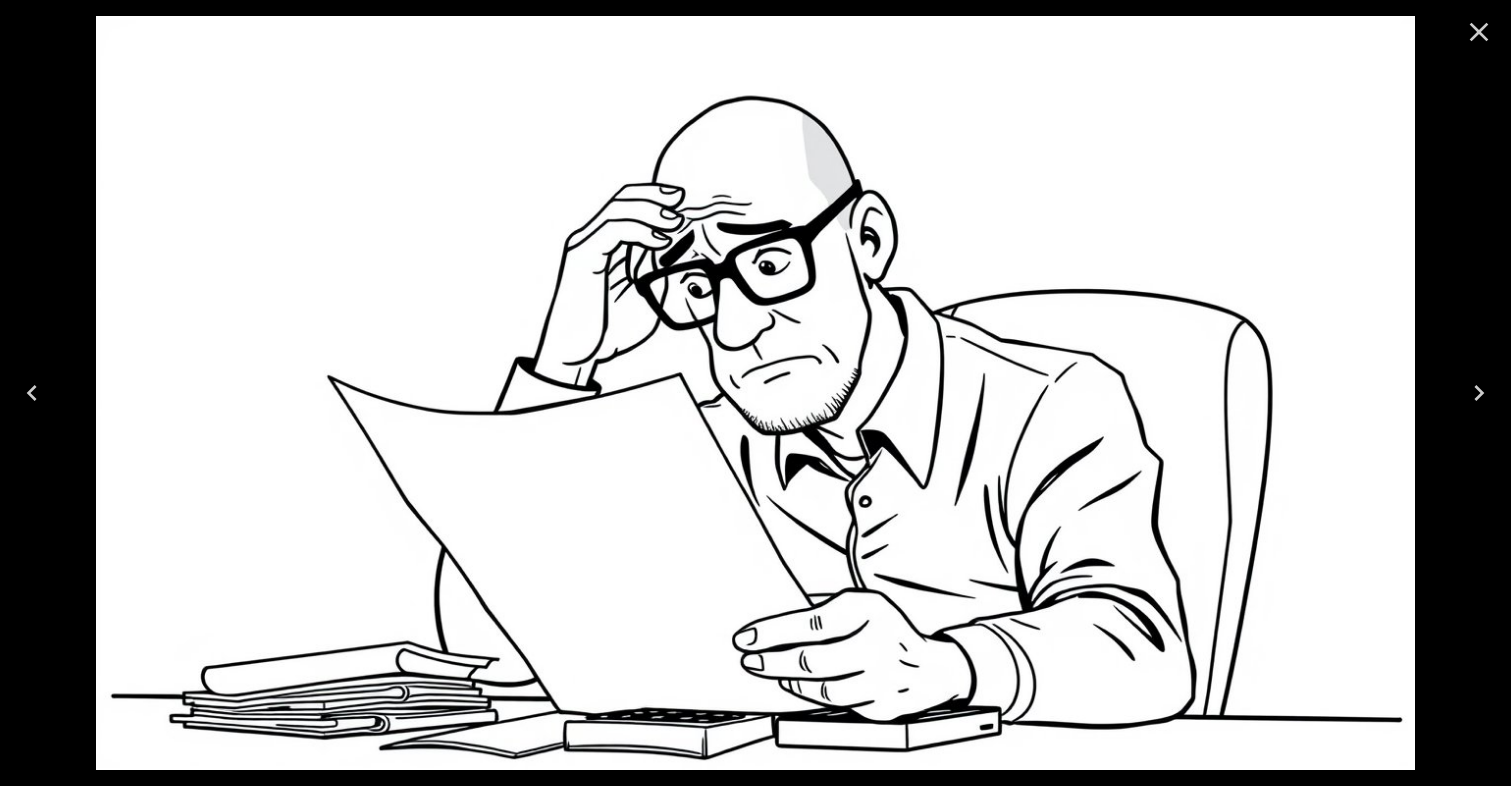 click 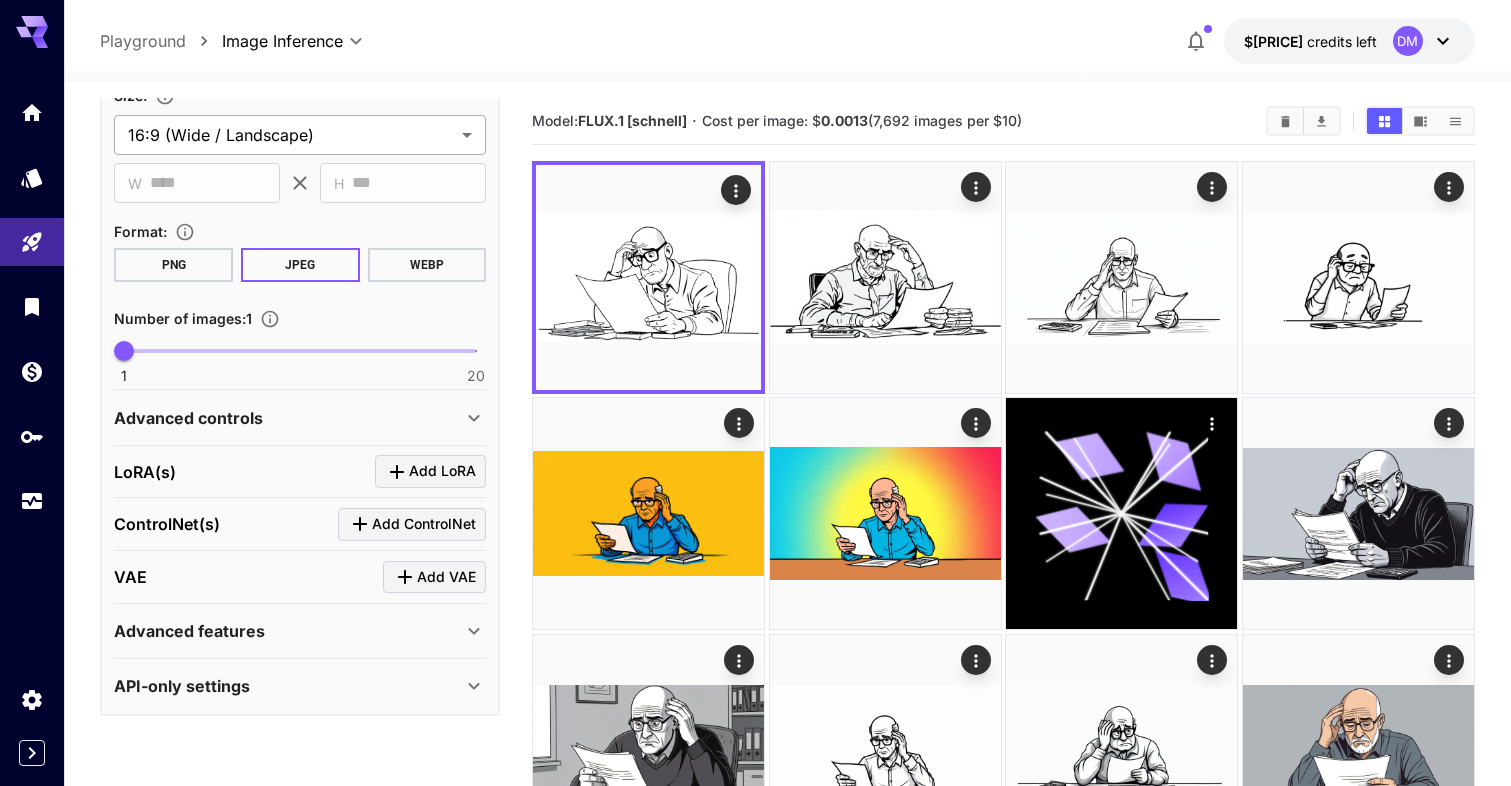 scroll, scrollTop: 566, scrollLeft: 0, axis: vertical 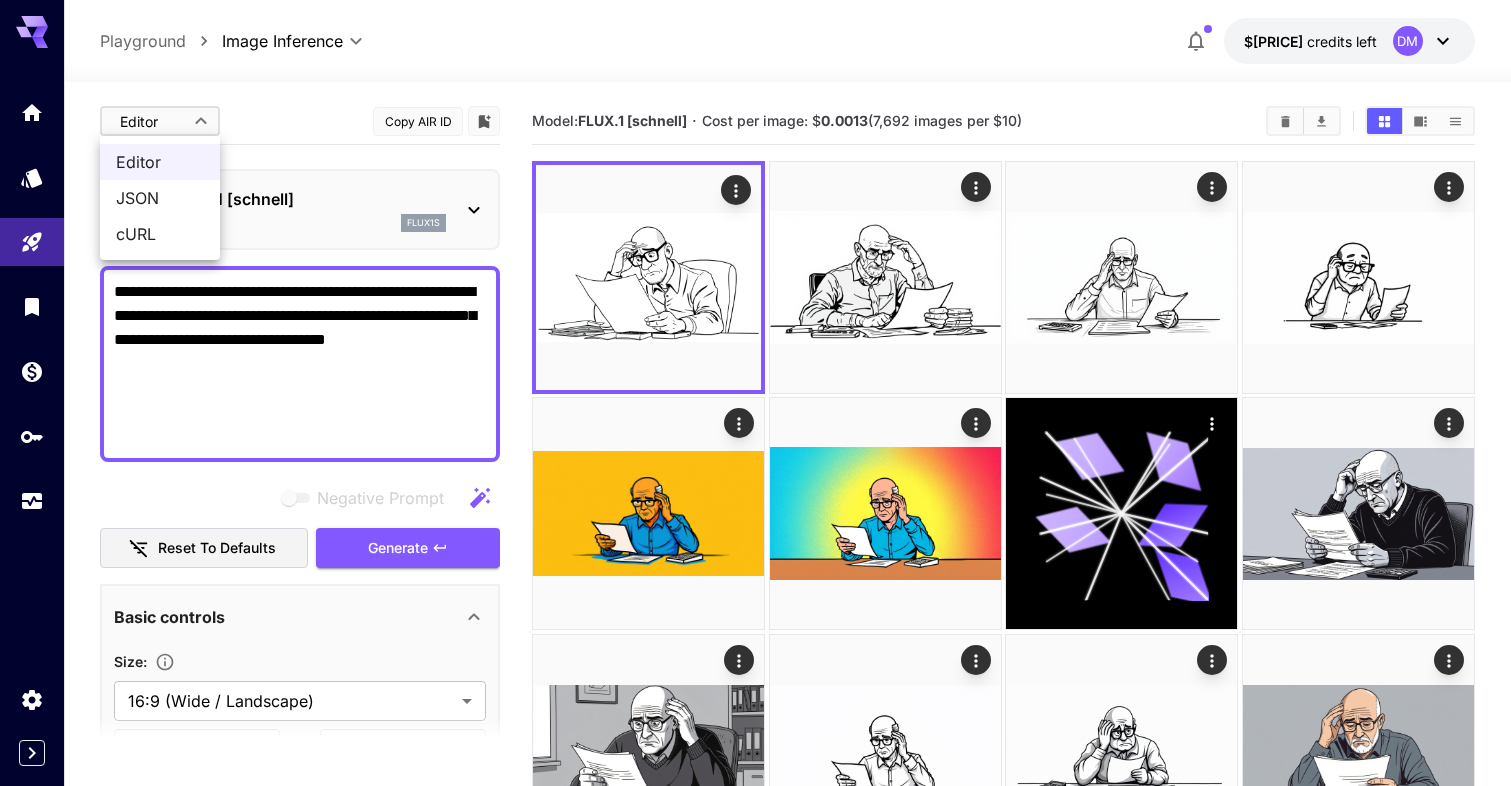 click on "**********" at bounding box center (755, 2237) 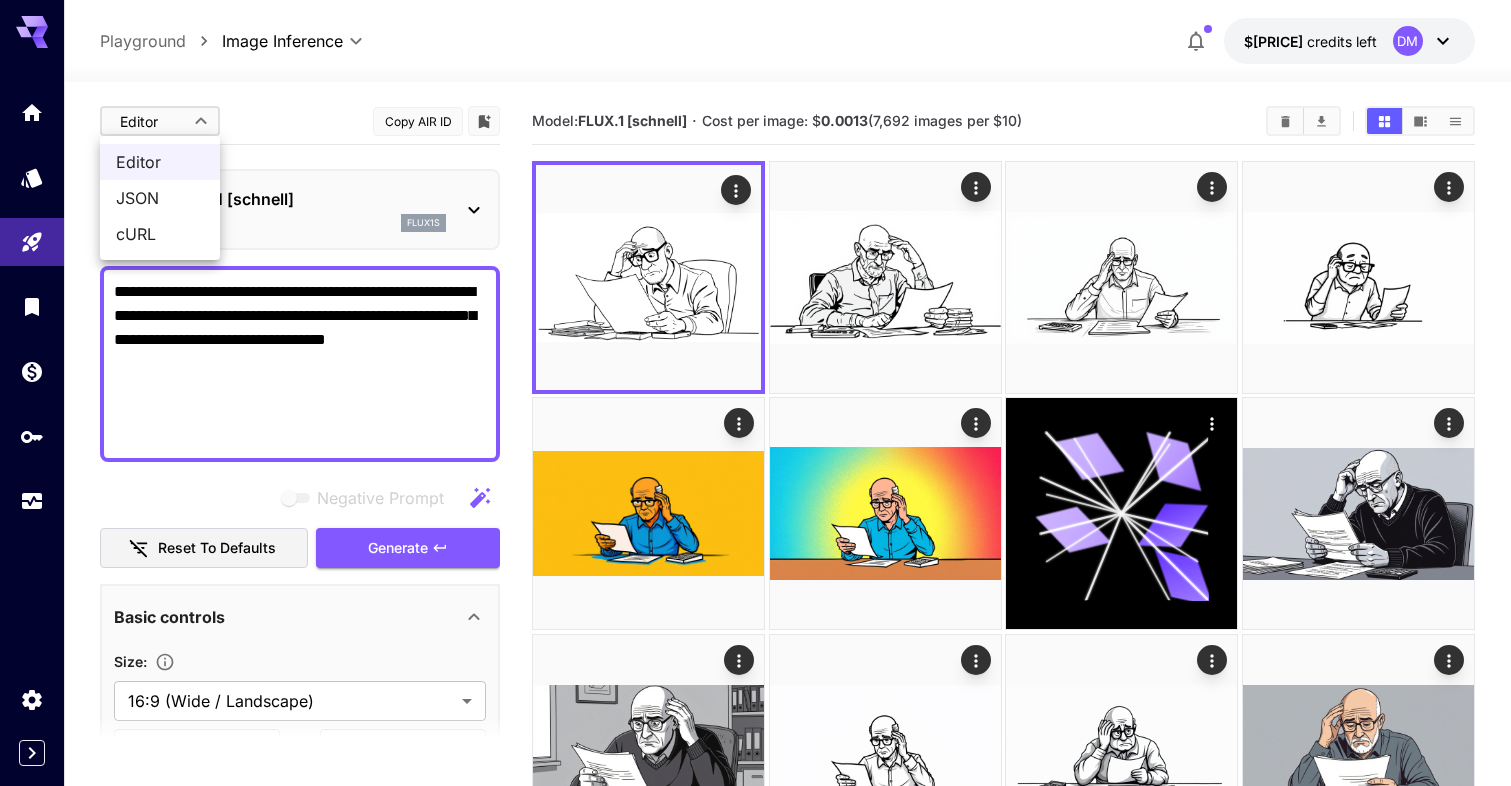 click on "cURL" at bounding box center [160, 234] 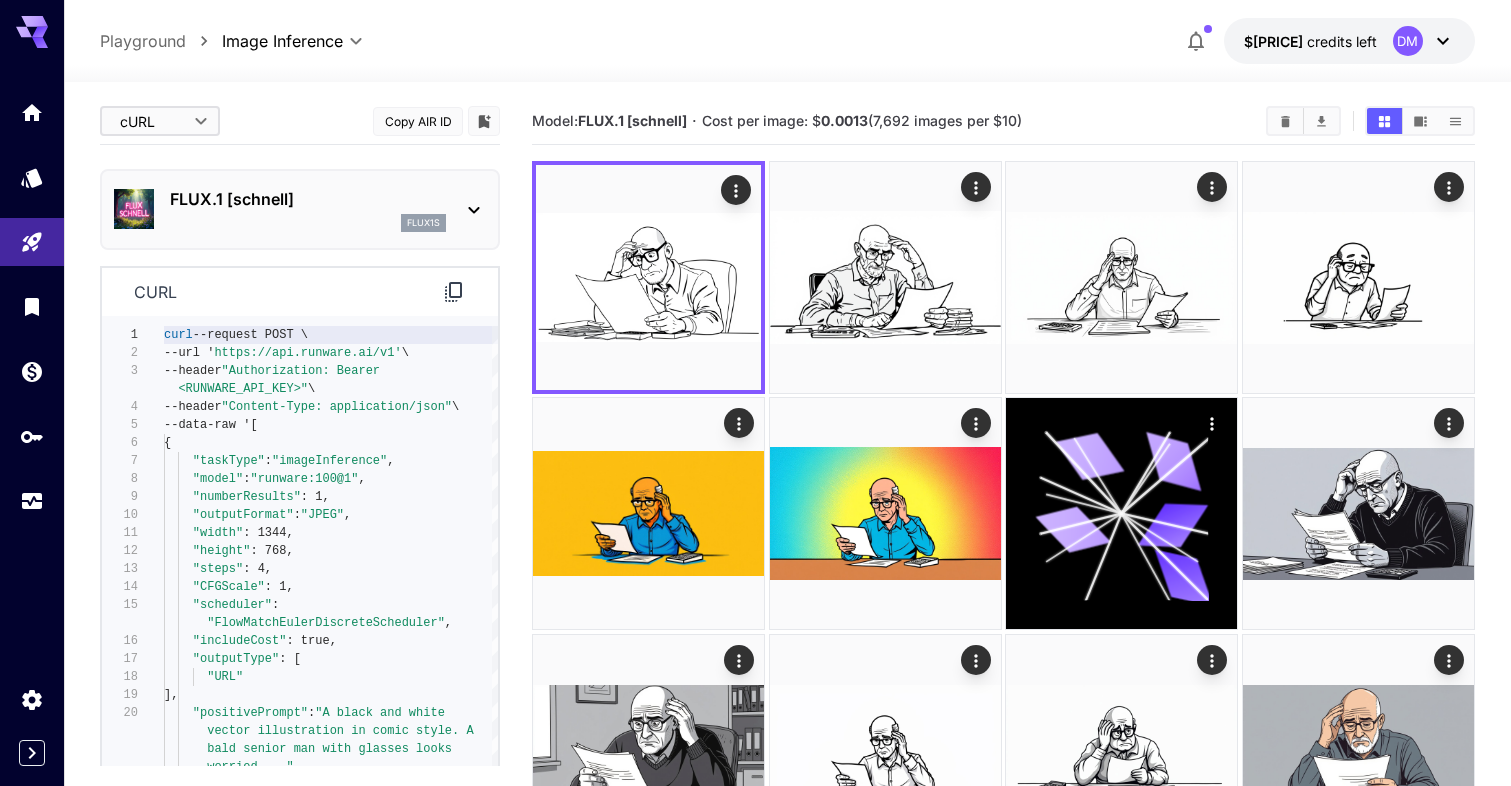 type on "****" 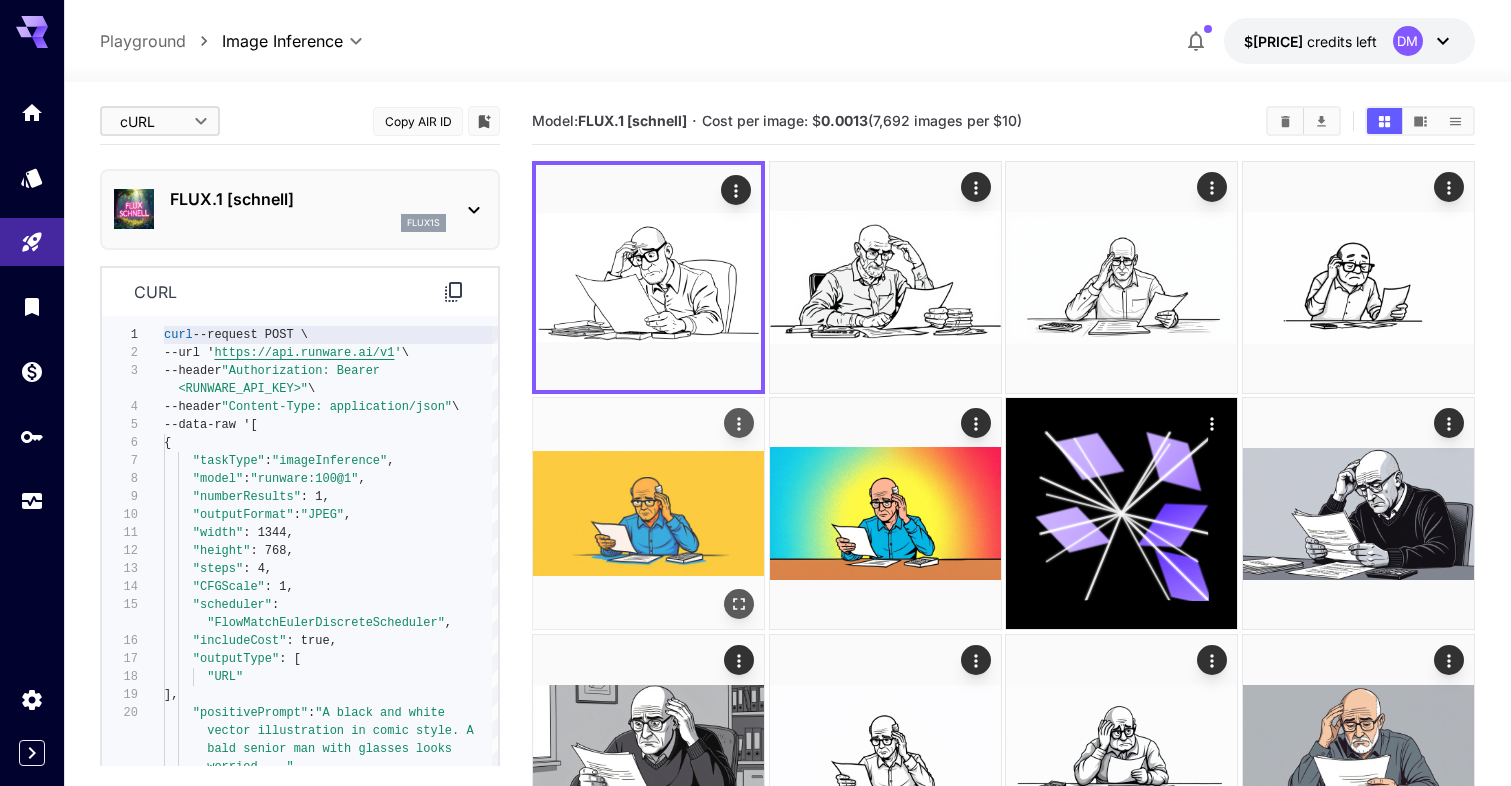 scroll, scrollTop: 0, scrollLeft: 0, axis: both 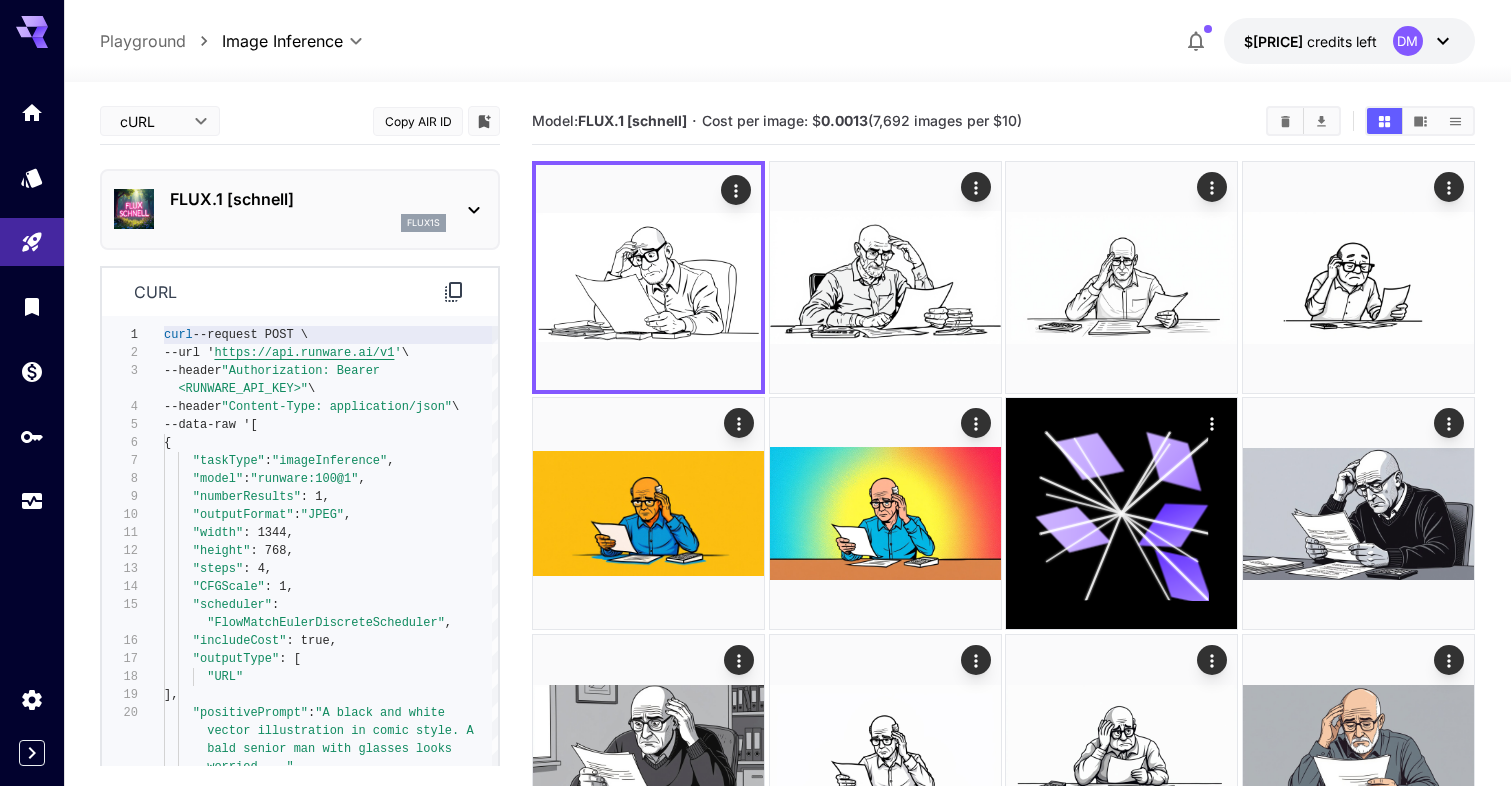 click 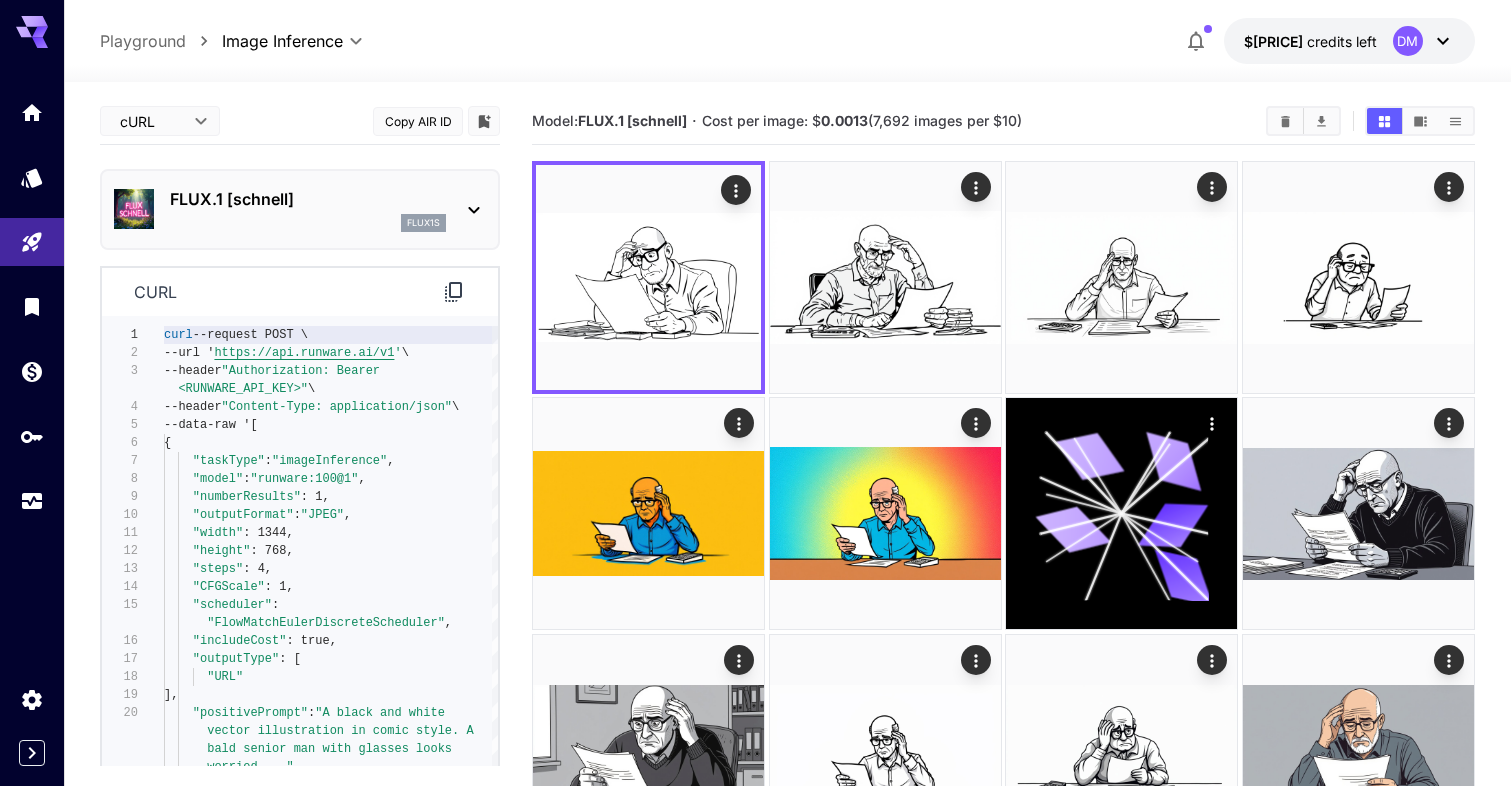 click 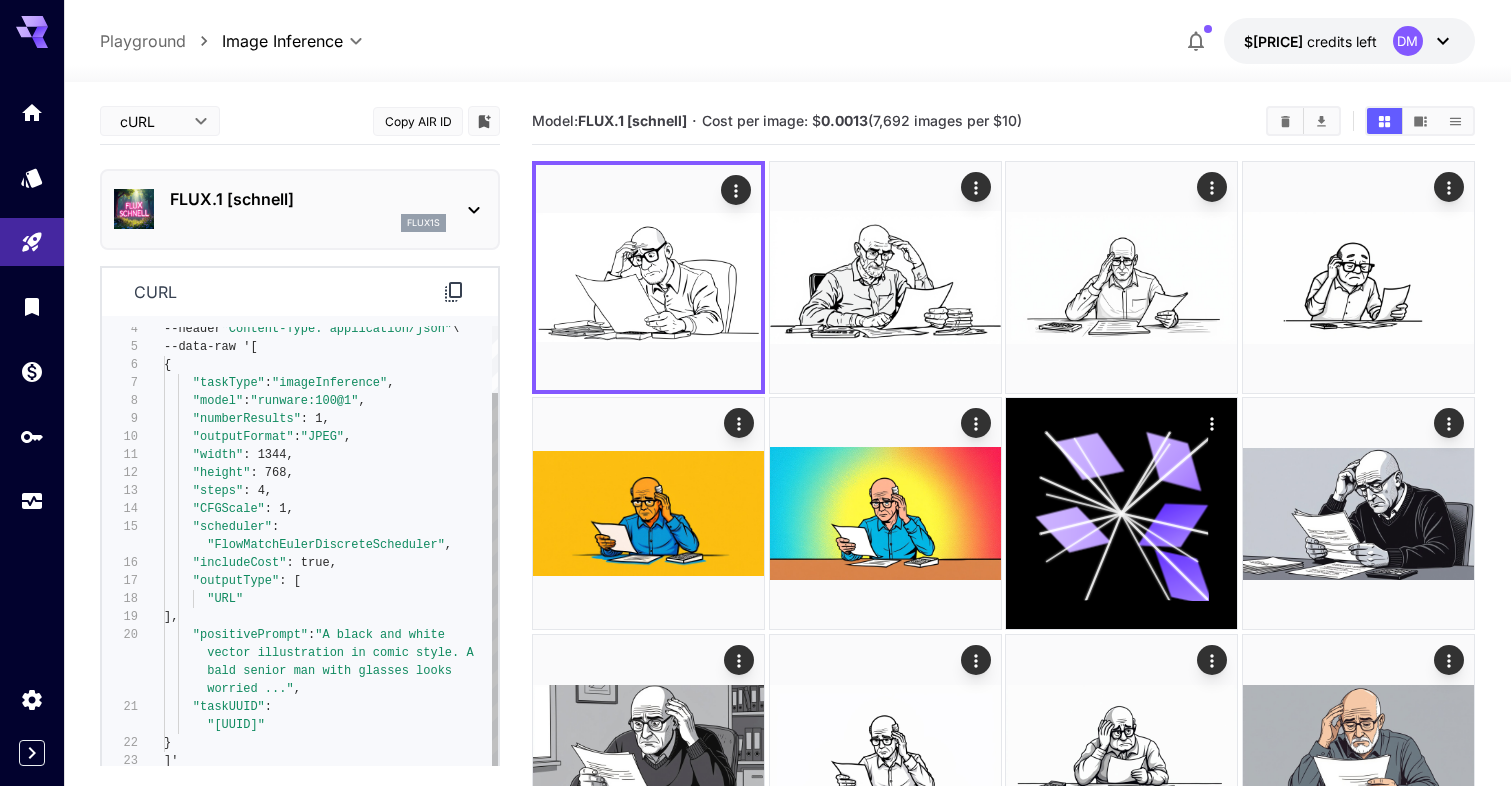 scroll, scrollTop: 108, scrollLeft: 0, axis: vertical 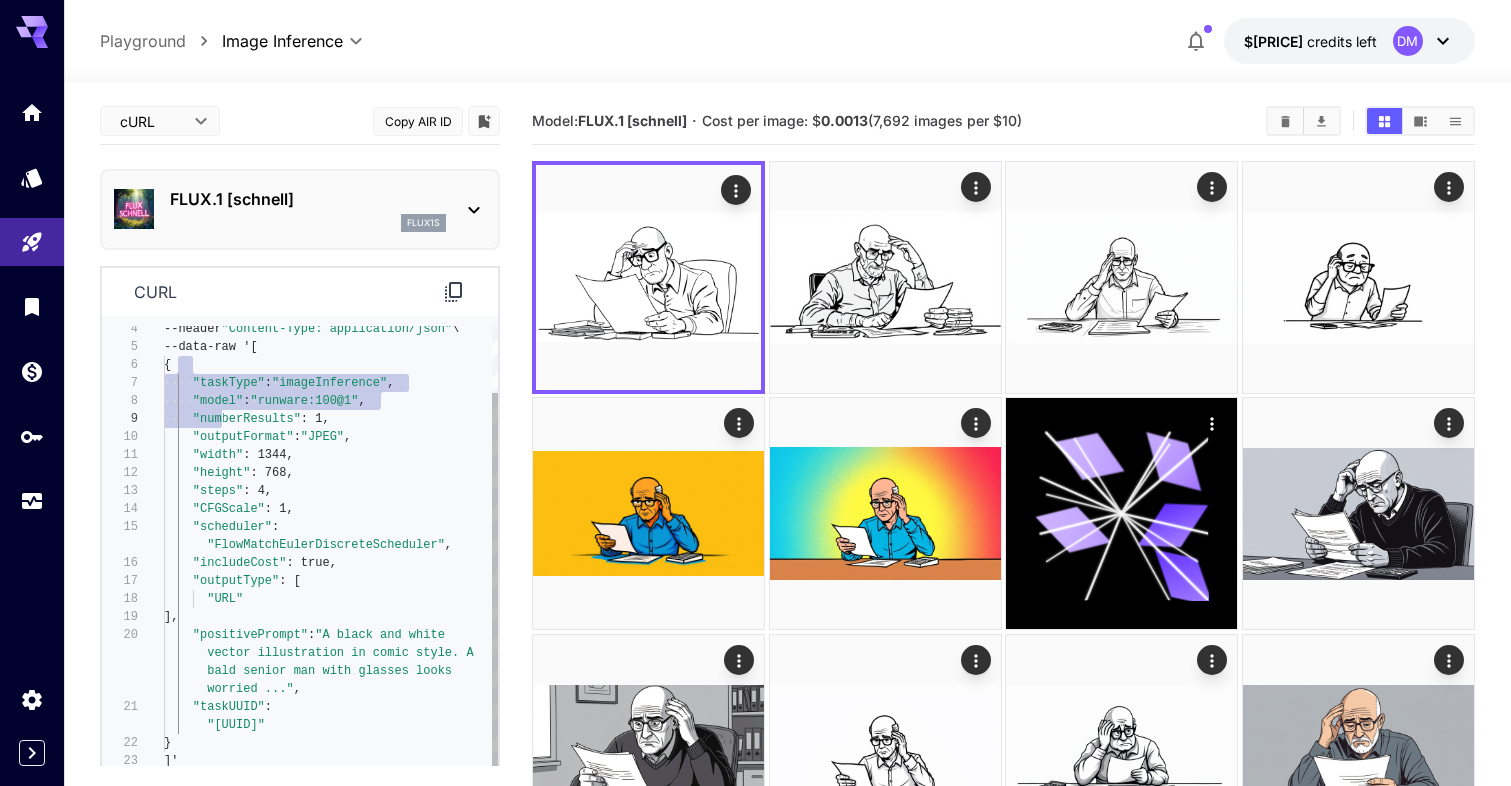 drag, startPoint x: 180, startPoint y: 365, endPoint x: 222, endPoint y: 410, distance: 61.554855 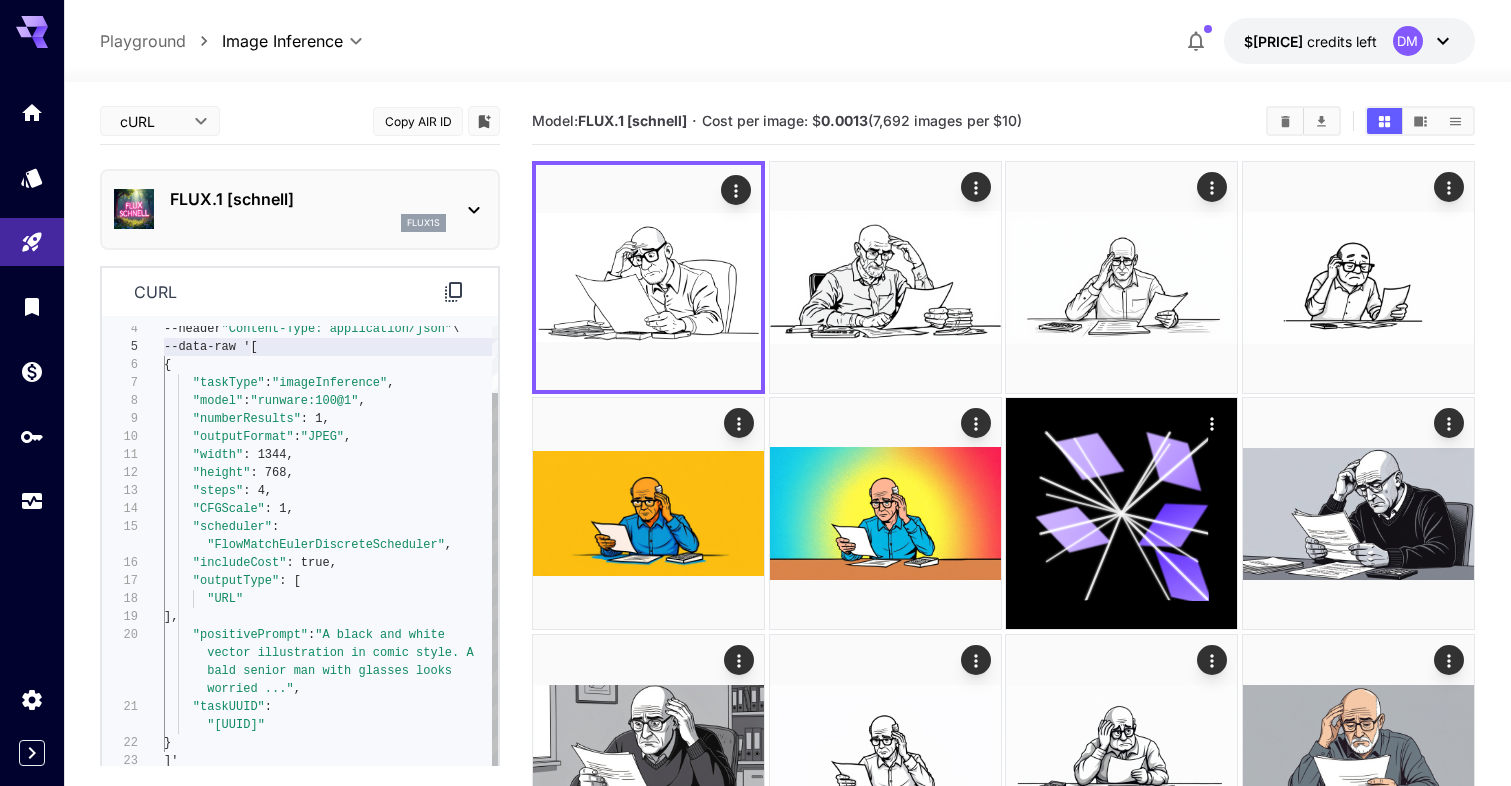 scroll, scrollTop: 90, scrollLeft: 0, axis: vertical 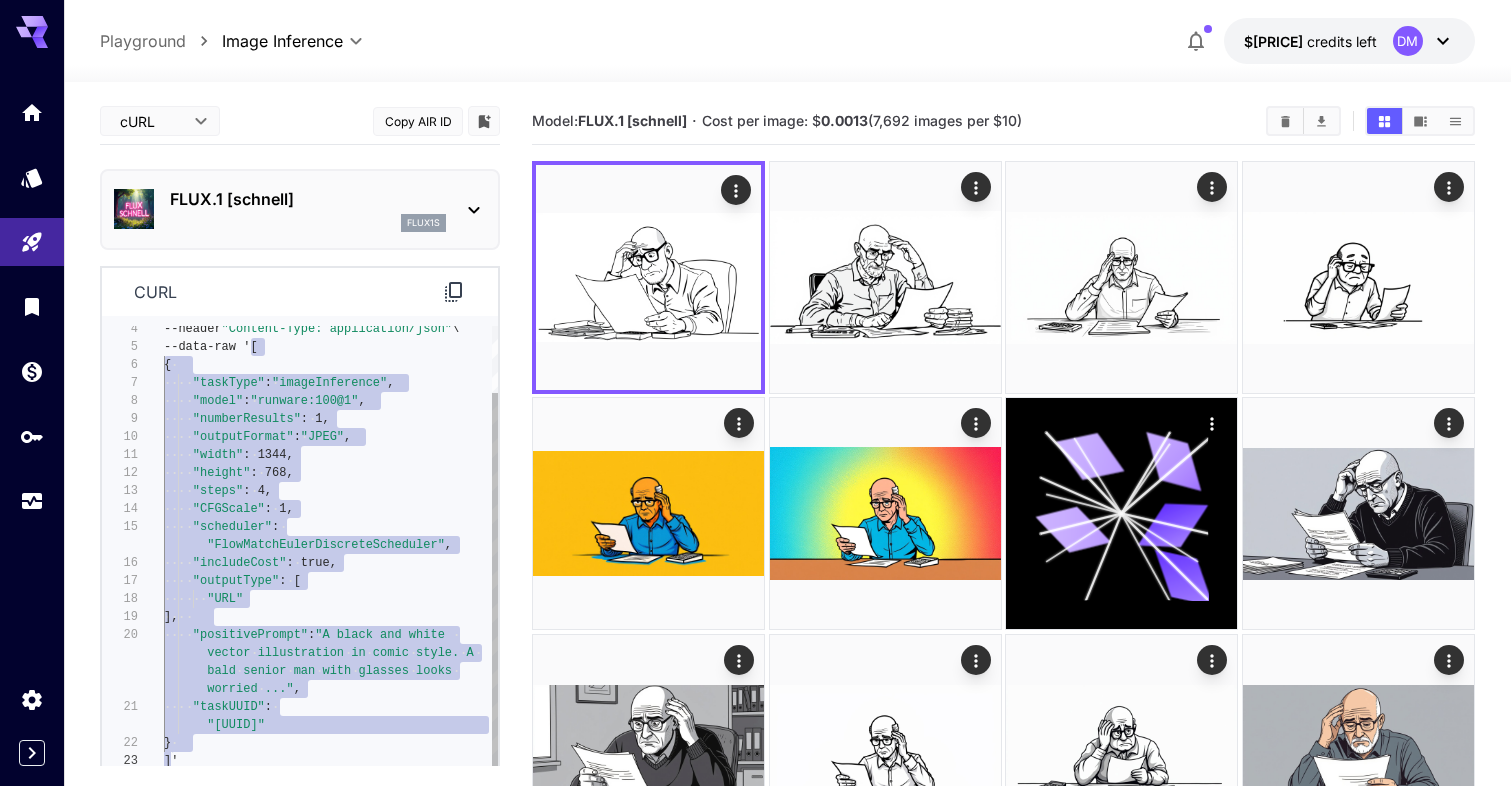 drag, startPoint x: 252, startPoint y: 341, endPoint x: 171, endPoint y: 750, distance: 416.94363 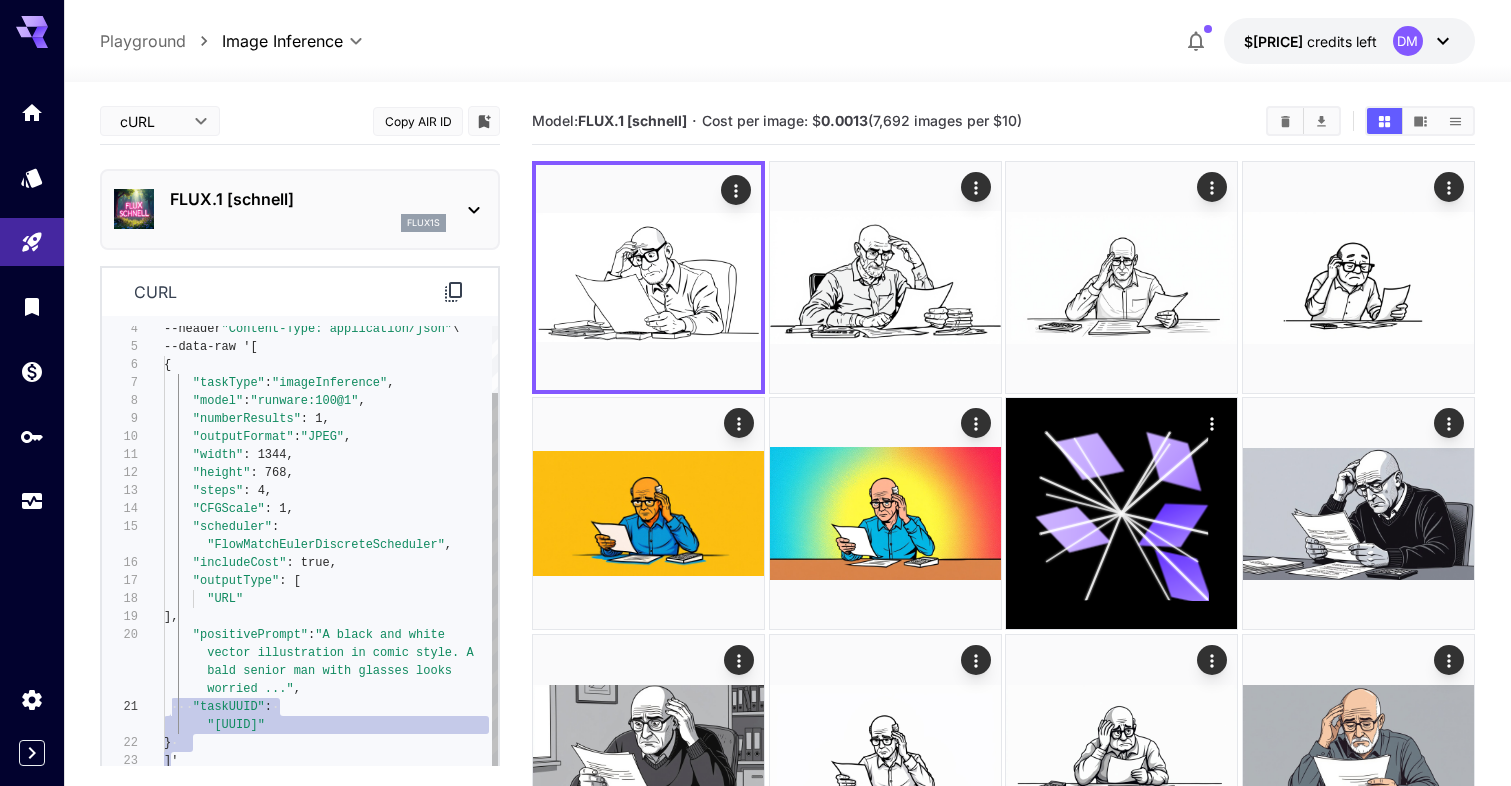 type on "**********" 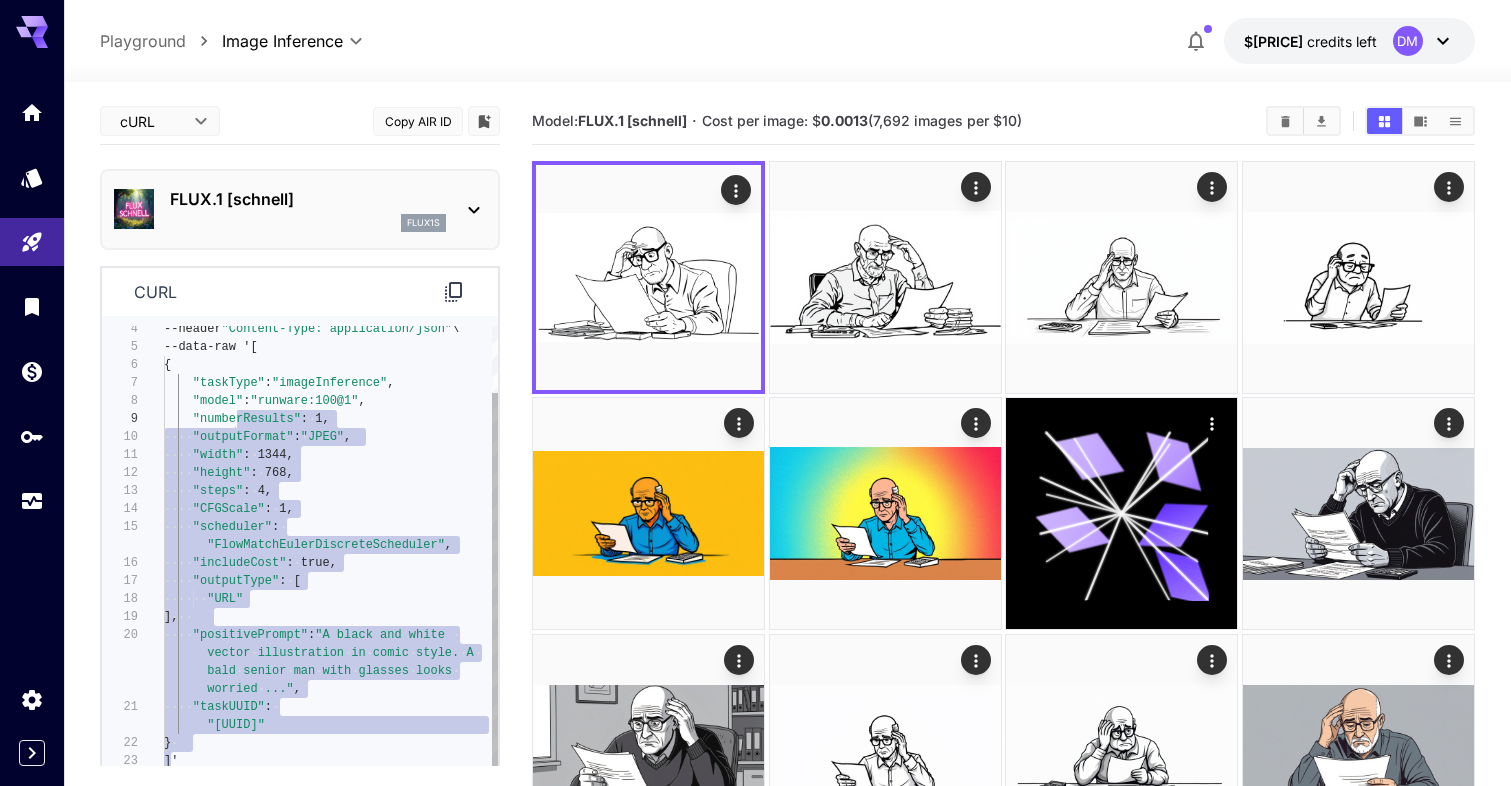 scroll, scrollTop: 90, scrollLeft: 0, axis: vertical 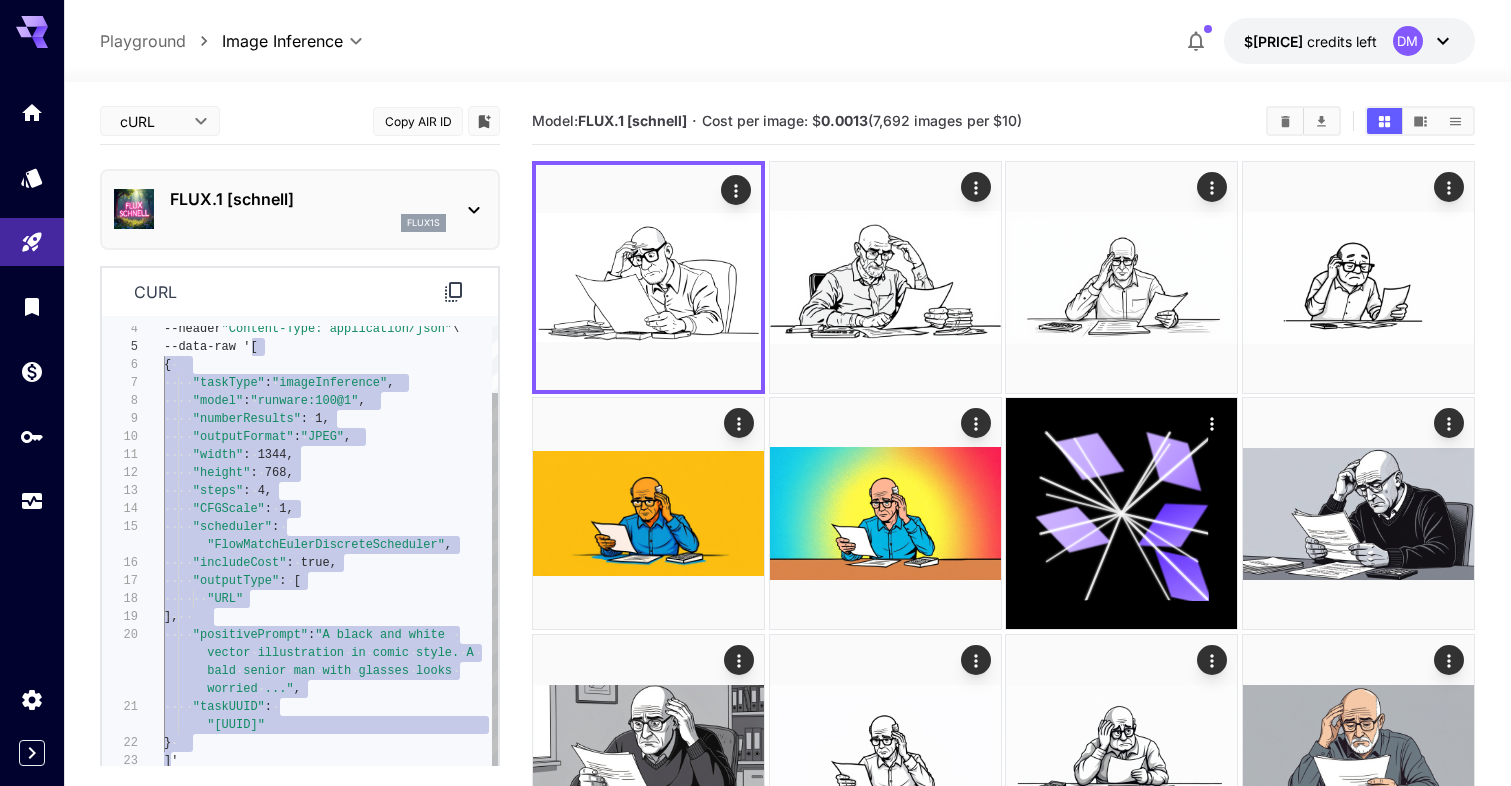 drag, startPoint x: 171, startPoint y: 762, endPoint x: 252, endPoint y: 340, distance: 429.7034 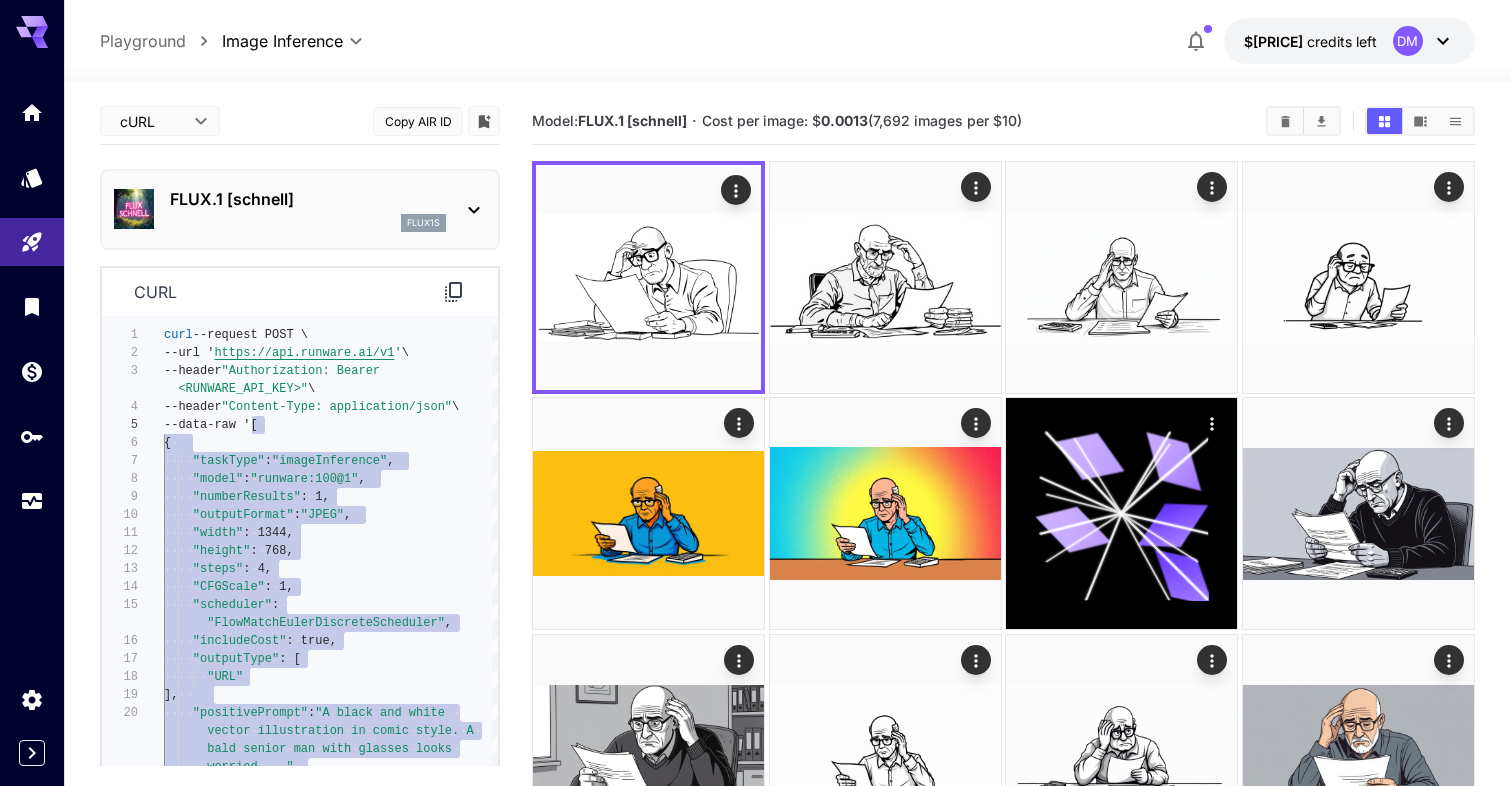 click on "**********" at bounding box center (755, 2237) 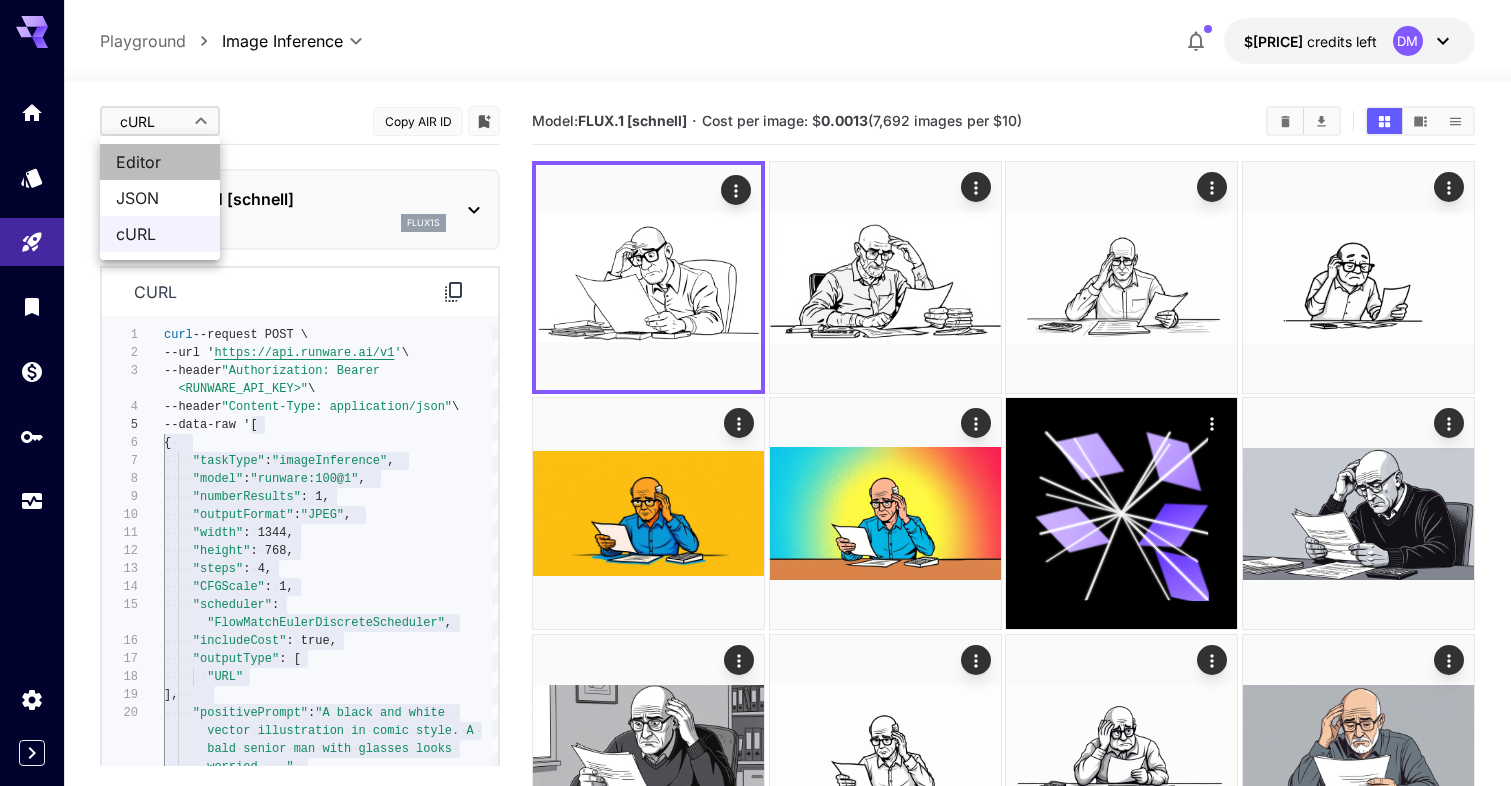 click on "Editor" at bounding box center [160, 162] 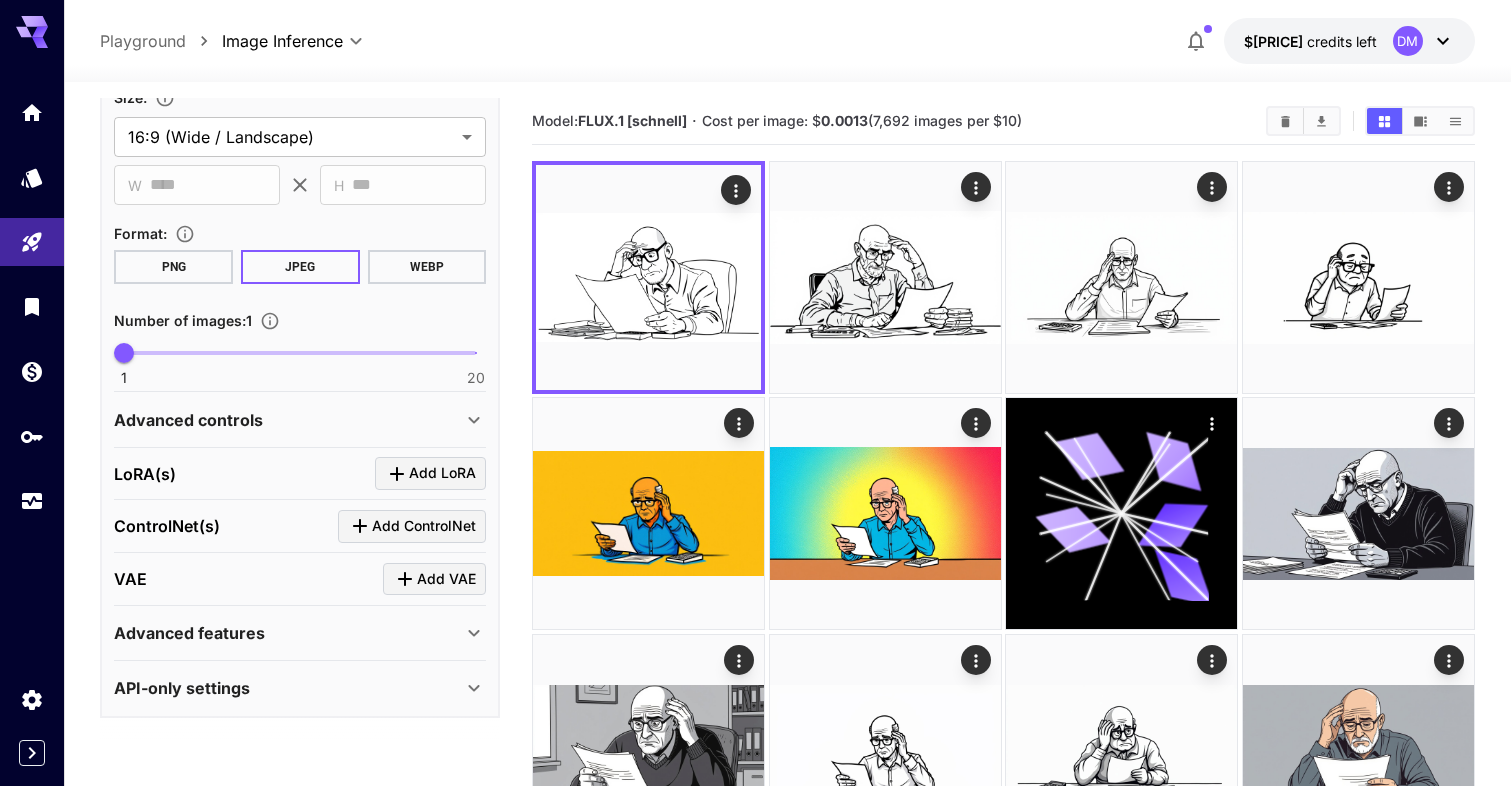 scroll, scrollTop: 563, scrollLeft: 0, axis: vertical 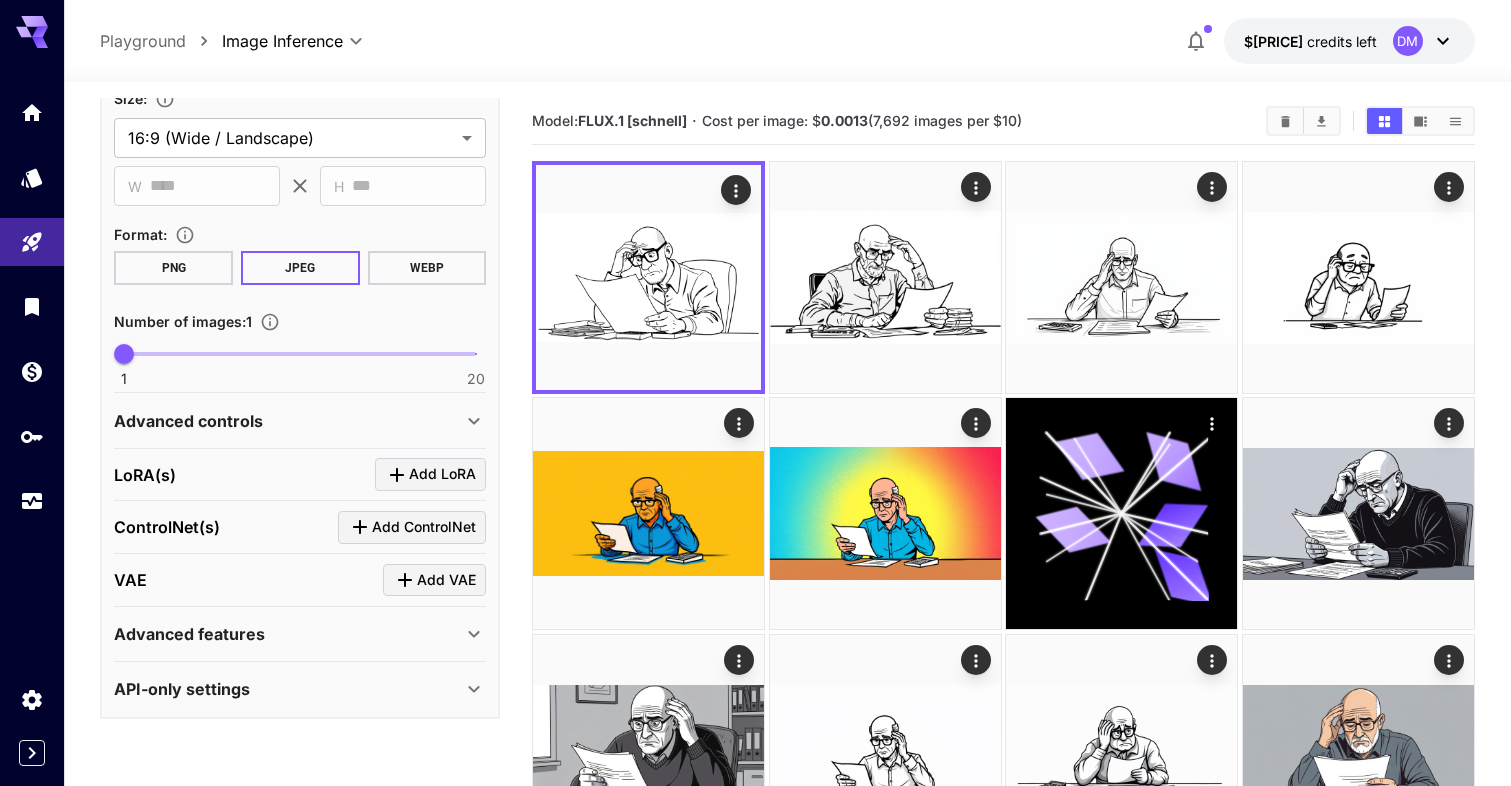 click on "Advanced controls" at bounding box center (288, 421) 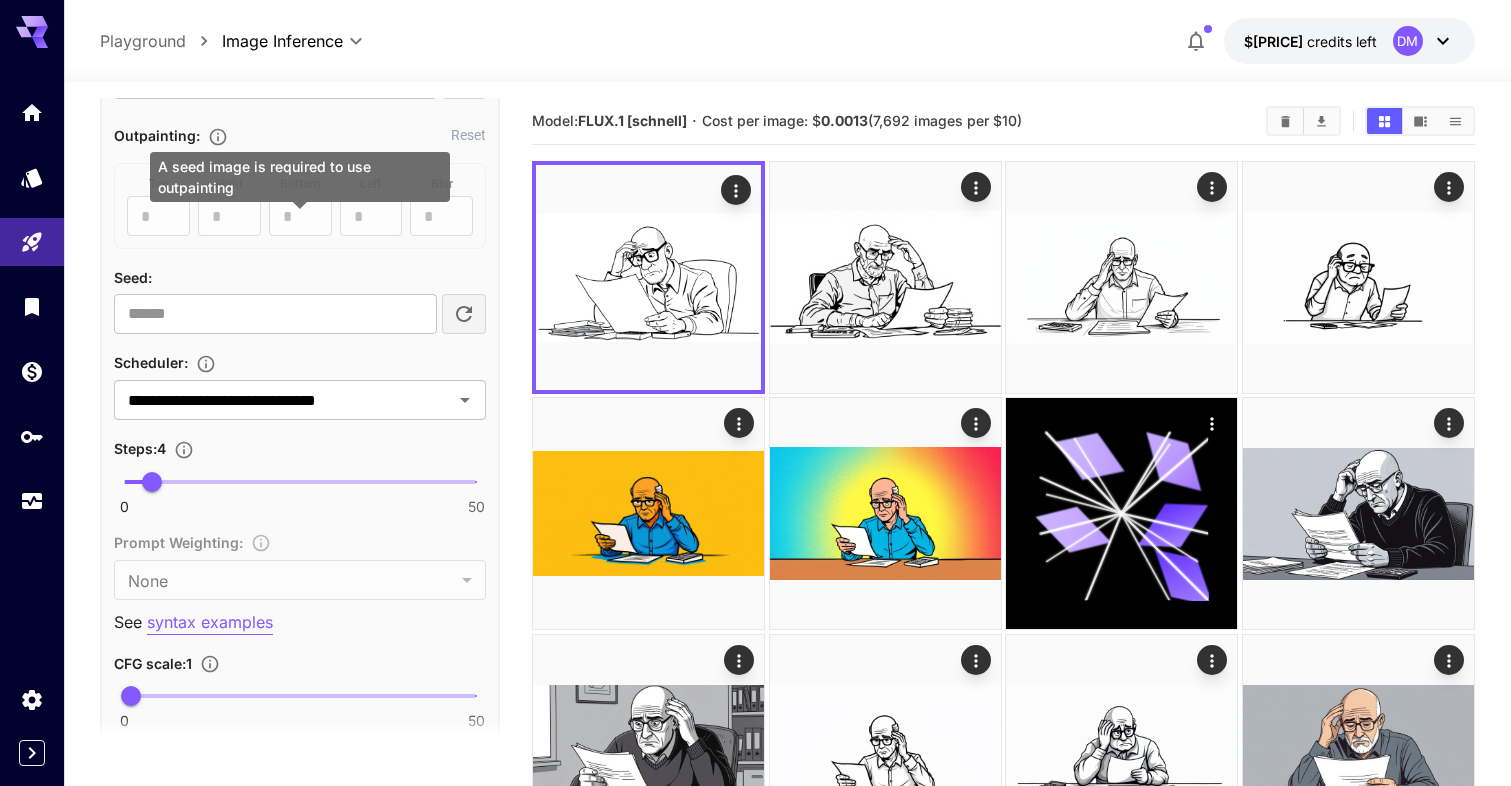 scroll, scrollTop: 1198, scrollLeft: 0, axis: vertical 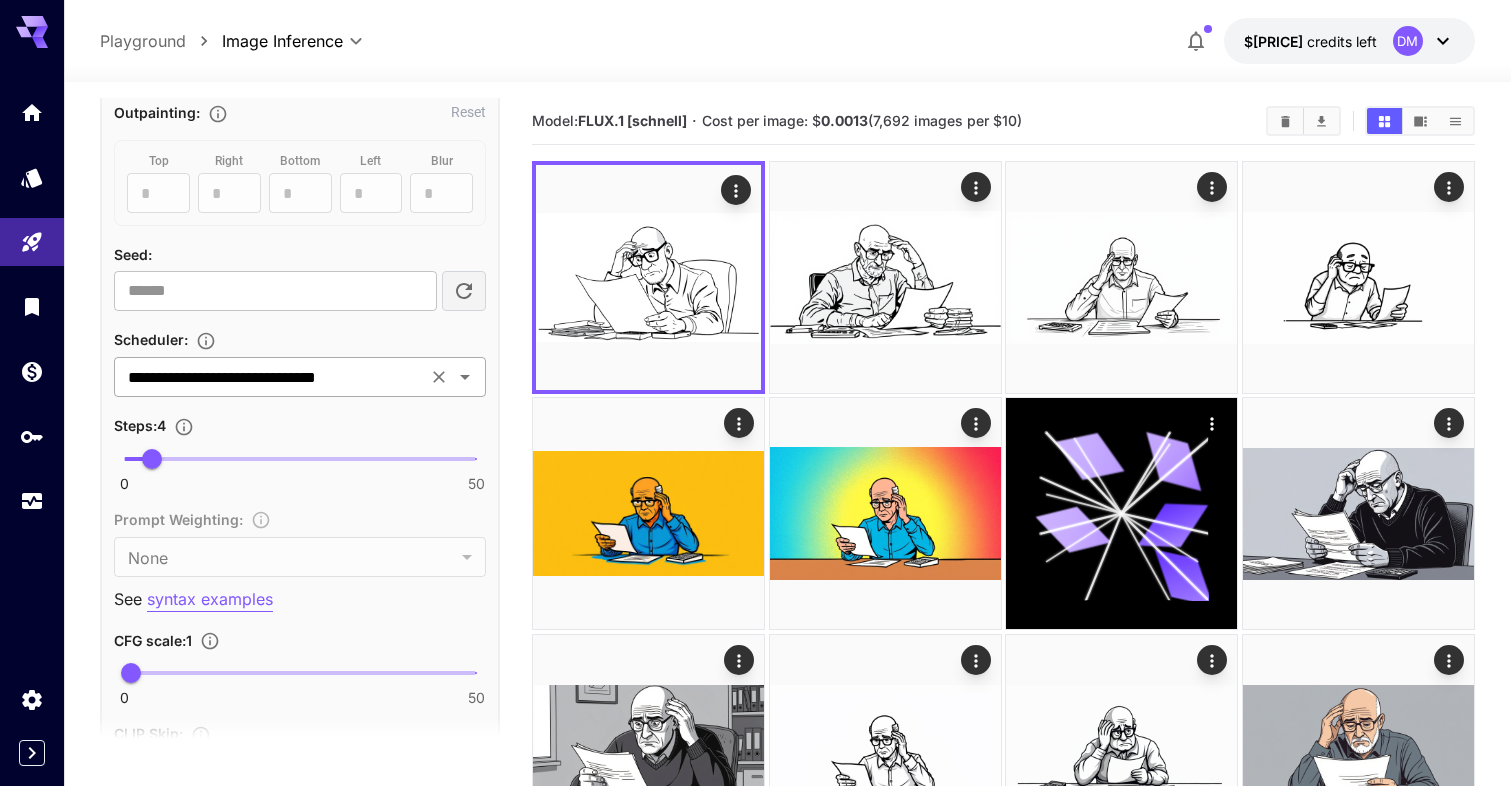 click on "**********" at bounding box center (270, 377) 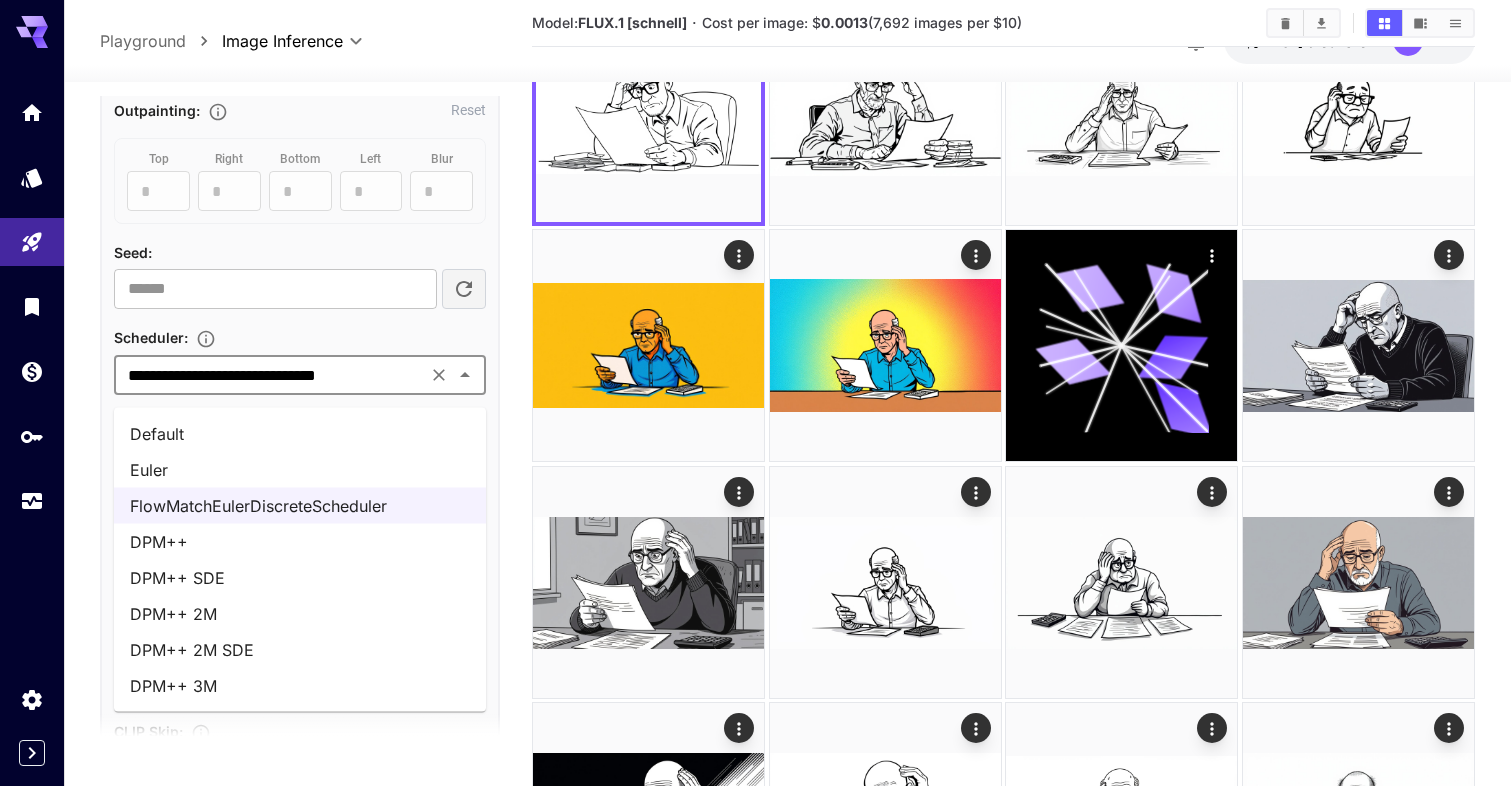 scroll, scrollTop: 186, scrollLeft: 0, axis: vertical 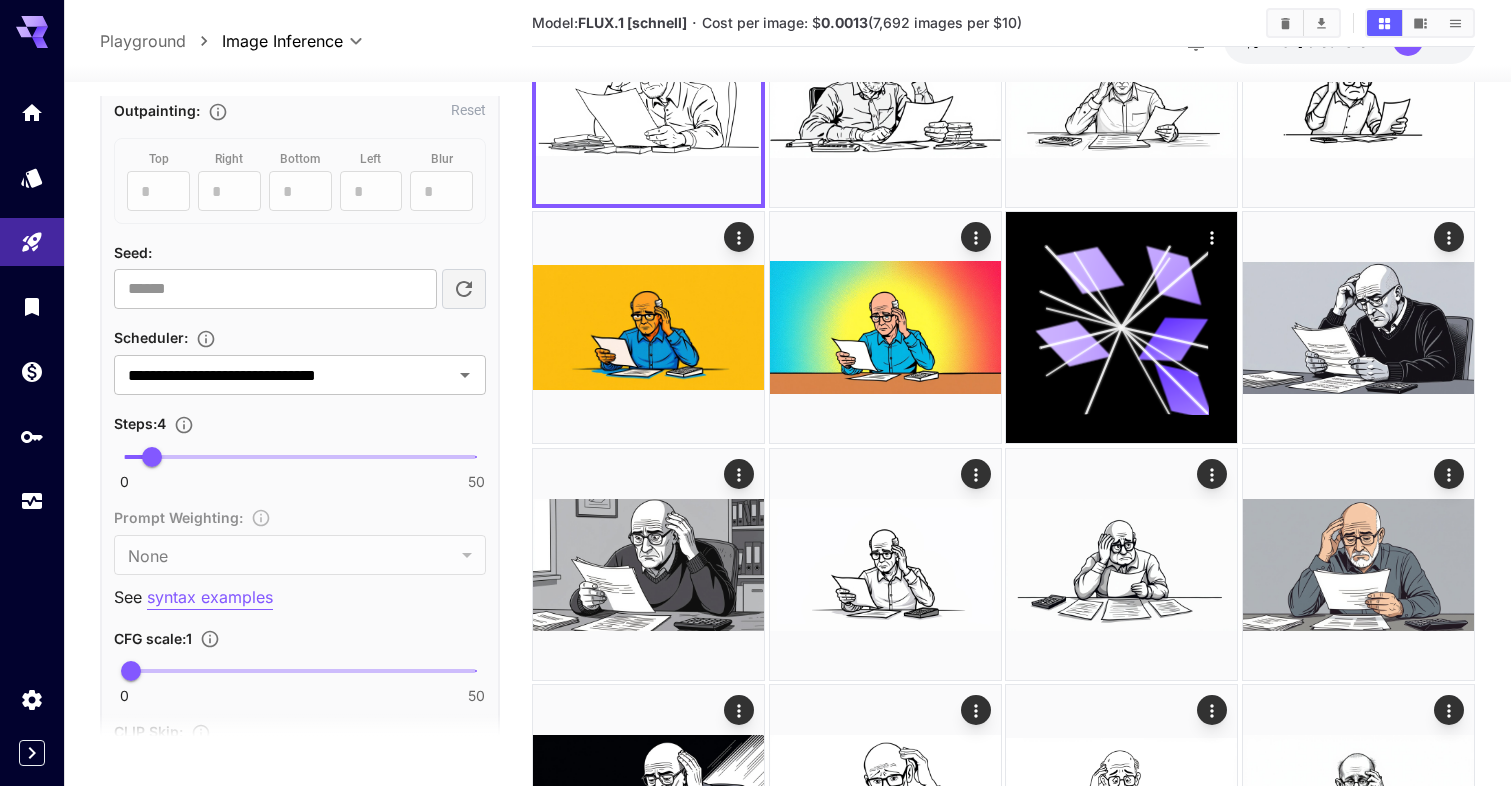 click on "**********" at bounding box center (300, 228) 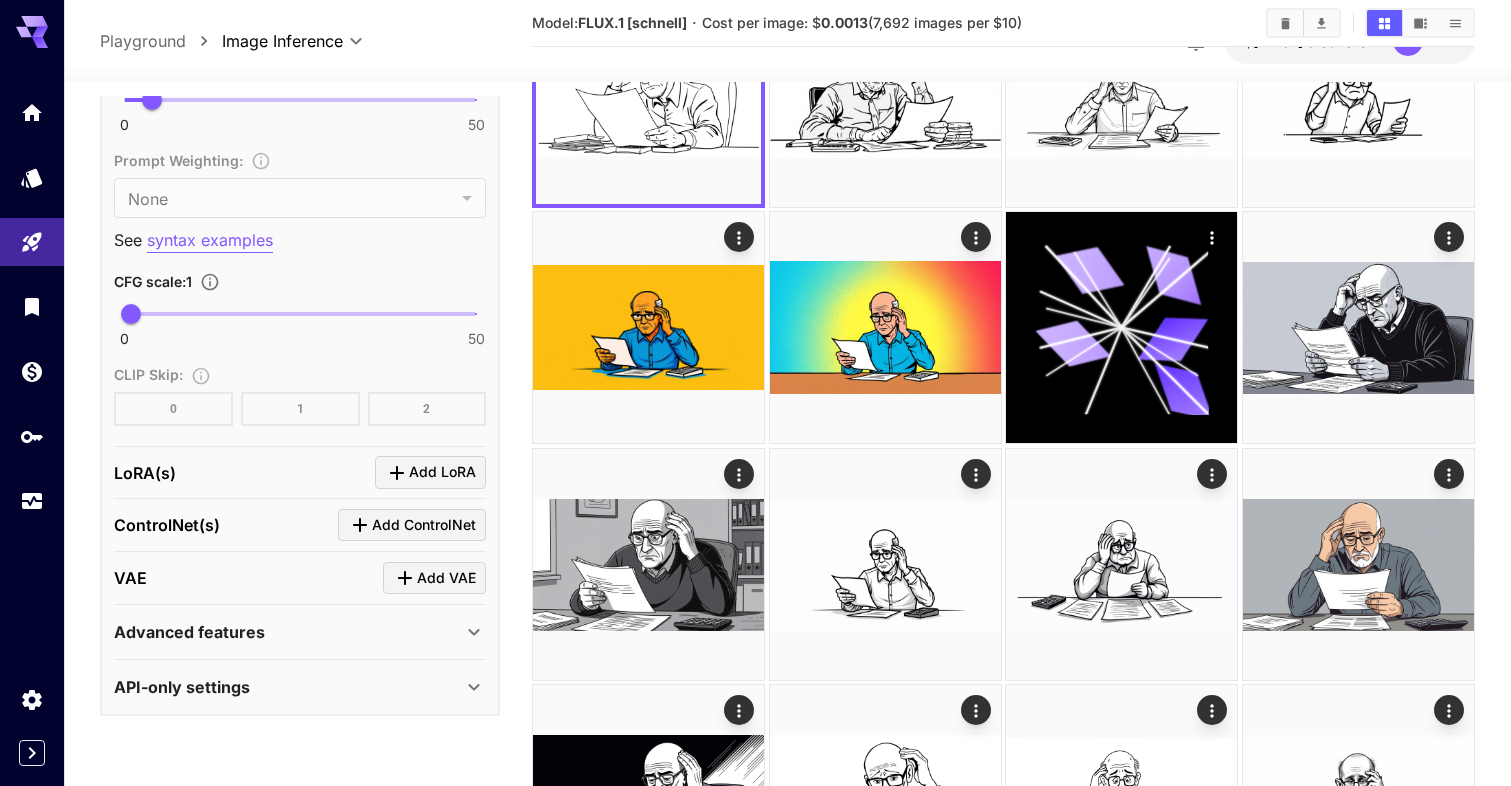 scroll, scrollTop: 1554, scrollLeft: 0, axis: vertical 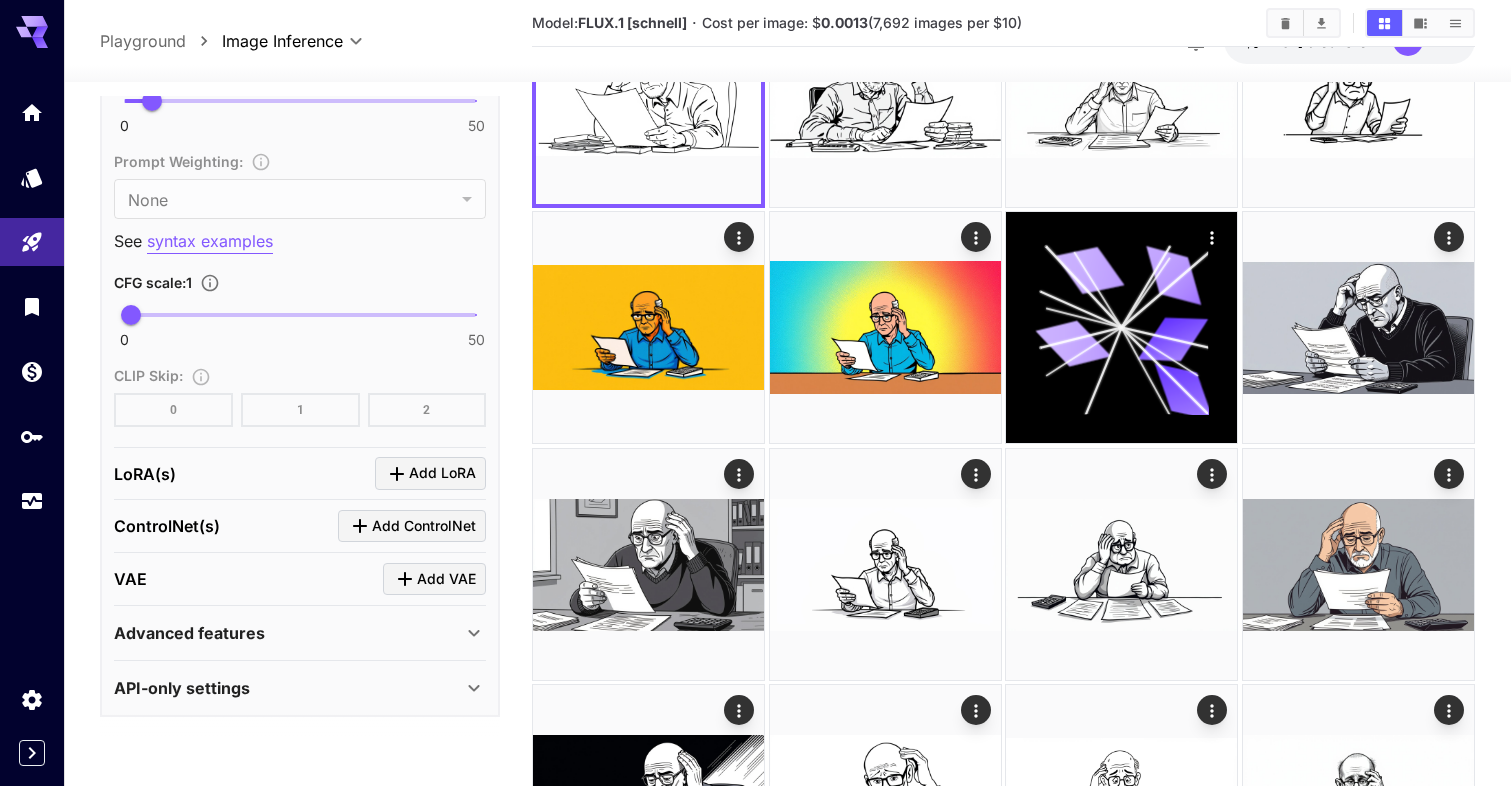 click on "Advanced features" at bounding box center (189, 633) 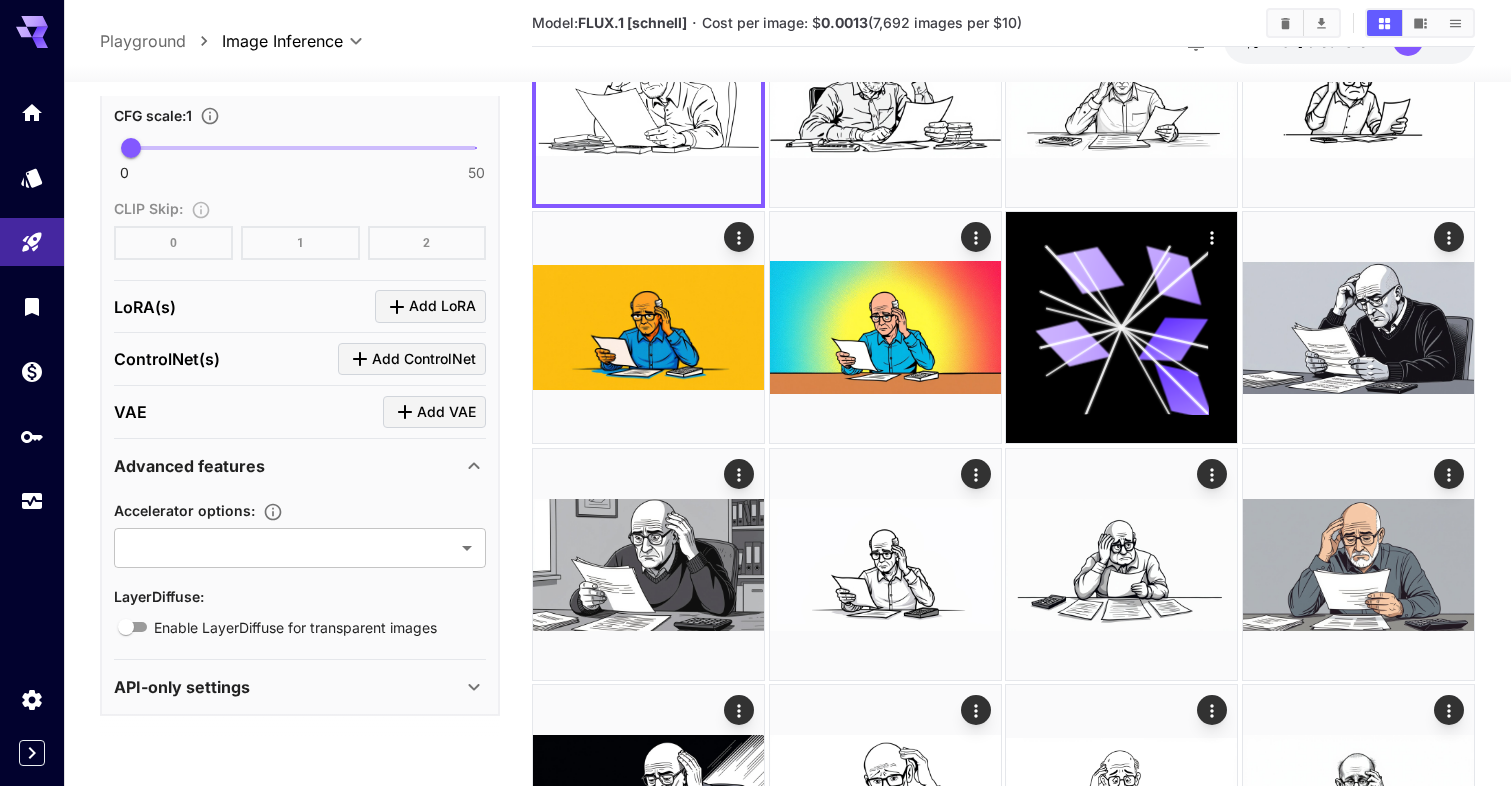 scroll, scrollTop: 1720, scrollLeft: 0, axis: vertical 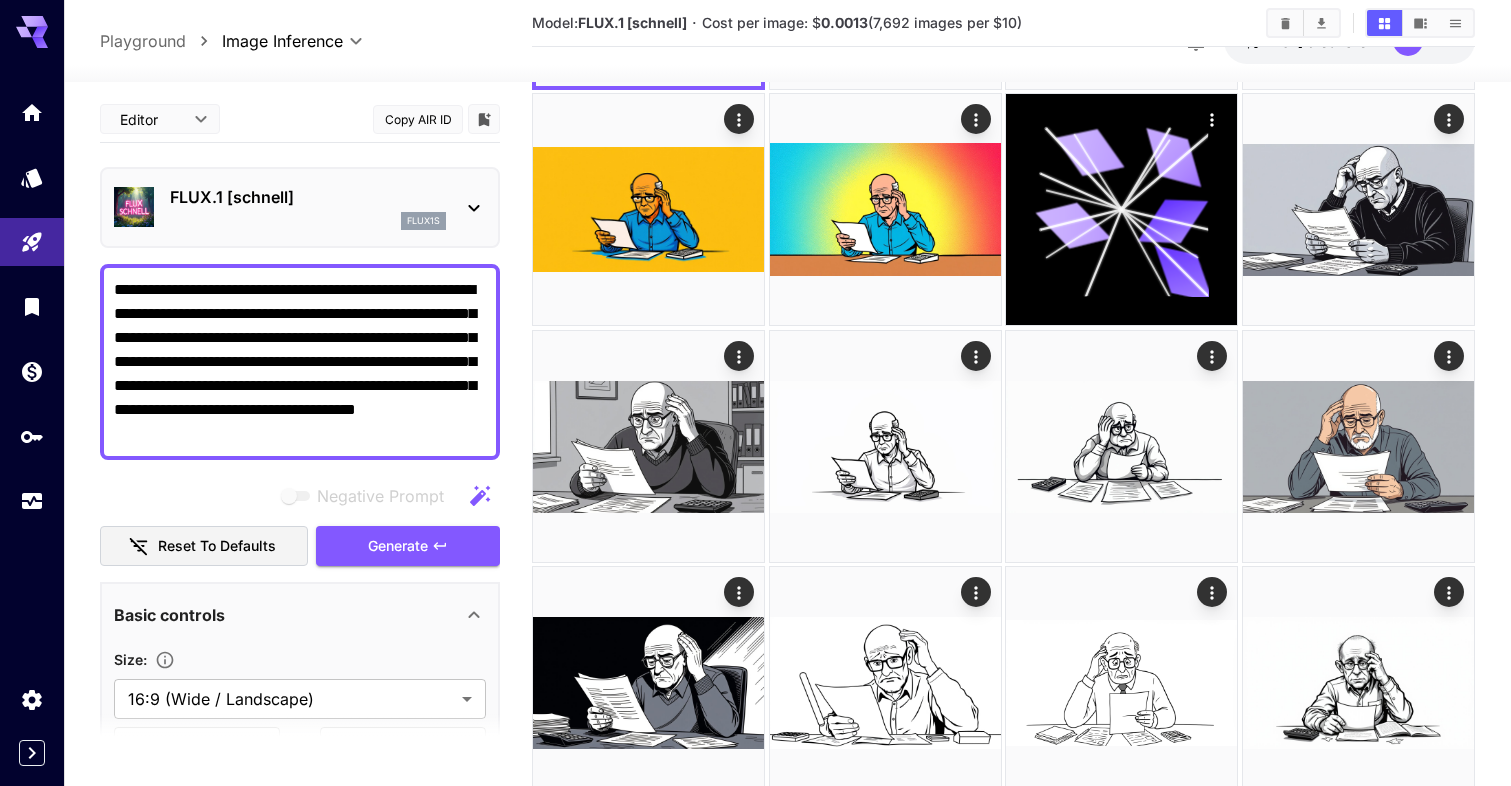 click on "flux1s" at bounding box center (308, 221) 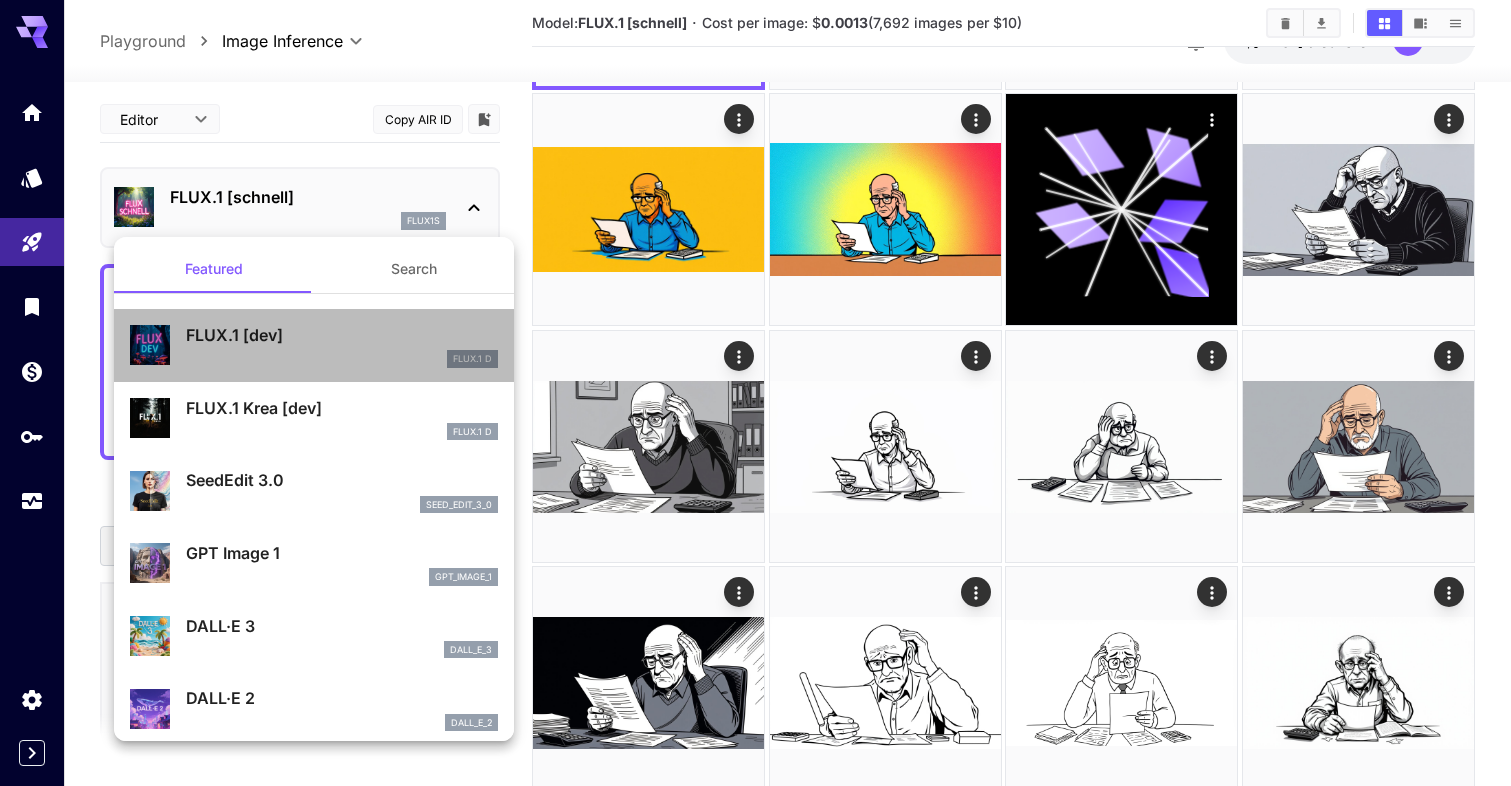 click on "FLUX.1 [dev]" at bounding box center [342, 335] 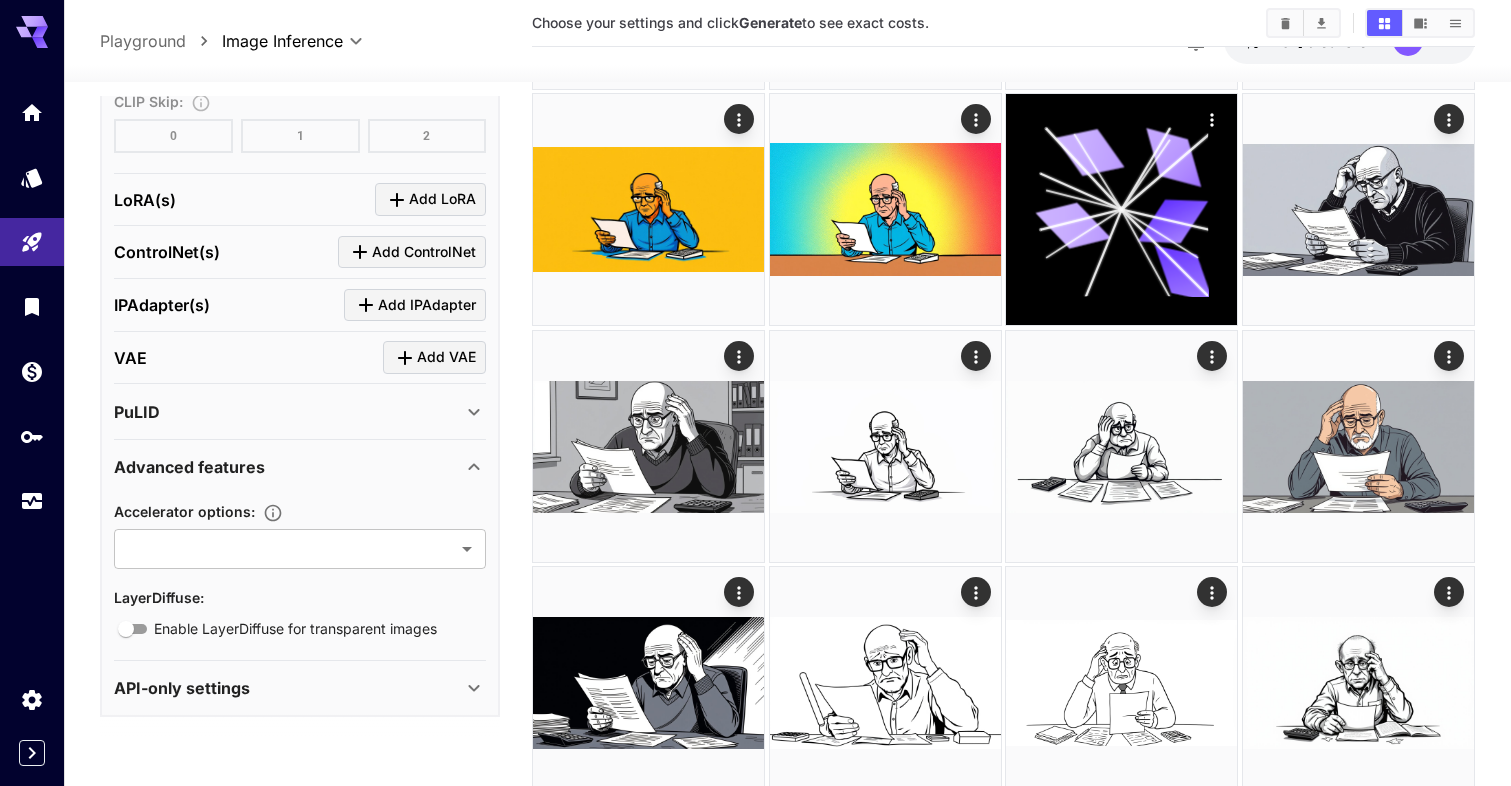scroll, scrollTop: 1827, scrollLeft: 0, axis: vertical 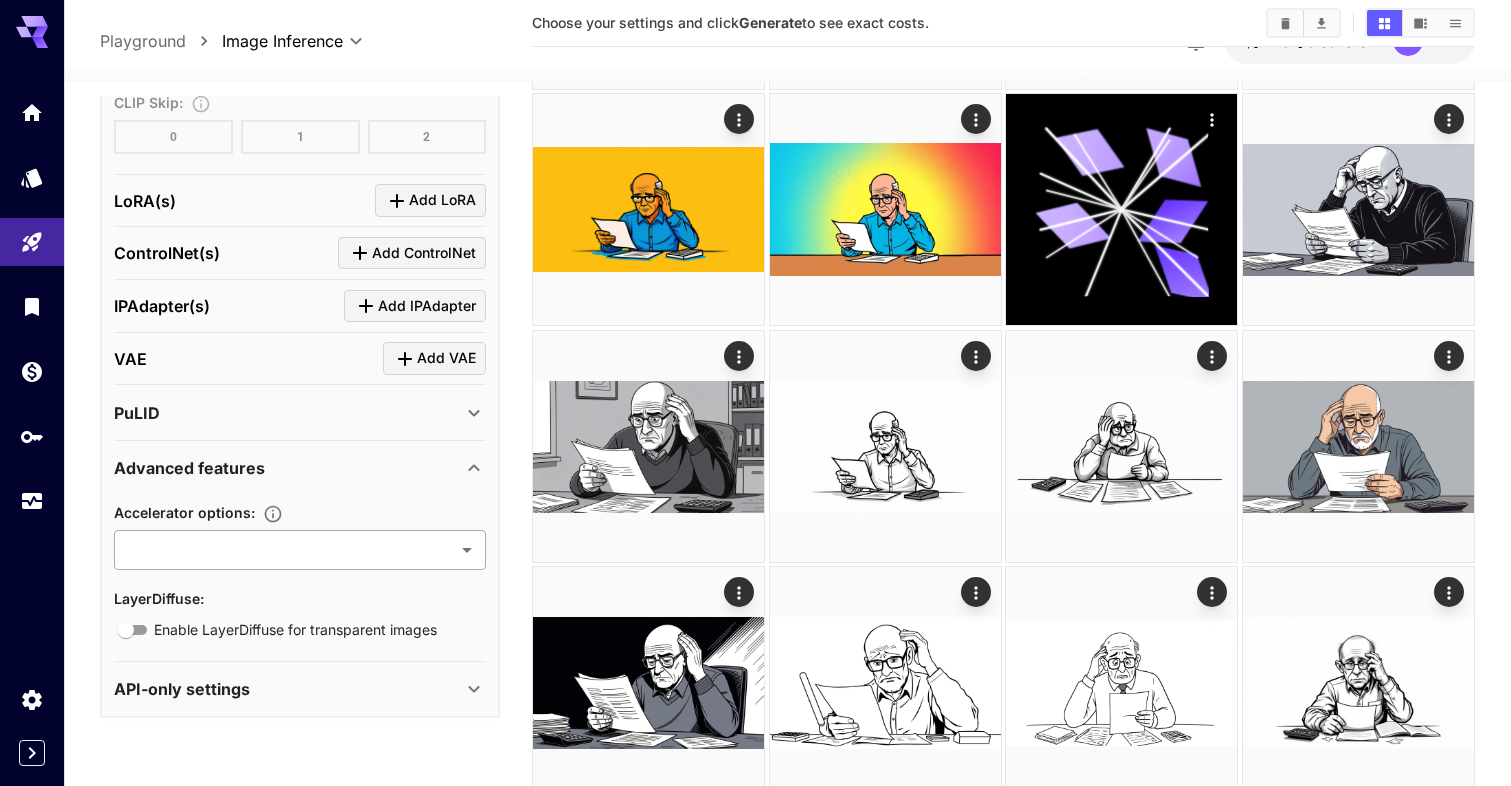 click on "**********" at bounding box center (755, 1933) 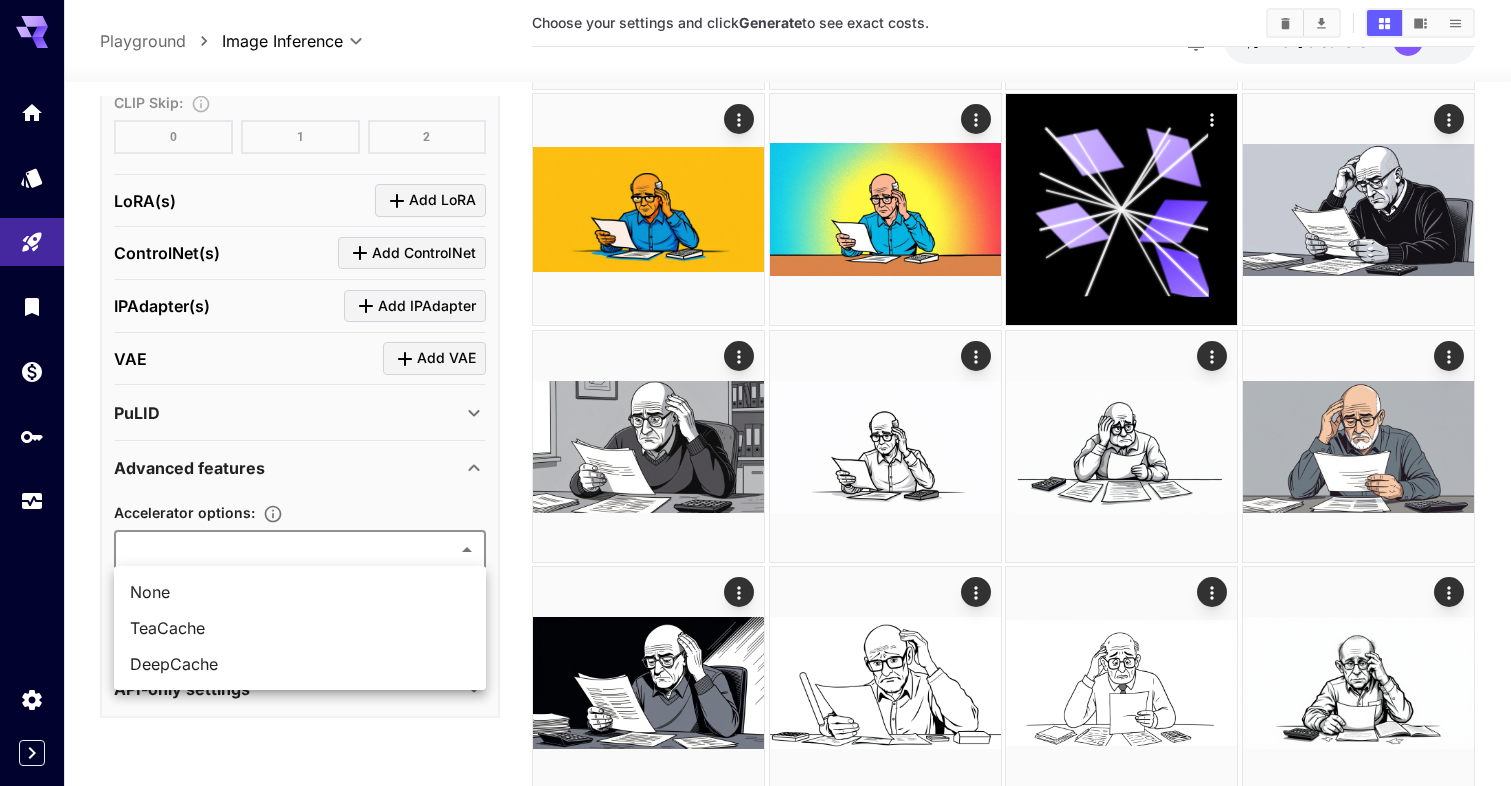 click at bounding box center [755, 393] 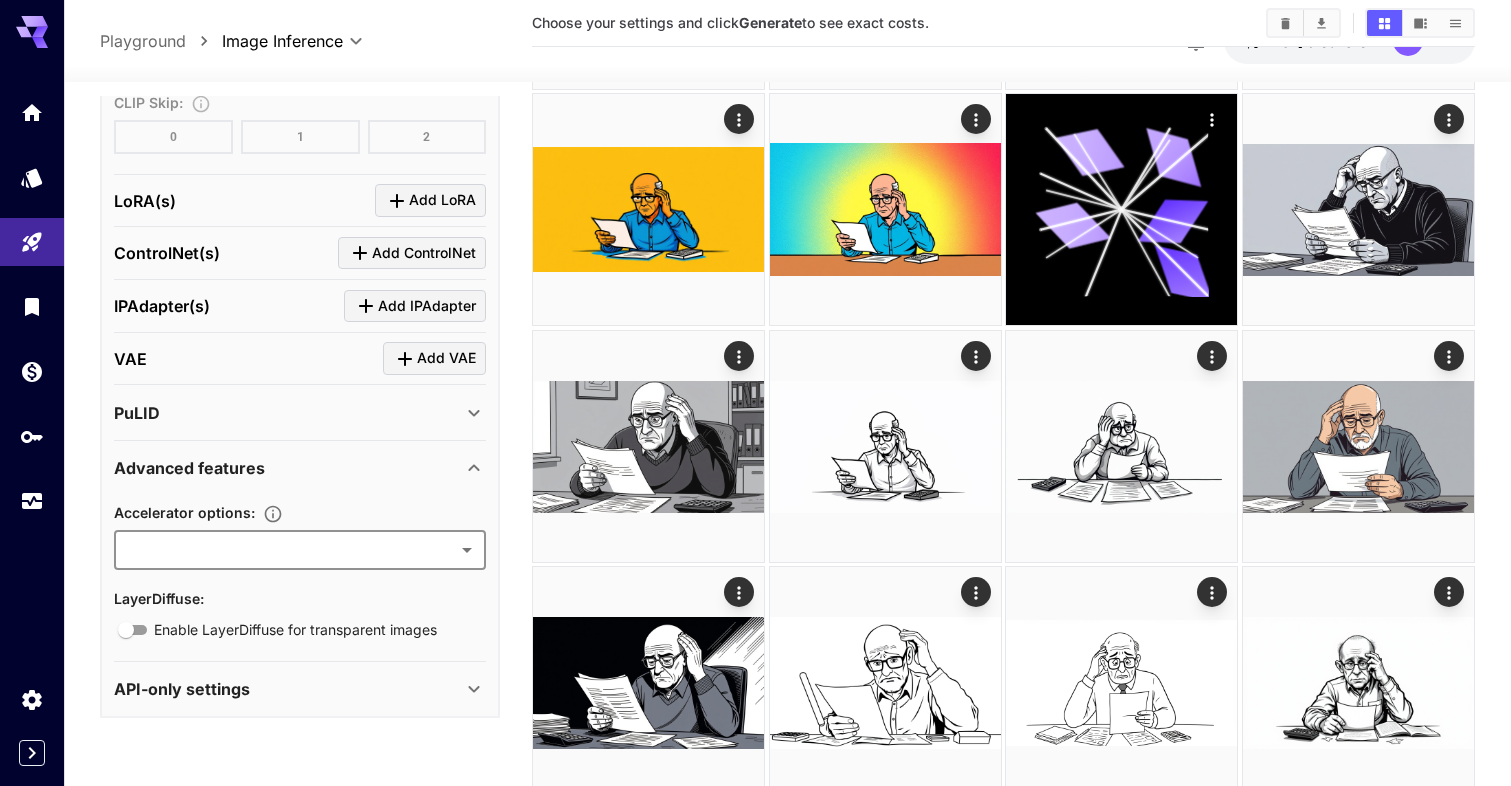 click on "Advanced features" at bounding box center [189, 468] 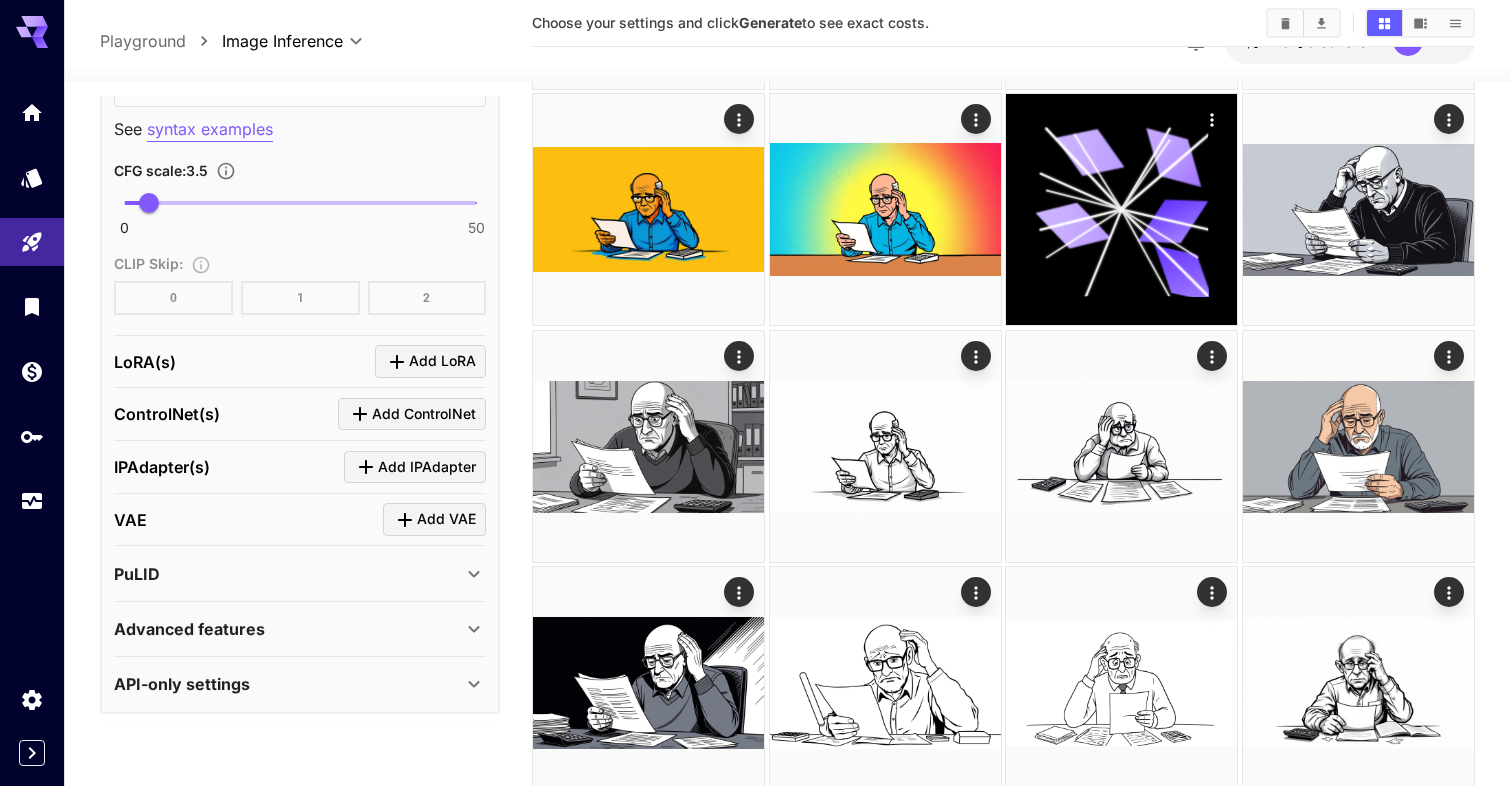 scroll, scrollTop: 1662, scrollLeft: 0, axis: vertical 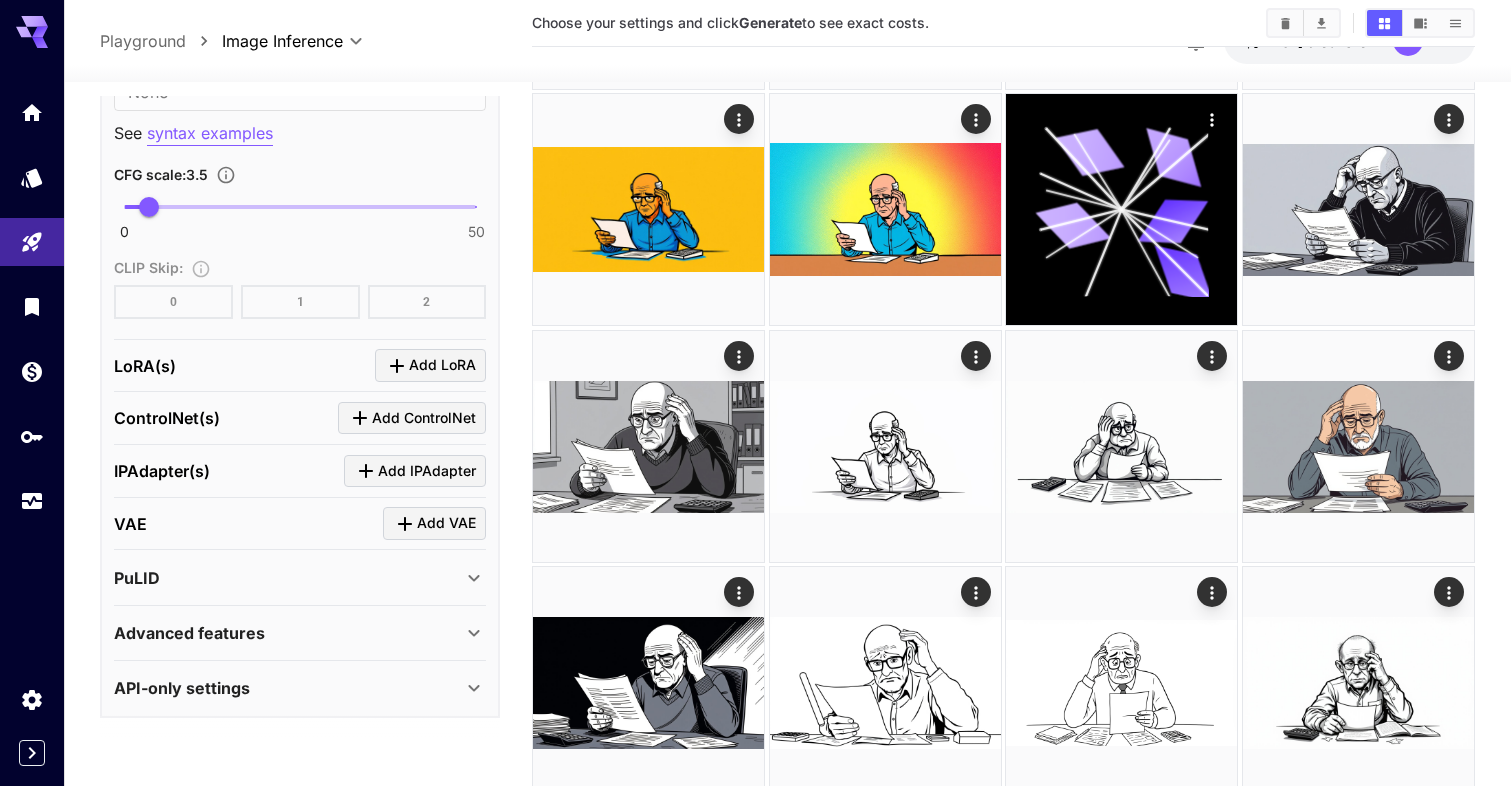 click on "API-only settings" at bounding box center (182, 688) 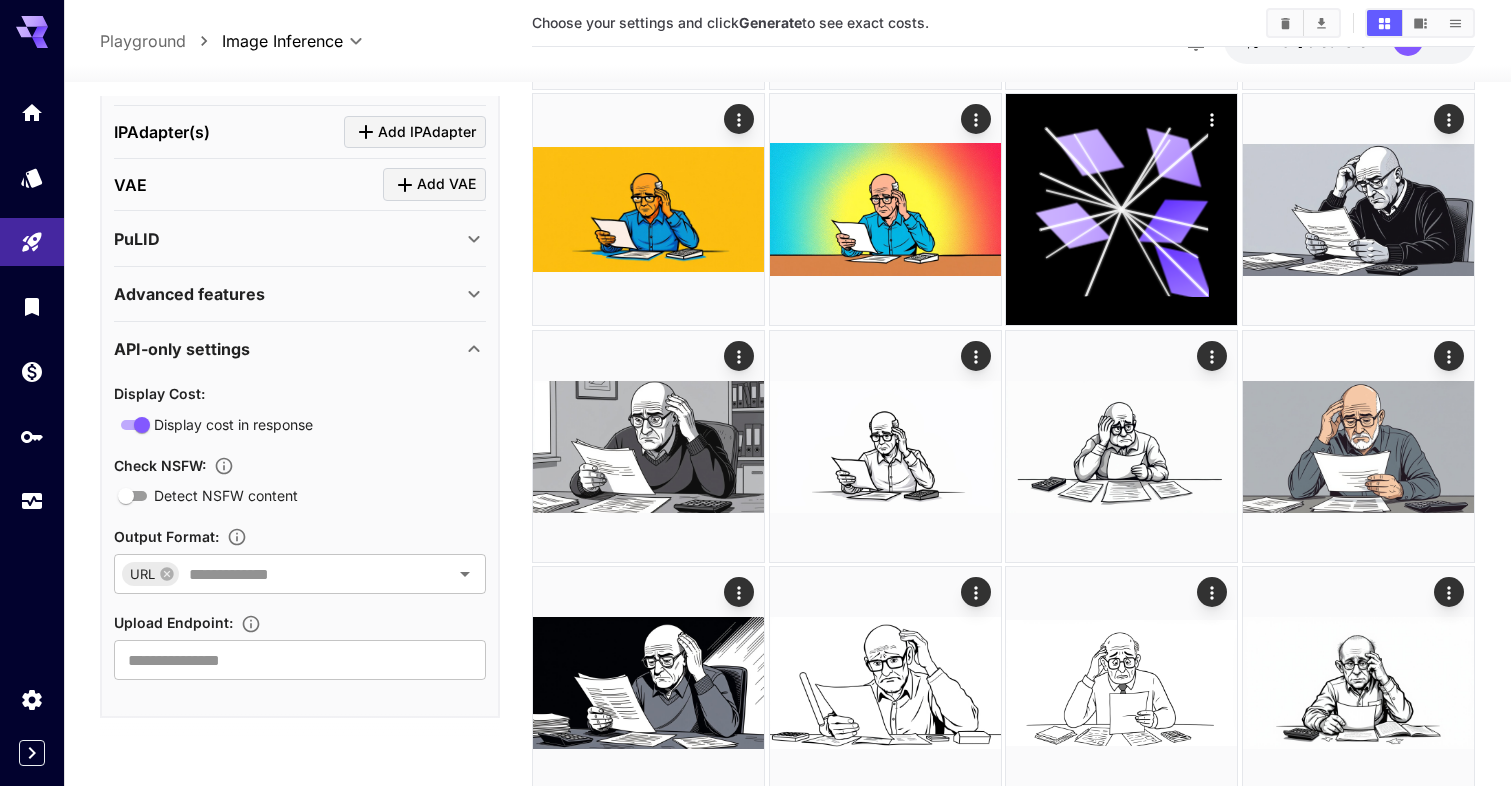 scroll, scrollTop: 1926, scrollLeft: 0, axis: vertical 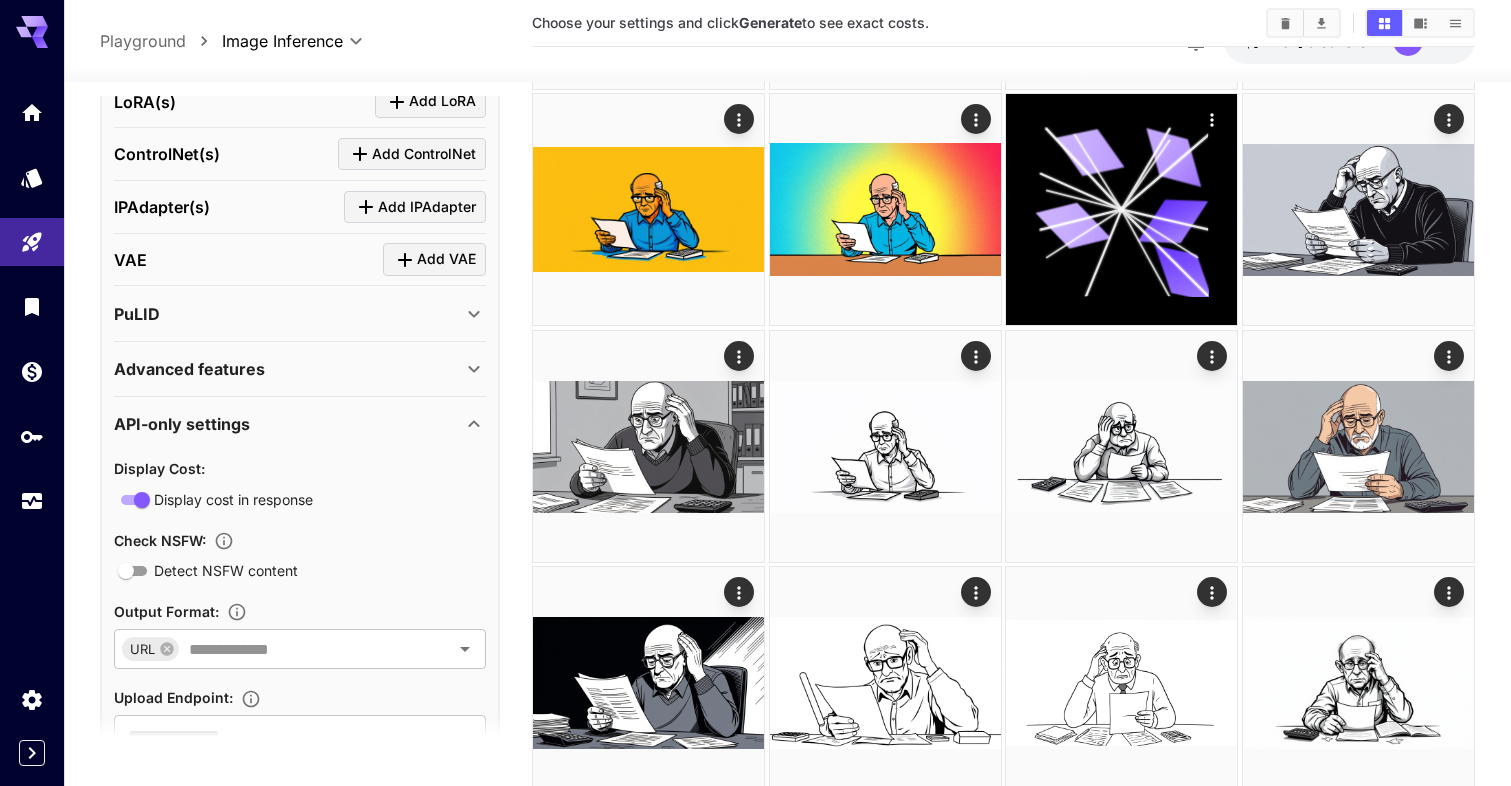 click on "API-only settings" at bounding box center [300, 424] 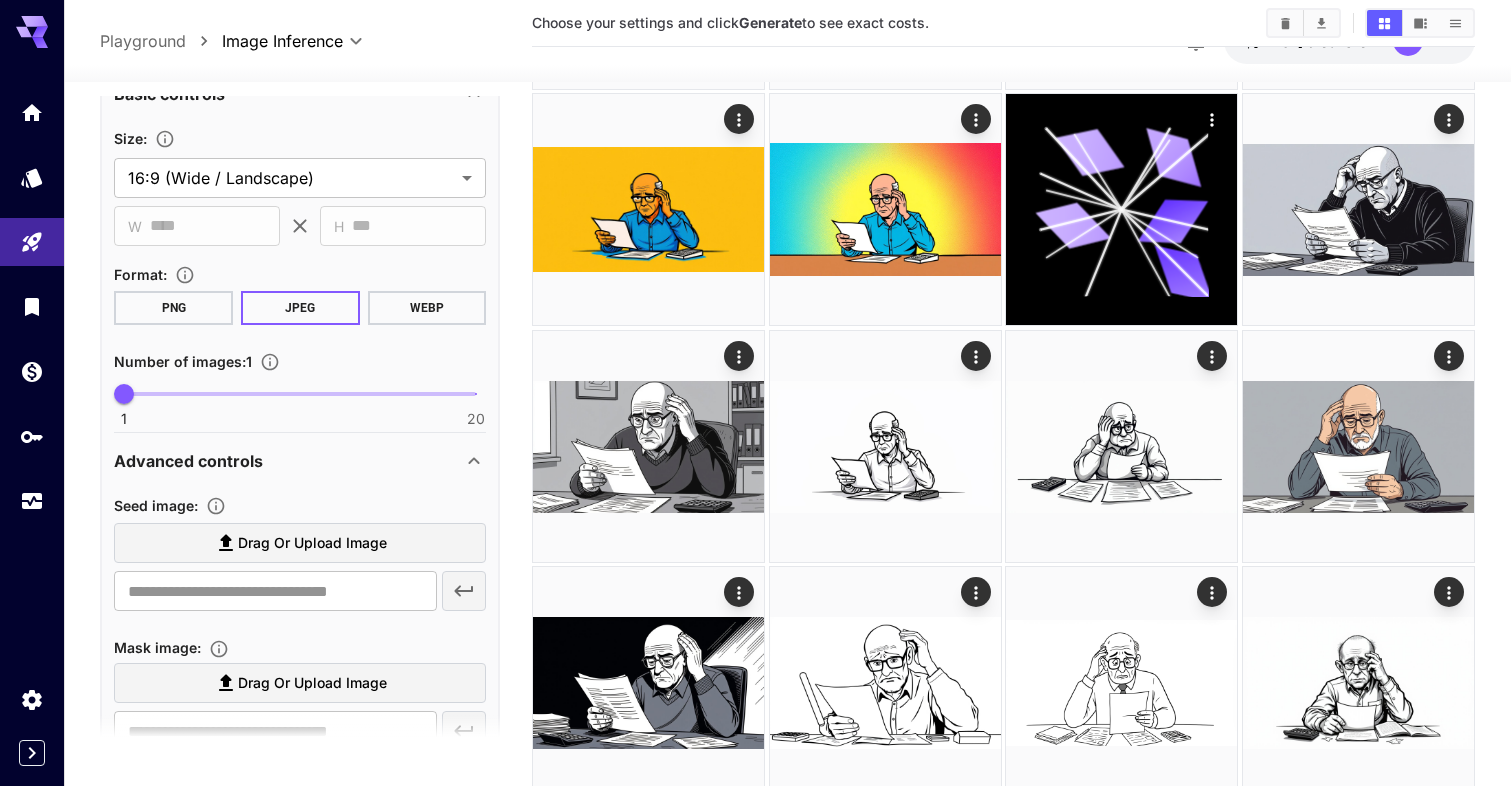 scroll, scrollTop: 519, scrollLeft: 0, axis: vertical 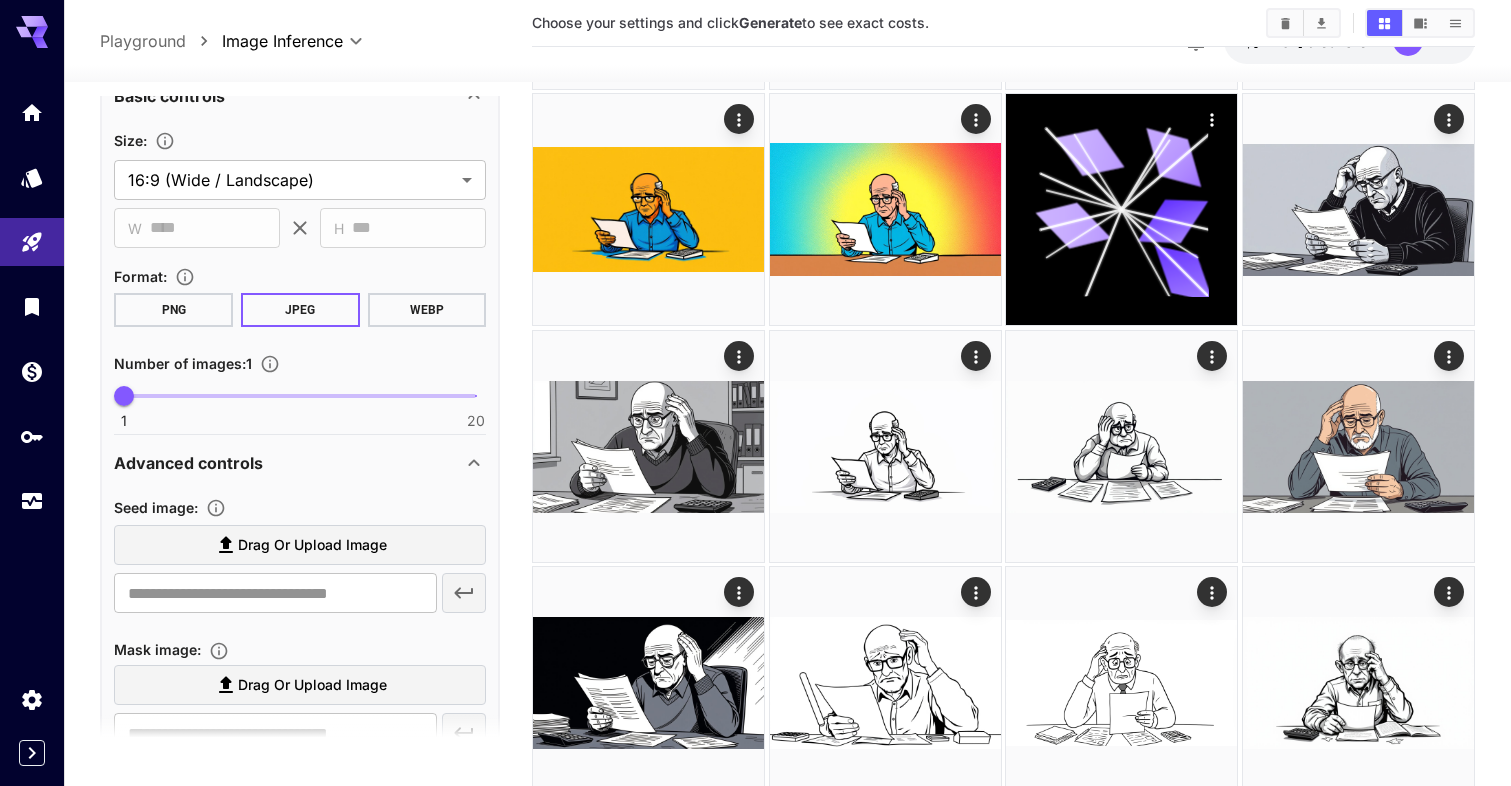 click on "Advanced controls" at bounding box center [288, 463] 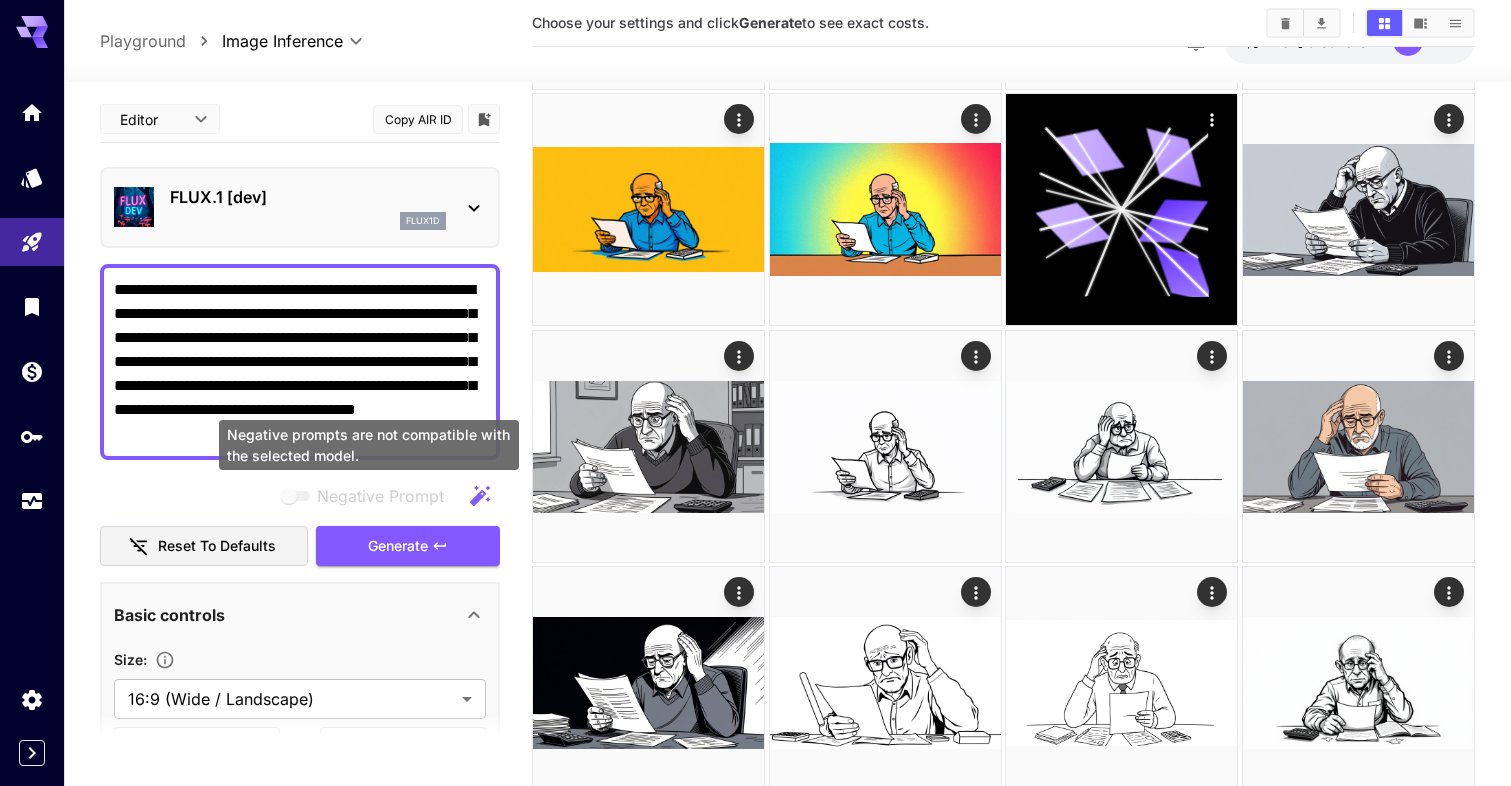 scroll, scrollTop: 0, scrollLeft: 0, axis: both 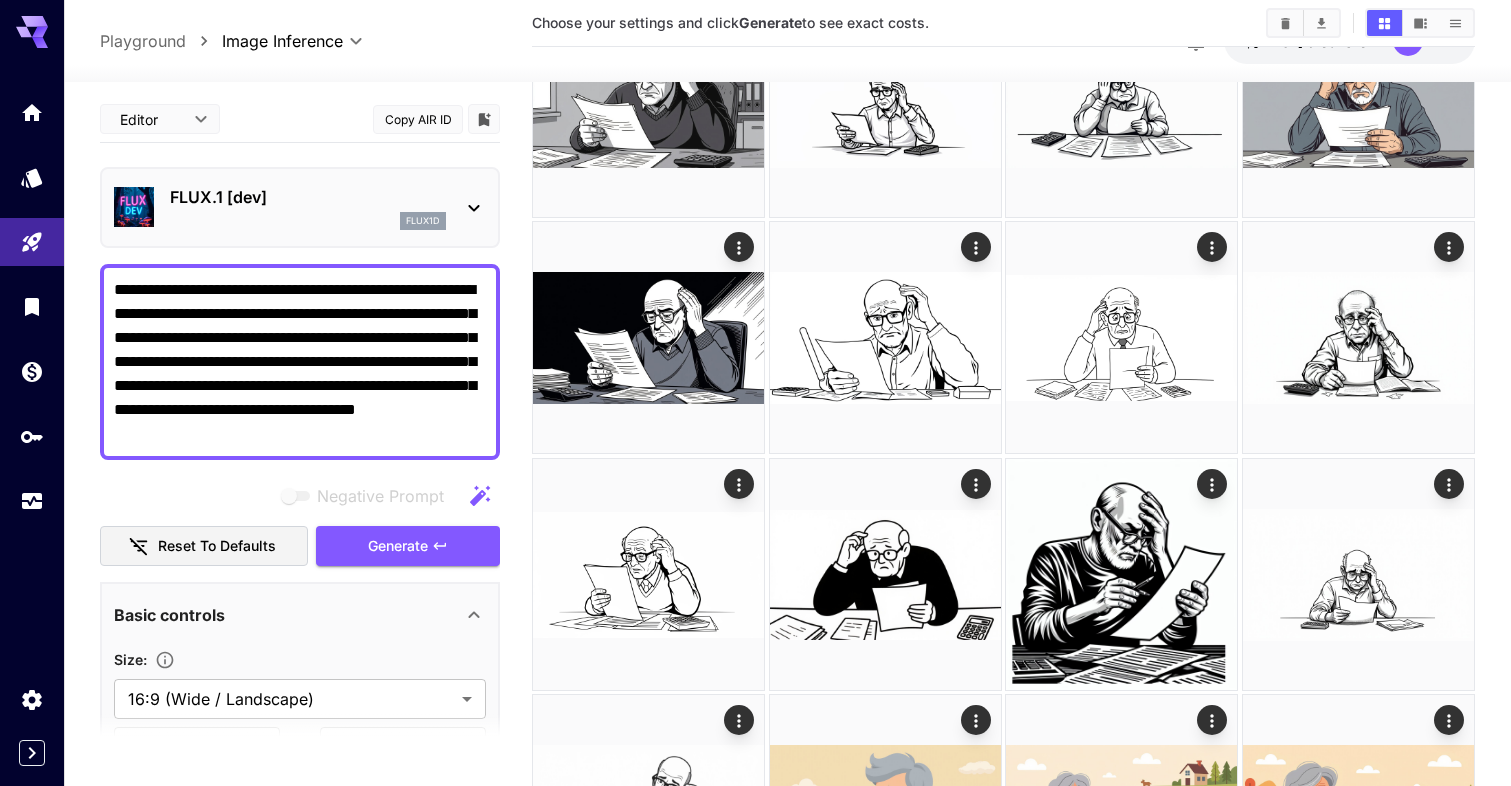 click on "**********" at bounding box center [755, 1588] 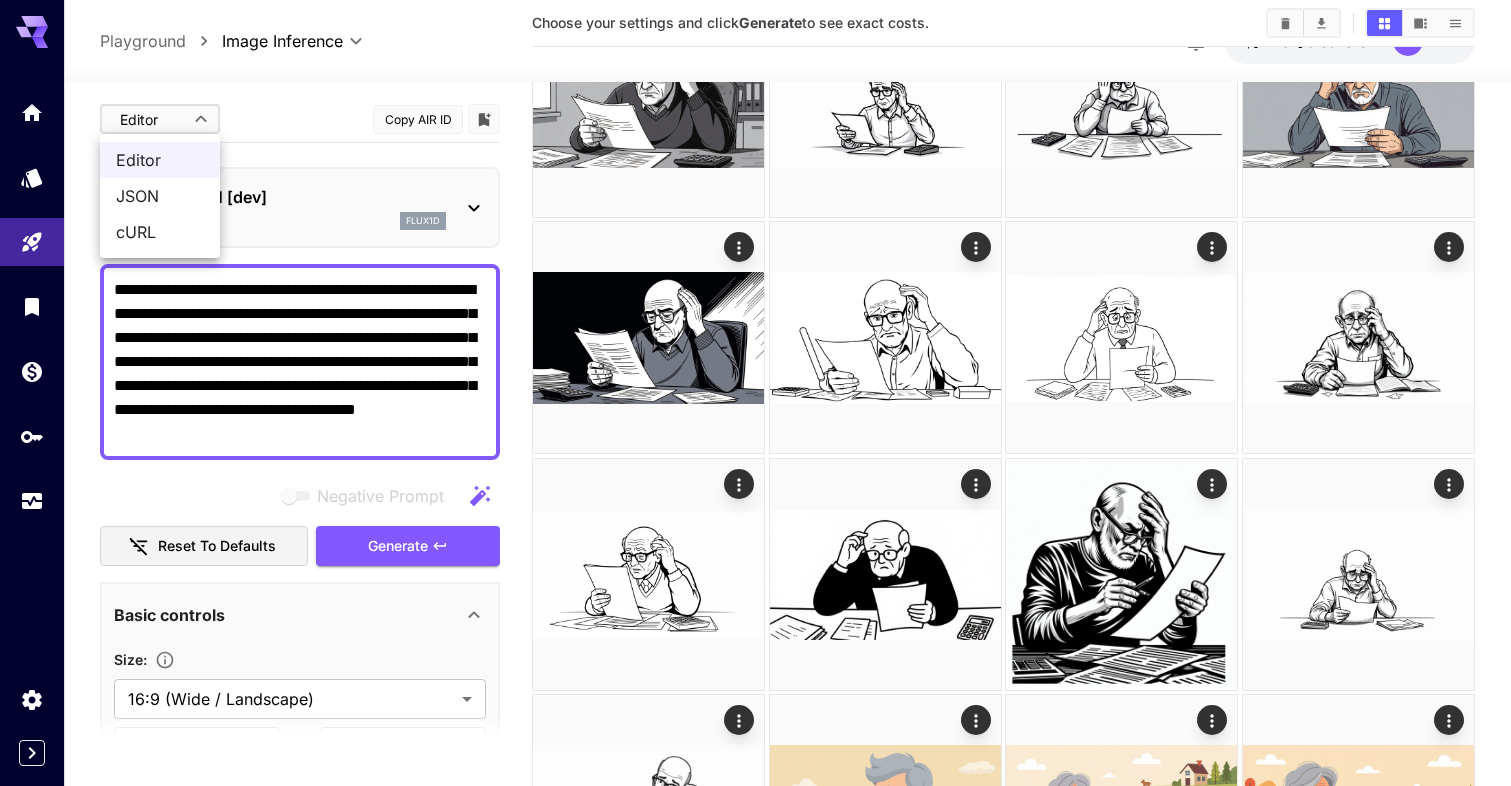 click on "cURL" at bounding box center (160, 232) 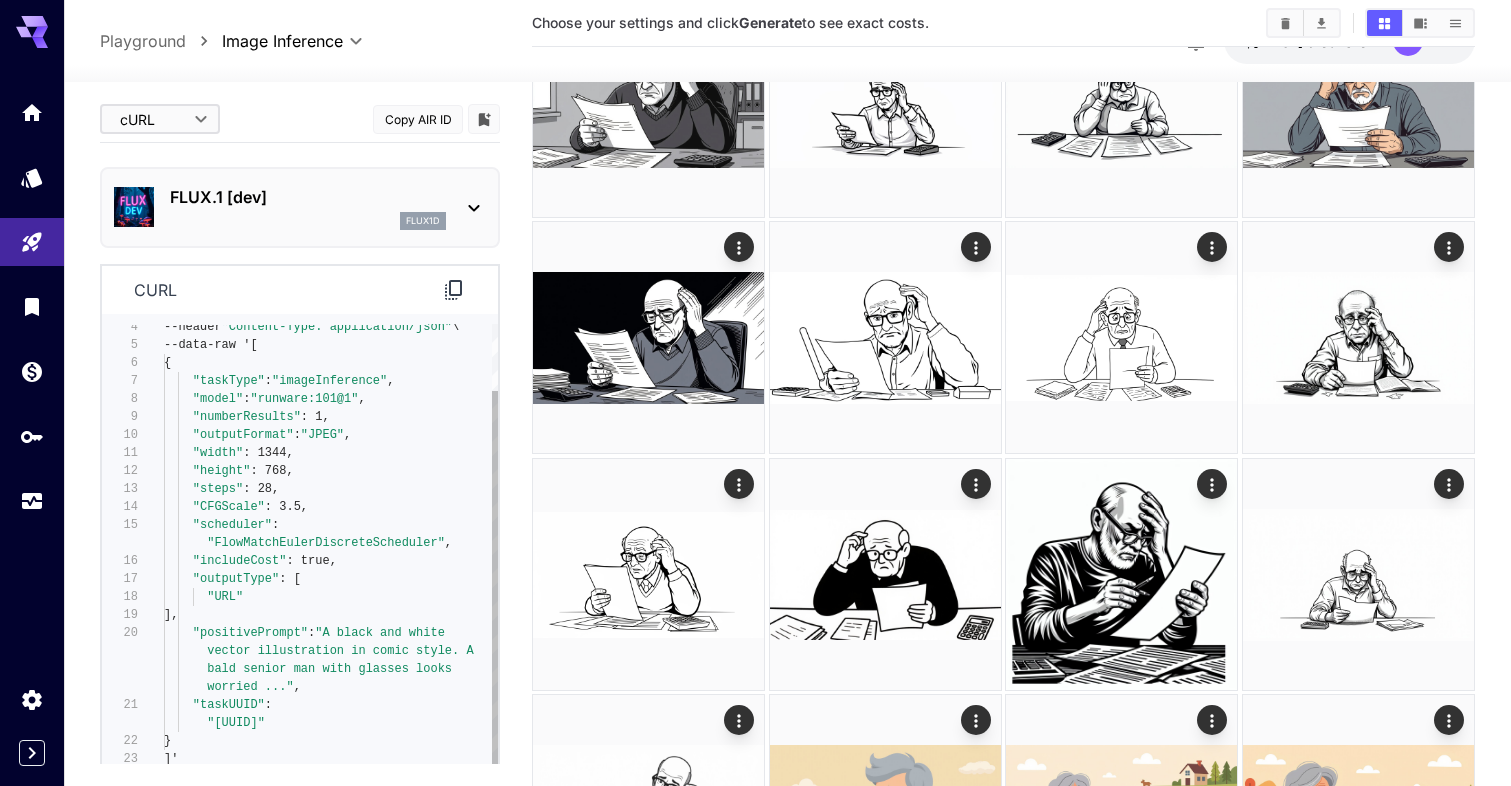 scroll, scrollTop: 144, scrollLeft: 0, axis: vertical 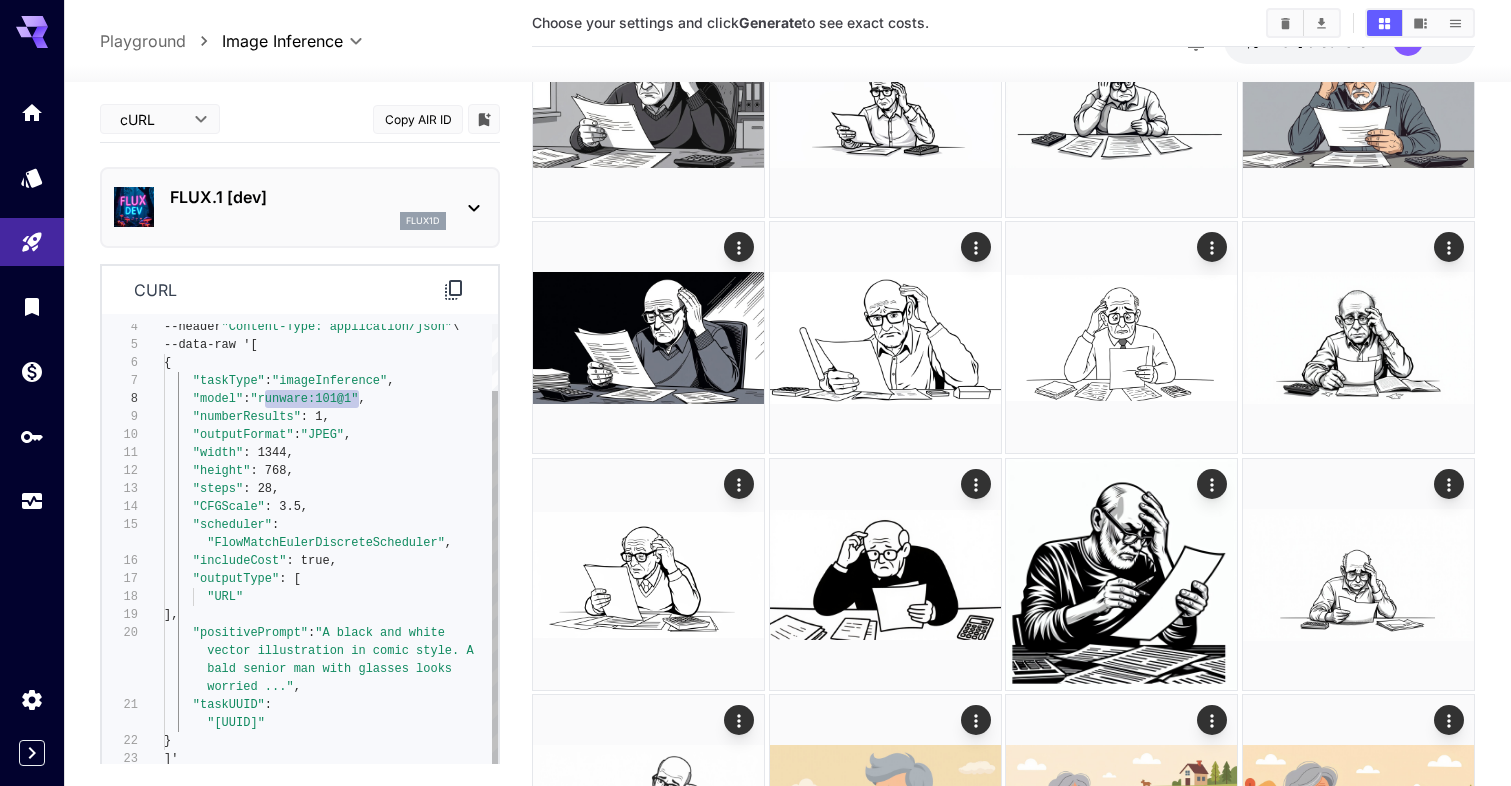 drag, startPoint x: 266, startPoint y: 396, endPoint x: 360, endPoint y: 396, distance: 94 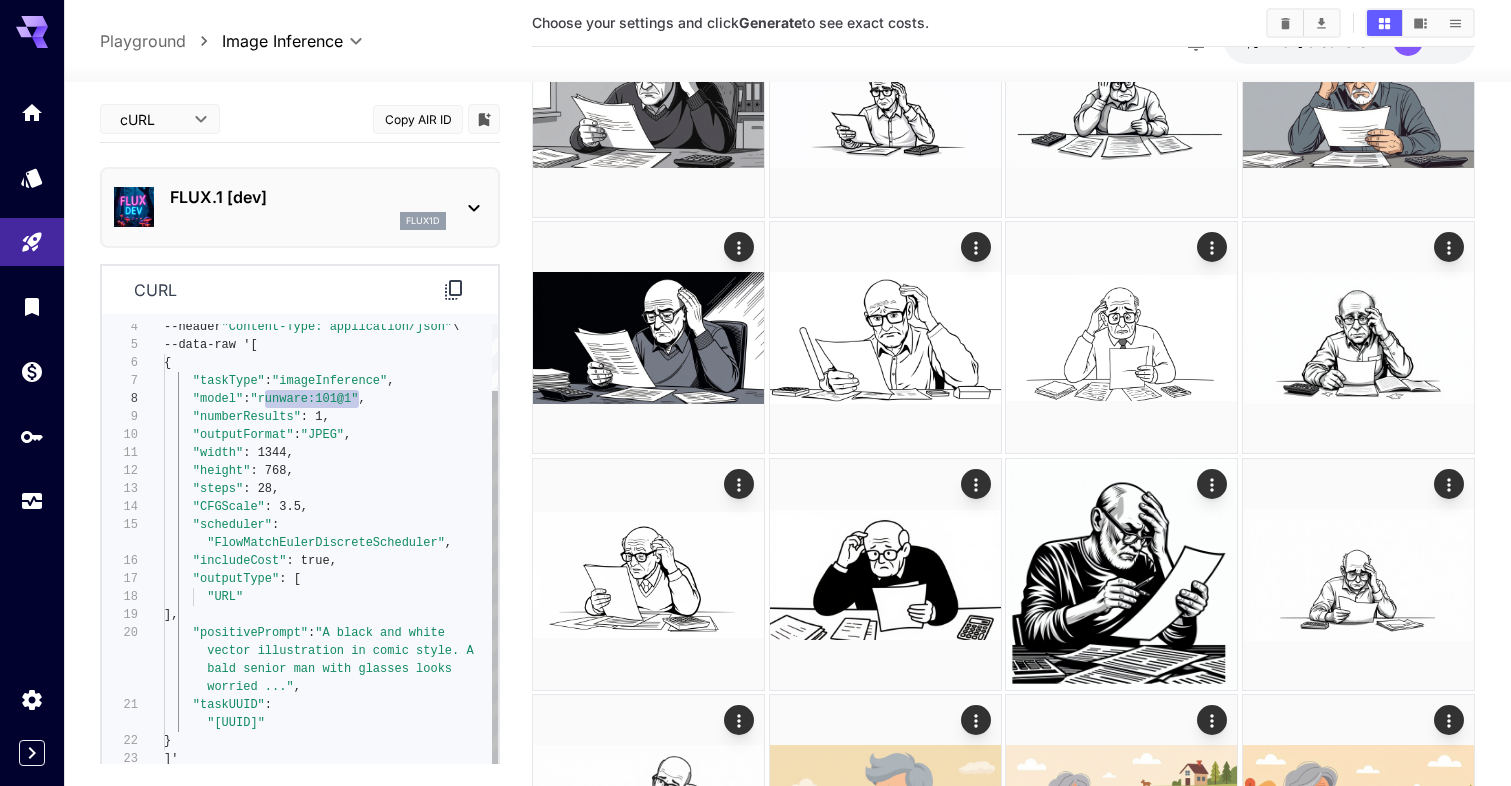 type on "**********" 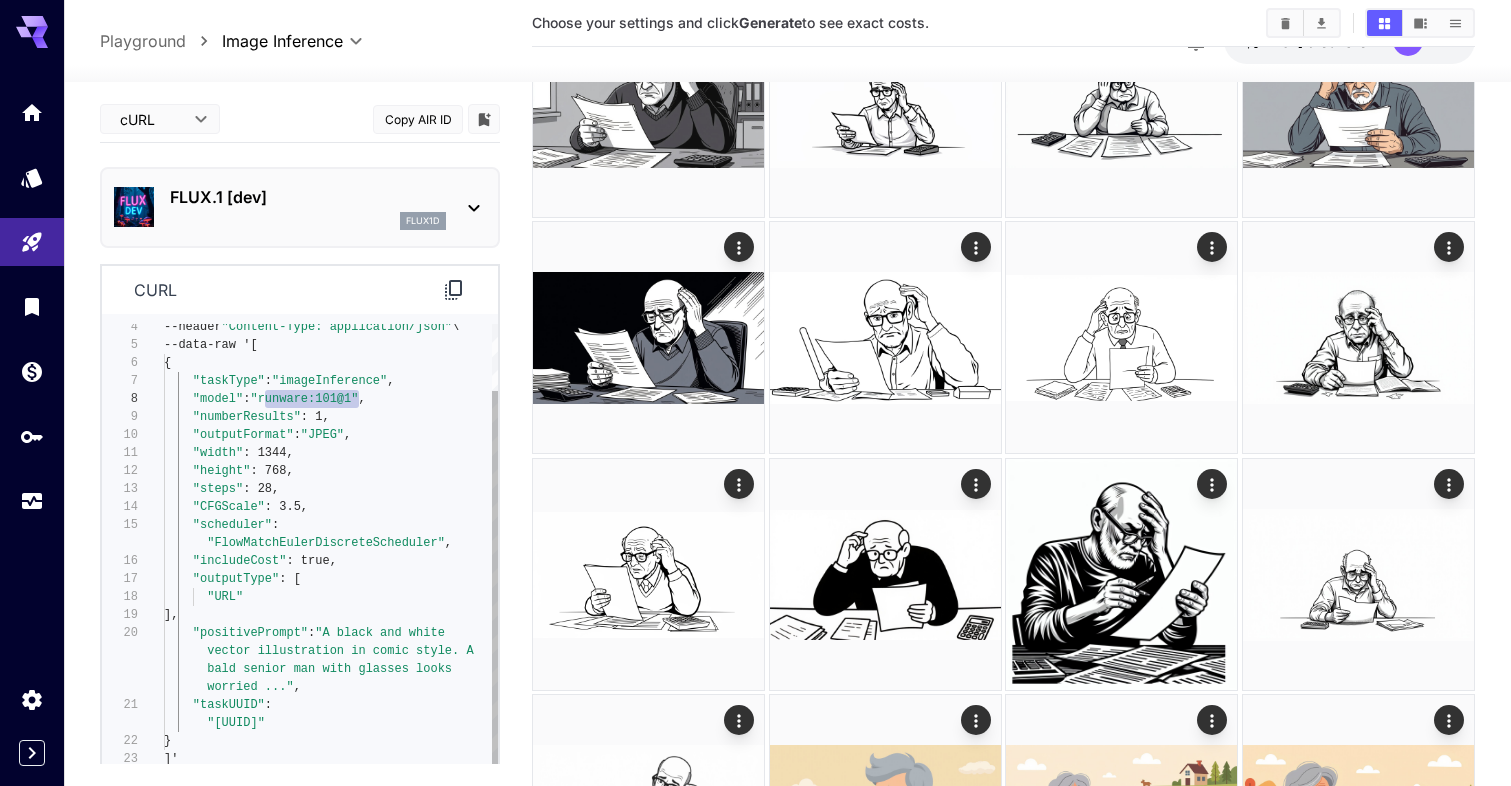 click on ": 1344," at bounding box center [268, 453] 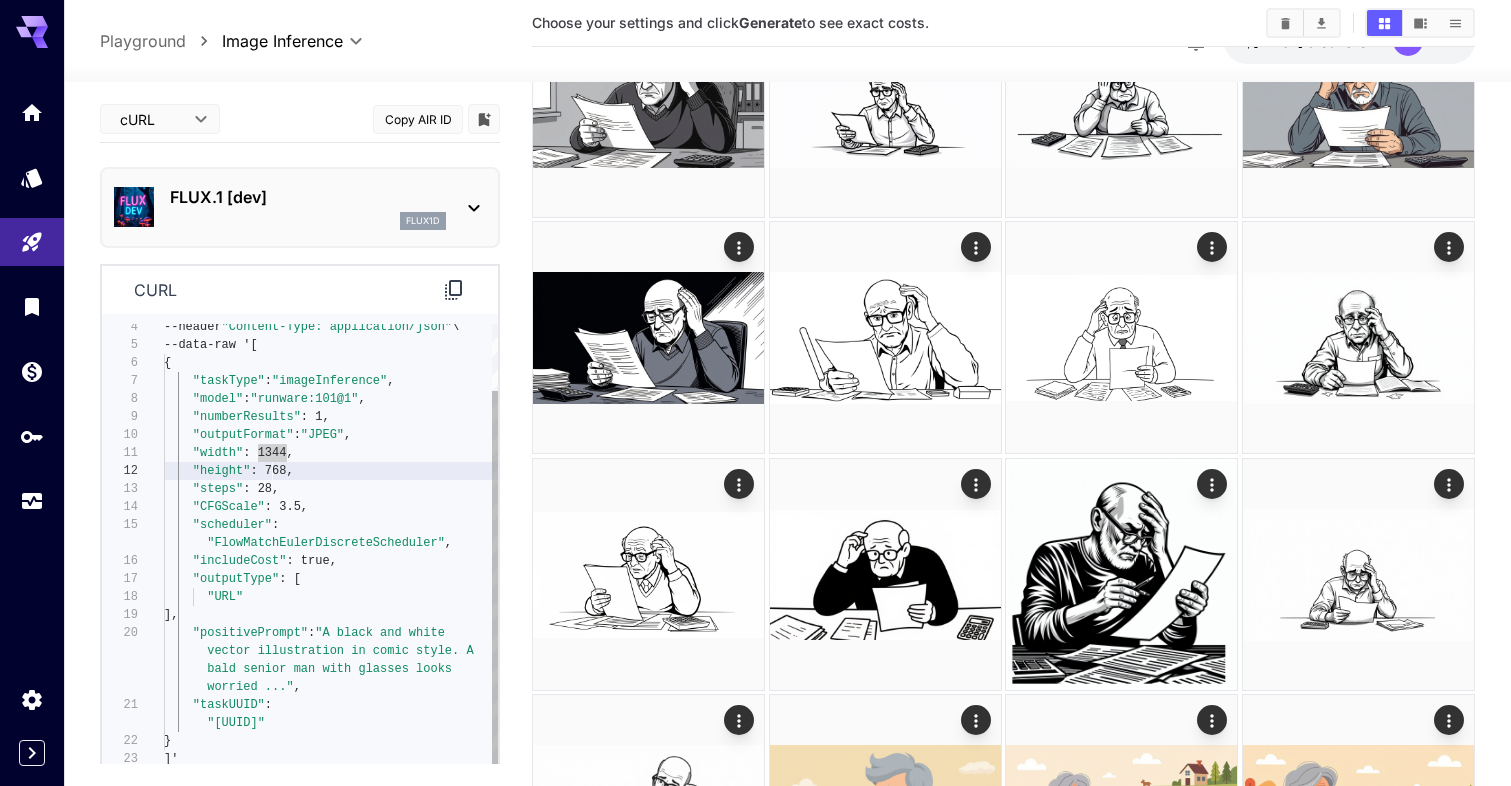 click on "--header  "Content-Type: application/json"  \ --data-raw '[   {      "taskType" :  "imageInference" ,      "model" :  "runware:101@1" ,      "numberResults" : 1,      "outputFormat" :  "JPEG" ,      "width" : 1344,      "height" : 768,      "steps" : 28,      "CFGScale" : 3.5,      "scheduler" :         "FlowMatchEulerDiscreteScheduler" ,      "includeCost" : true,      "outputType" : [        "URL"     ],      "positivePrompt" :  "A black and white         vector illustration in comic style. A         bald senior man with glasses looks         worried ..." ,      "taskUUID" :         "[UUID]"   } ]'" at bounding box center [8388772, 8388854] 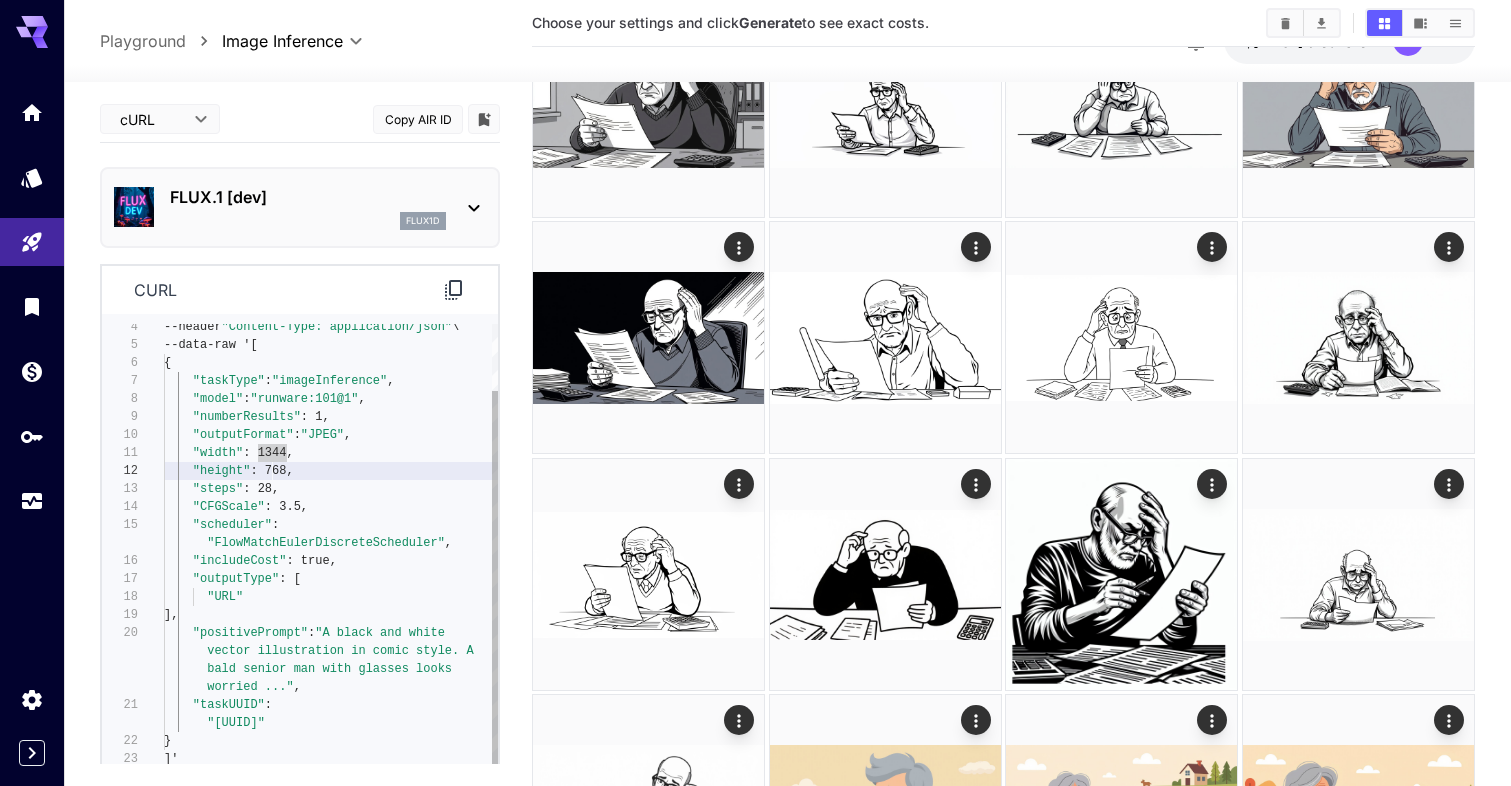 click on "--header  "Content-Type: application/json"  \ --data-raw '[   {      "taskType" :  "imageInference" ,      "model" :  "runware:101@1" ,      "numberResults" : 1,      "outputFormat" :  "JPEG" ,      "width" : 1344,      "height" : 768,      "steps" : 28,      "CFGScale" : 3.5,      "scheduler" :         "FlowMatchEulerDiscreteScheduler" ,      "includeCost" : true,      "outputType" : [        "URL"     ],      "positivePrompt" :  "A black and white         vector illustration in comic style. A         bald senior man with glasses looks         worried ..." ,      "taskUUID" :         "[UUID]"   } ]'" at bounding box center [8388772, 8388854] 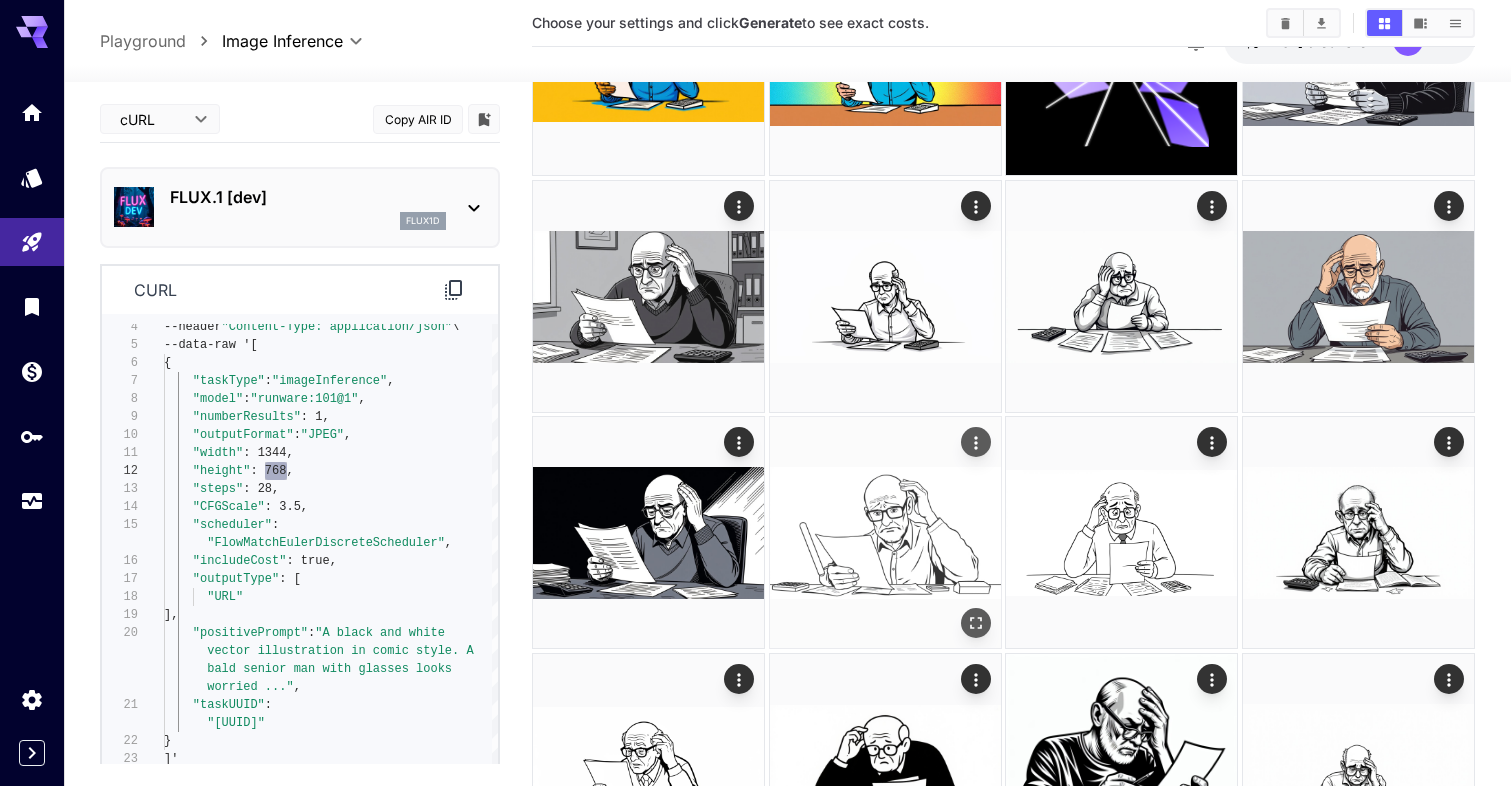scroll, scrollTop: 85, scrollLeft: 0, axis: vertical 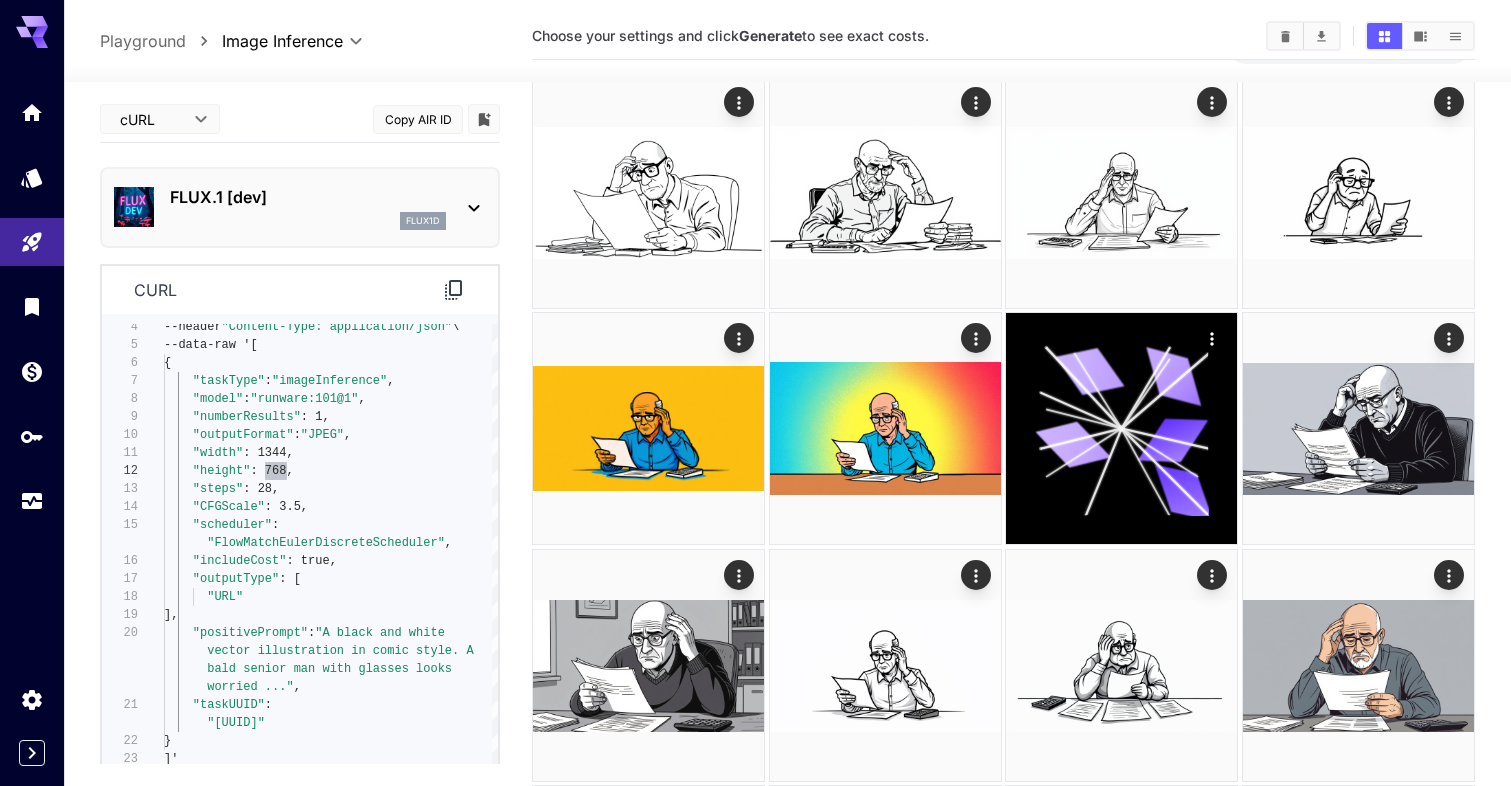 click on "flux1d" at bounding box center (308, 221) 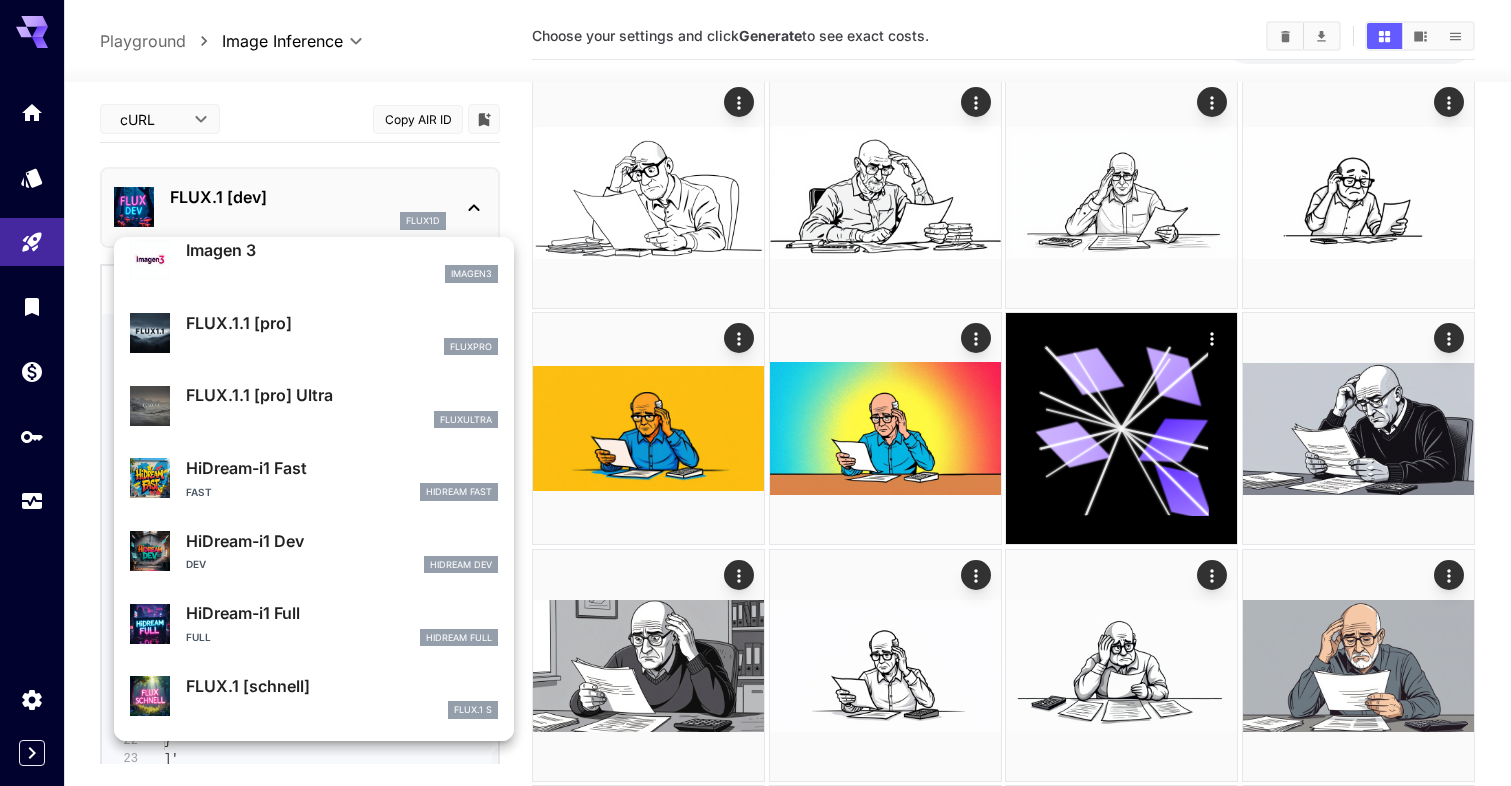 scroll, scrollTop: 1017, scrollLeft: 0, axis: vertical 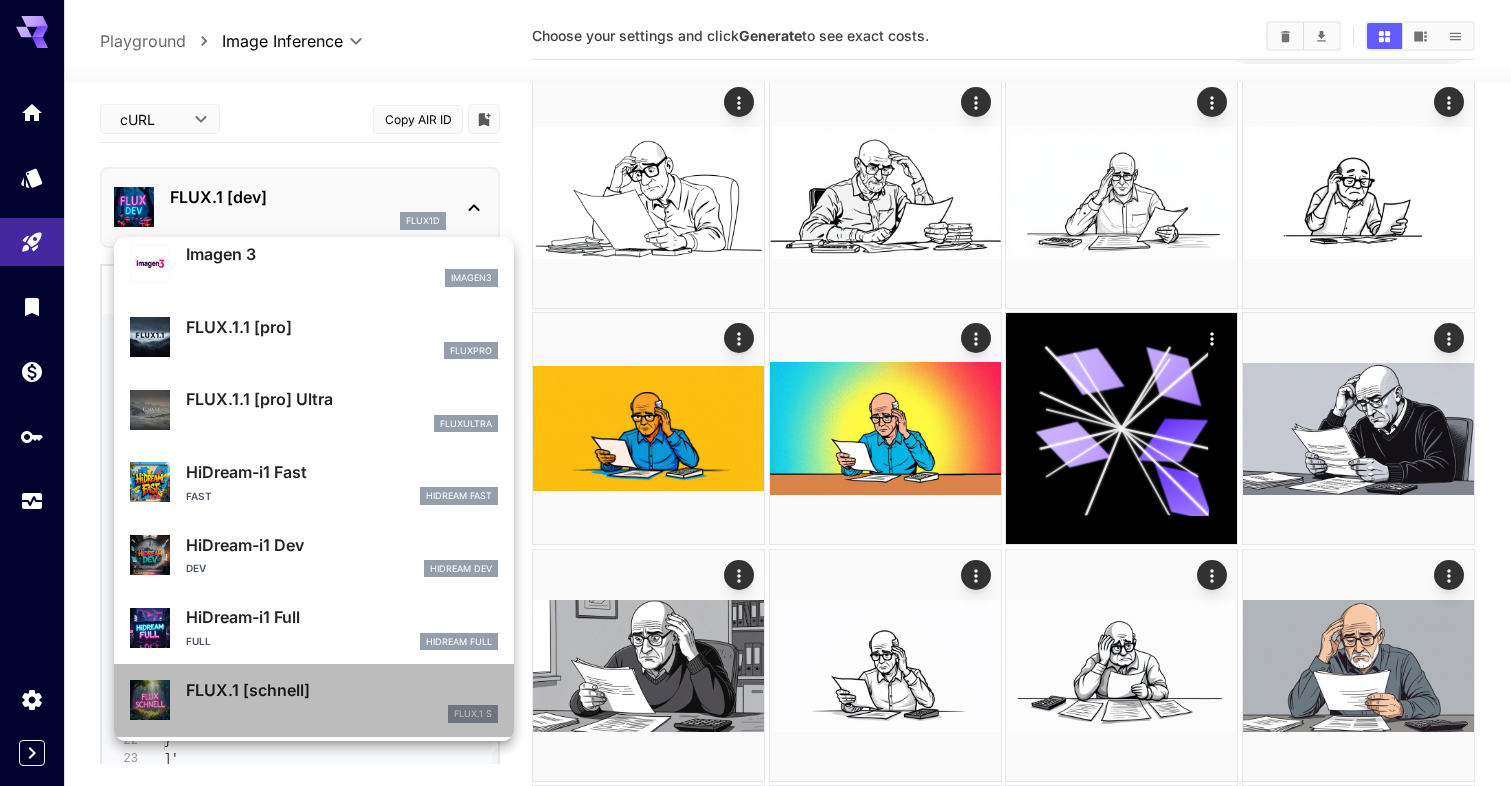 click on "FLUX.1 [schnell]" at bounding box center (342, 690) 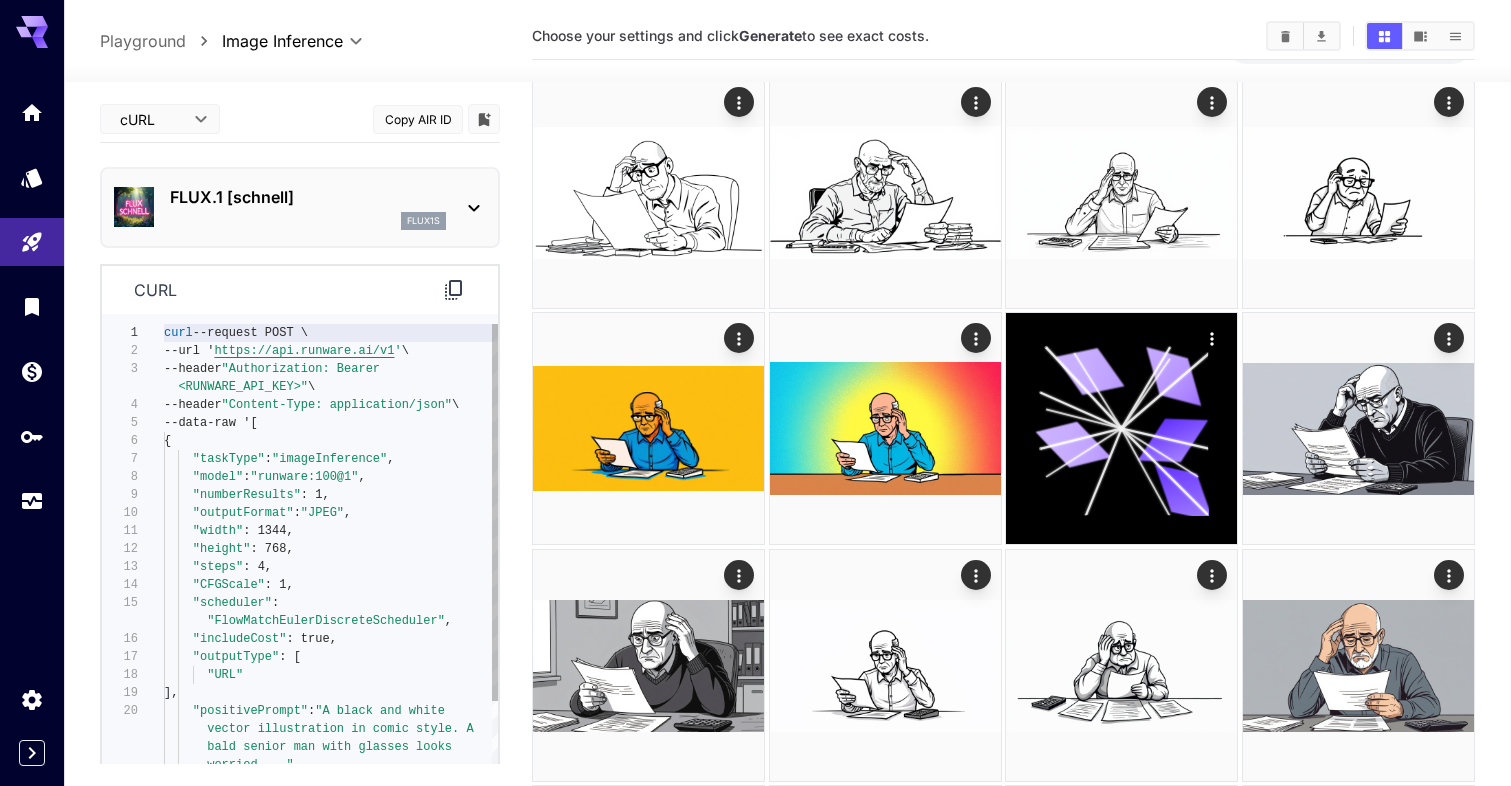 type on "**********" 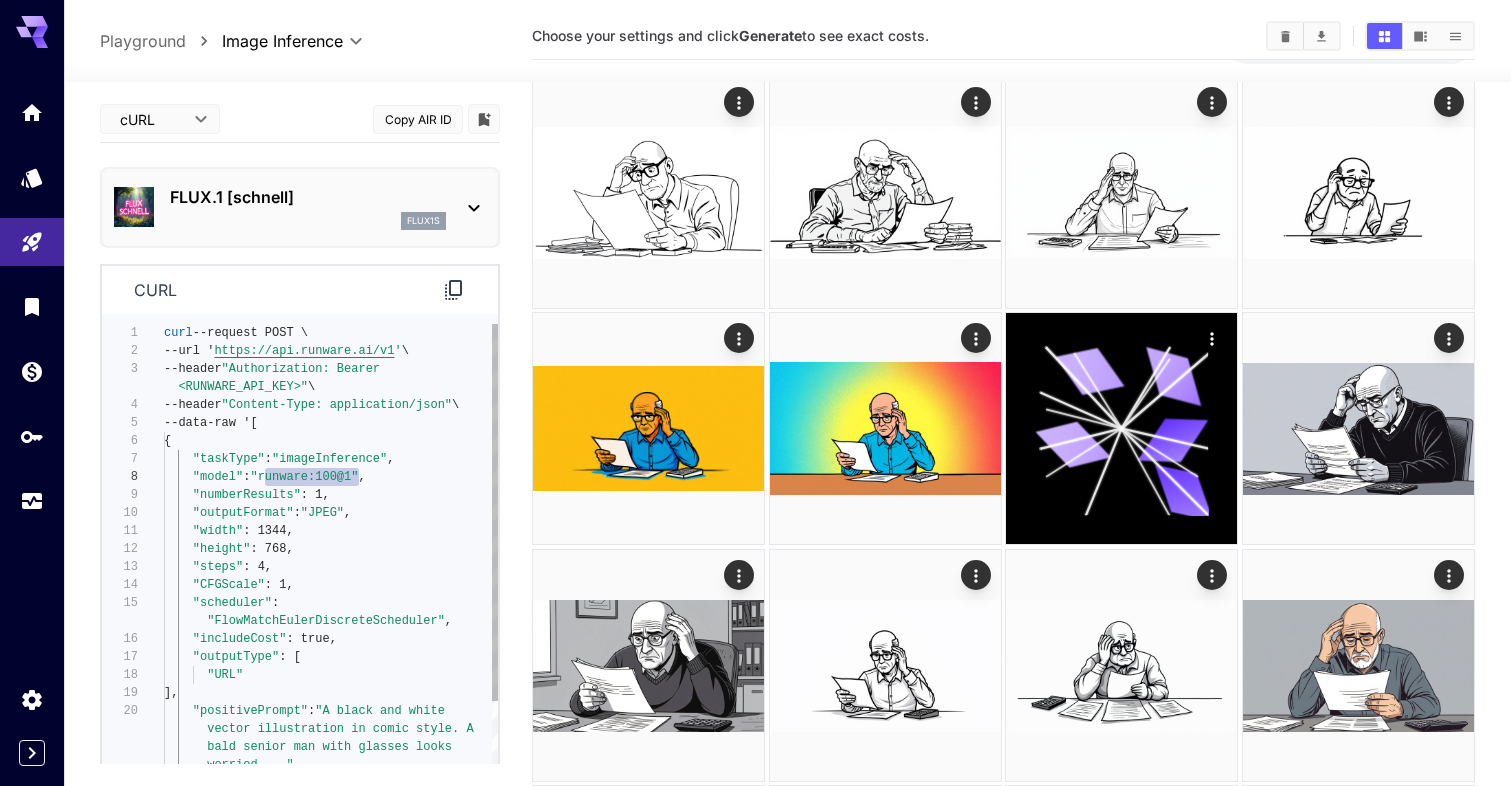 drag, startPoint x: 265, startPoint y: 477, endPoint x: 360, endPoint y: 474, distance: 95.047356 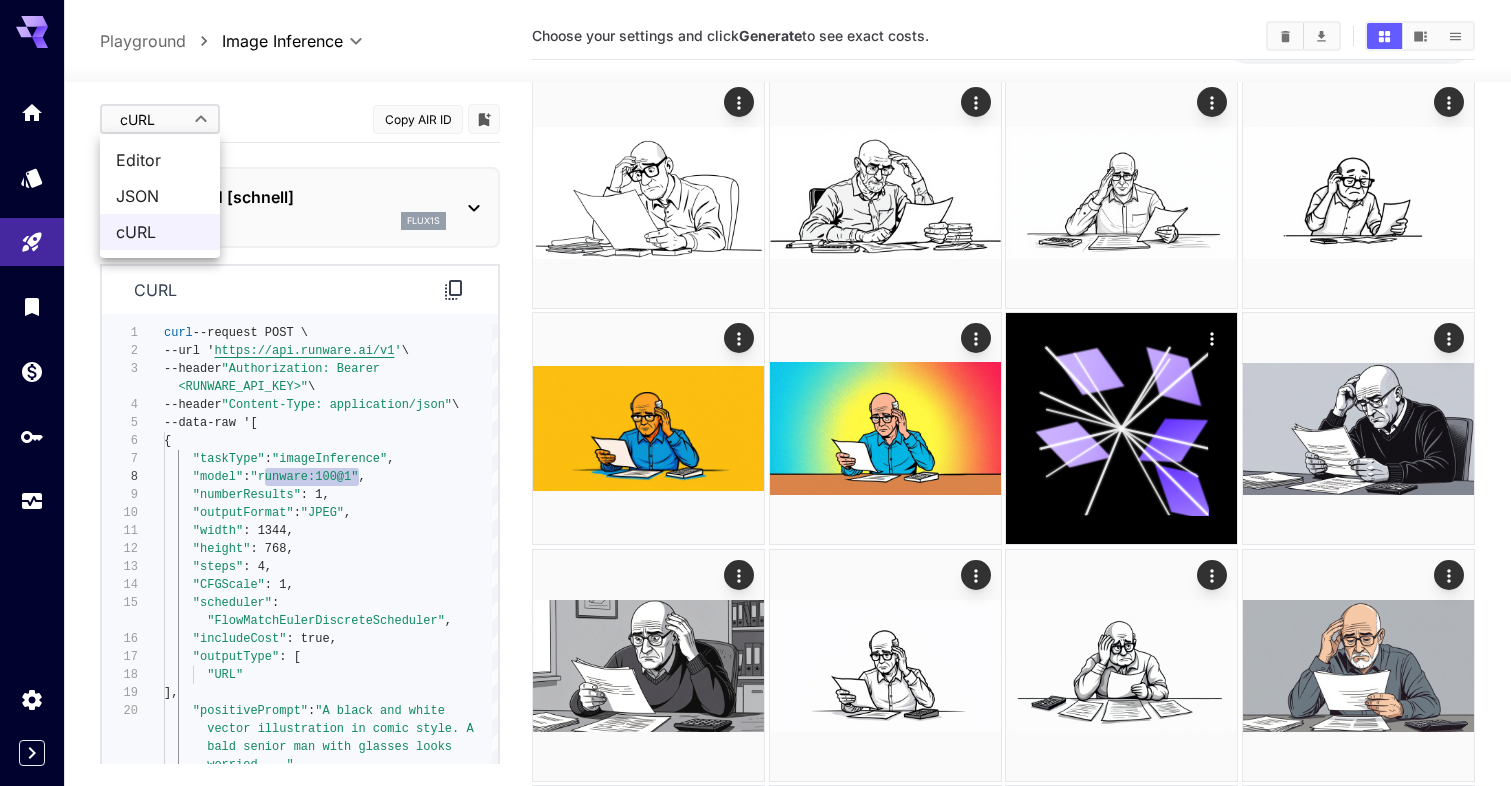 click on "**********" at bounding box center [755, 2152] 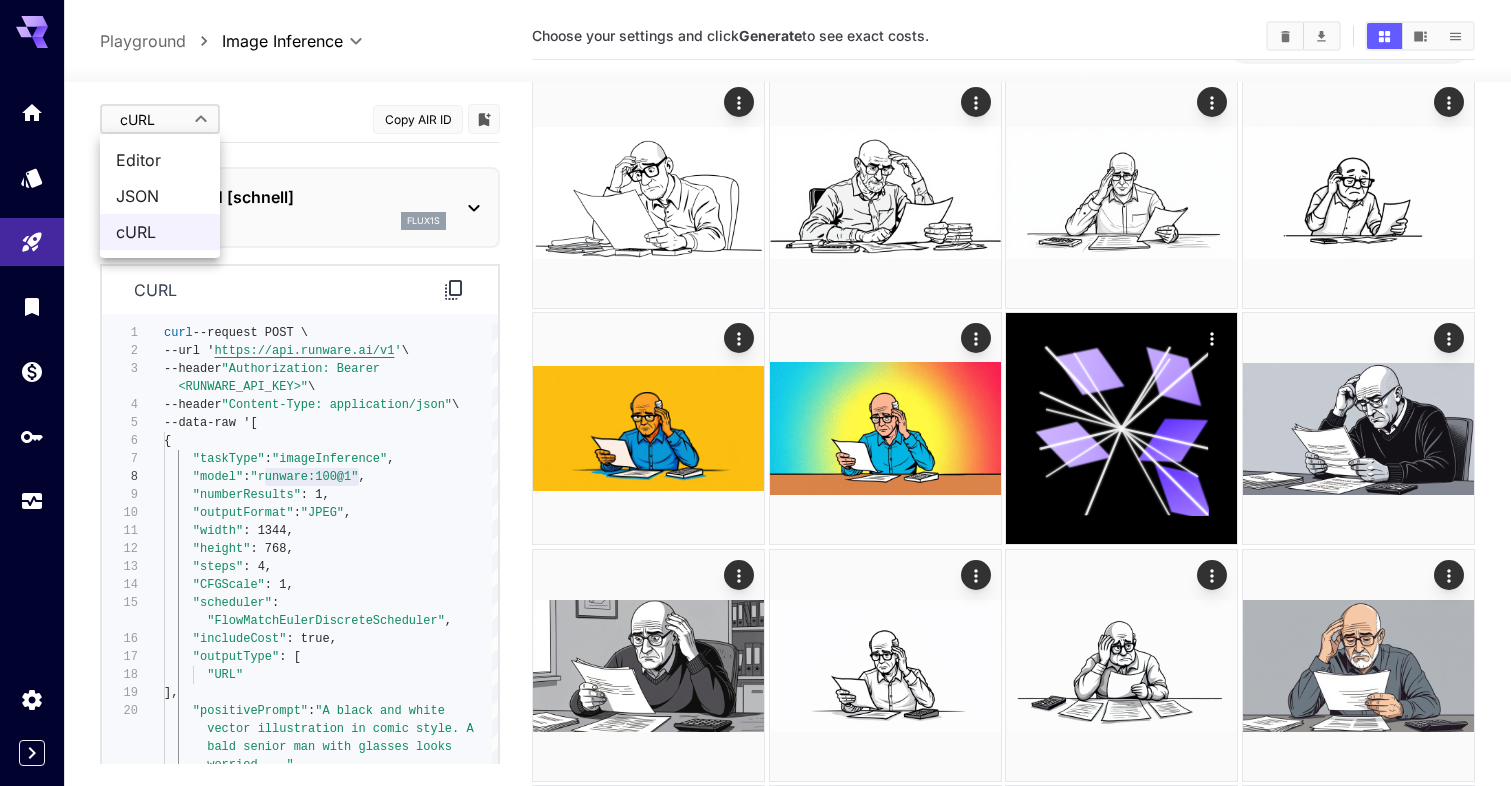 click on "Editor" at bounding box center (160, 160) 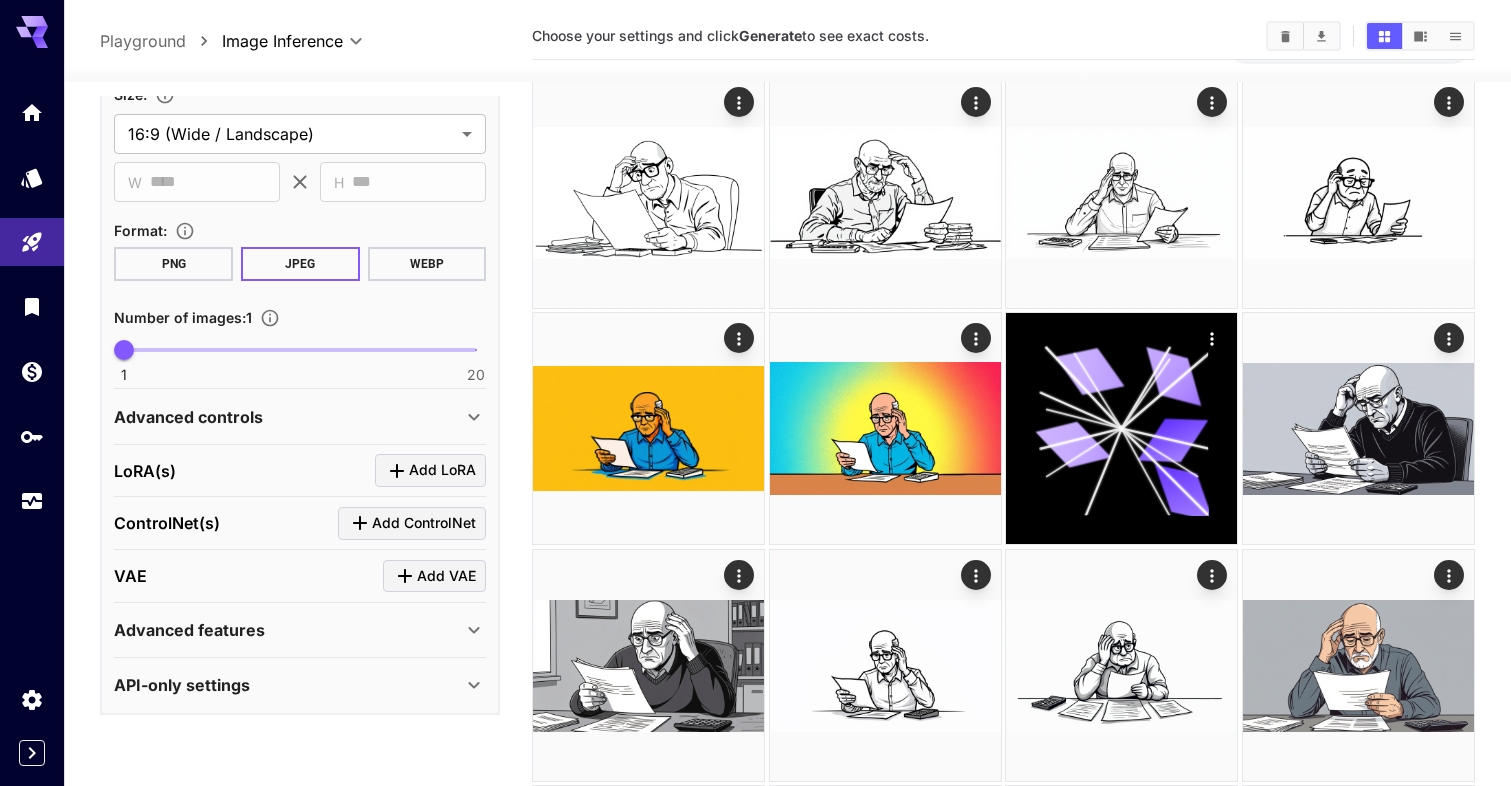 scroll, scrollTop: 563, scrollLeft: 0, axis: vertical 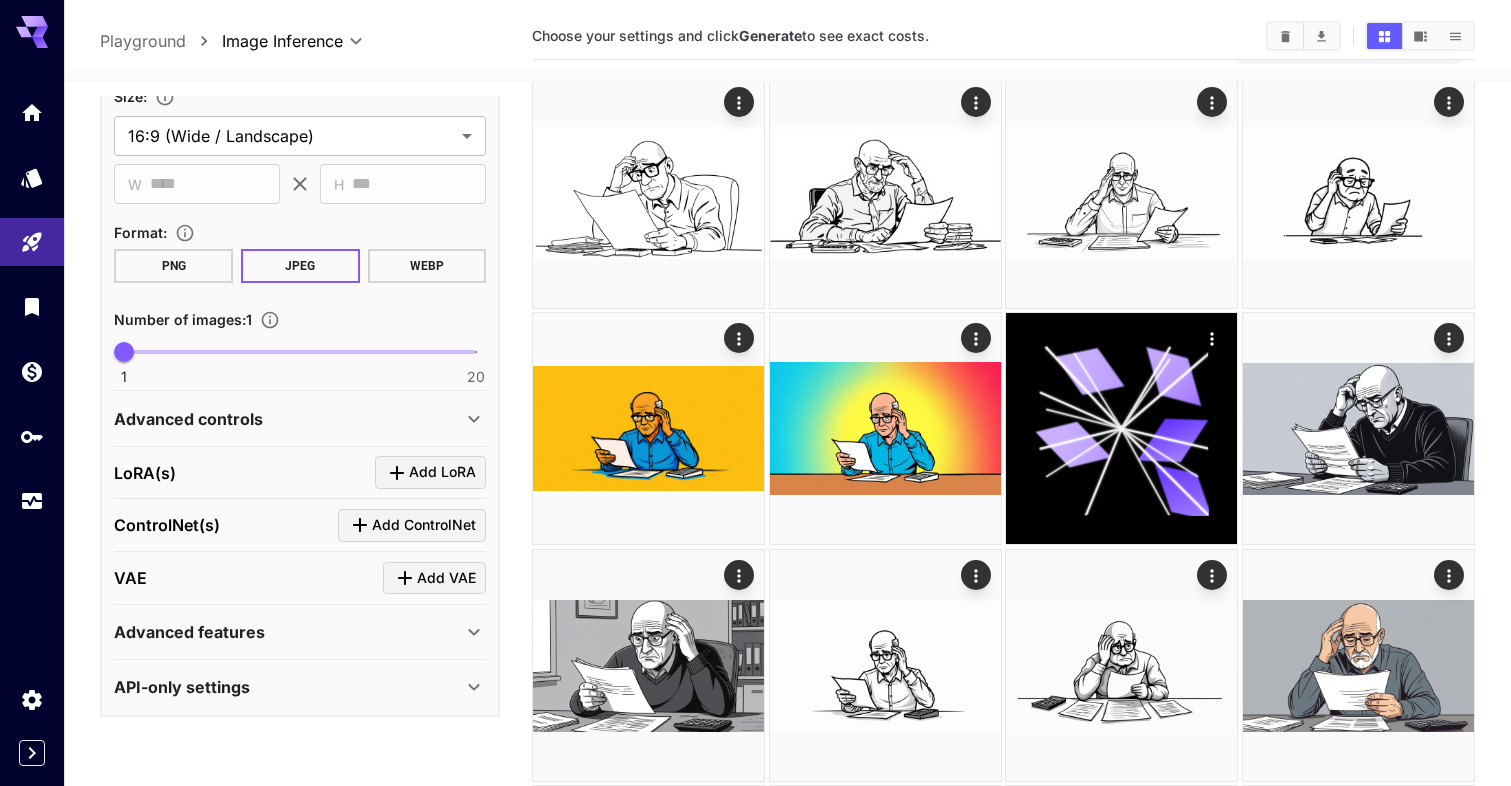 click on "Advanced controls" at bounding box center (288, 419) 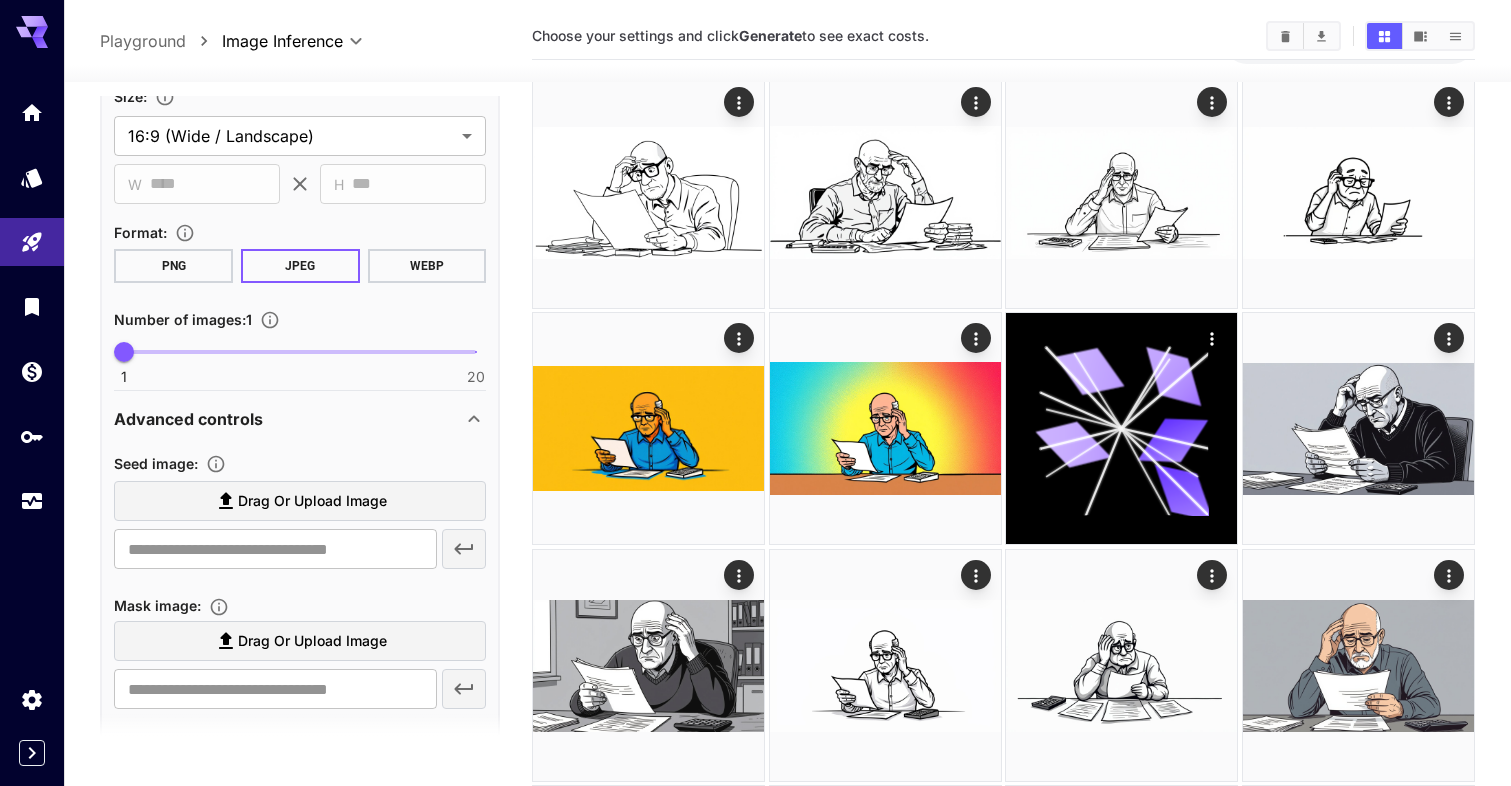 click on "Advanced controls" at bounding box center [288, 419] 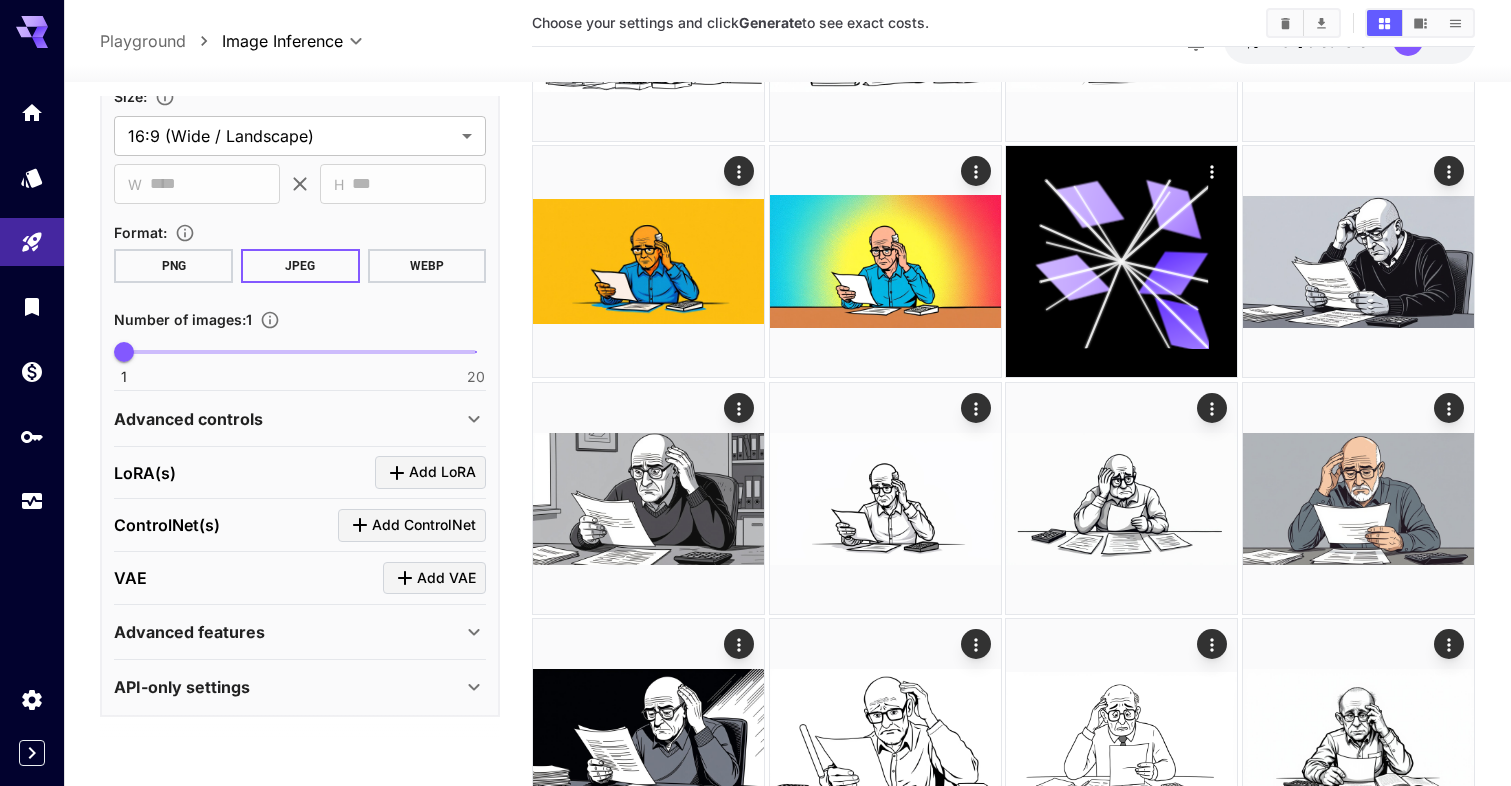scroll, scrollTop: 258, scrollLeft: 0, axis: vertical 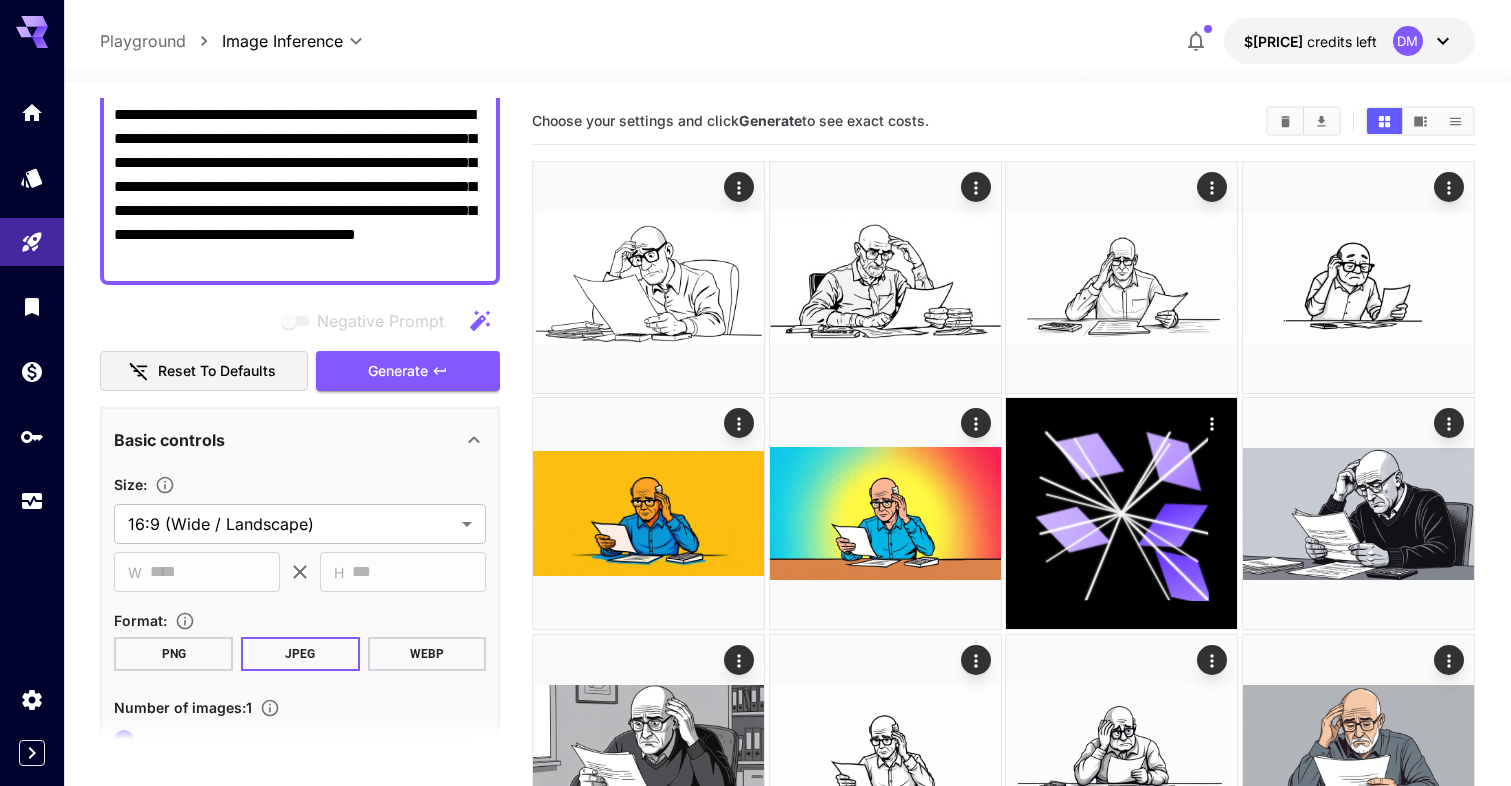 click on "**********" at bounding box center [300, 187] 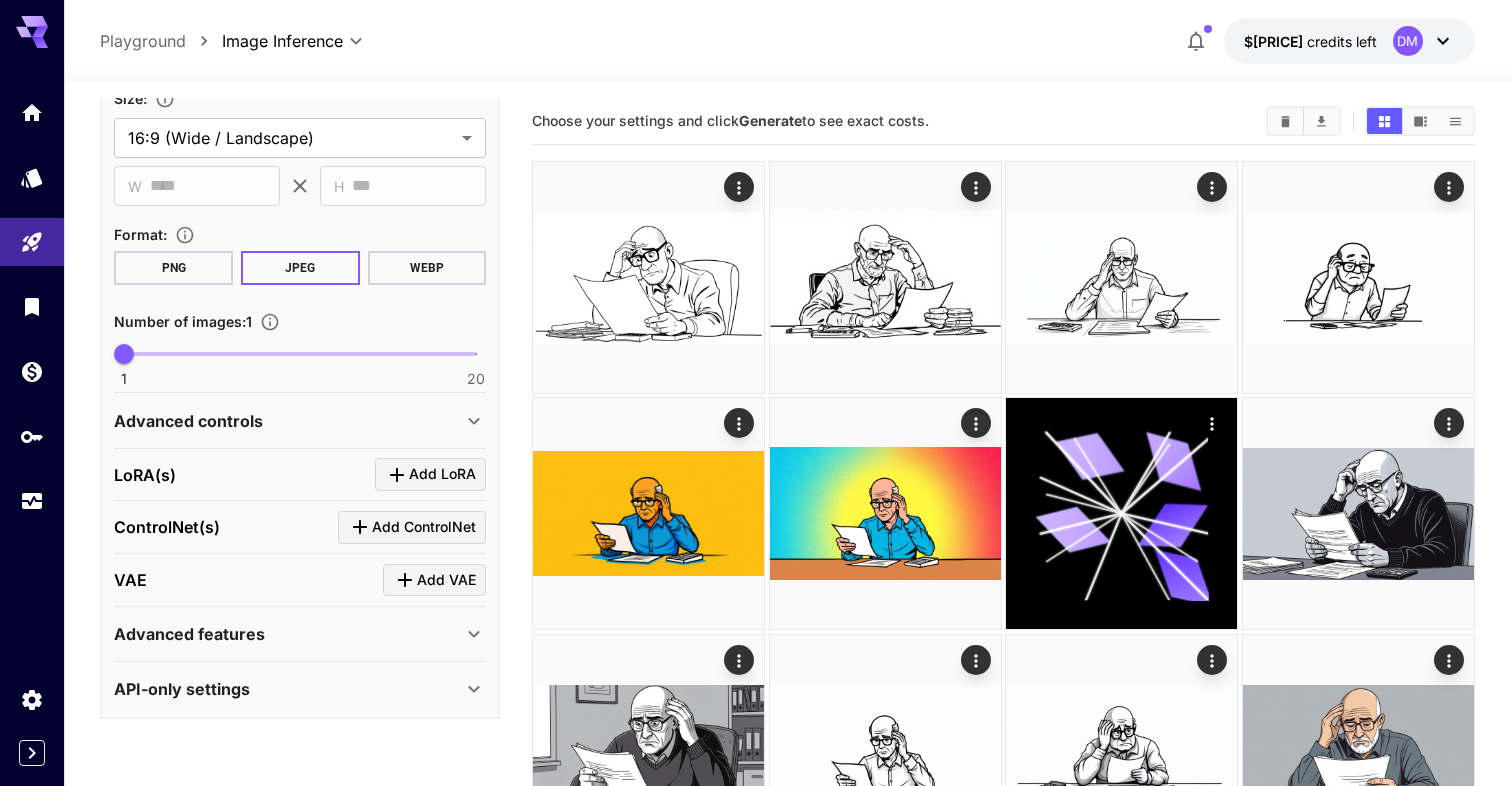scroll, scrollTop: 563, scrollLeft: 0, axis: vertical 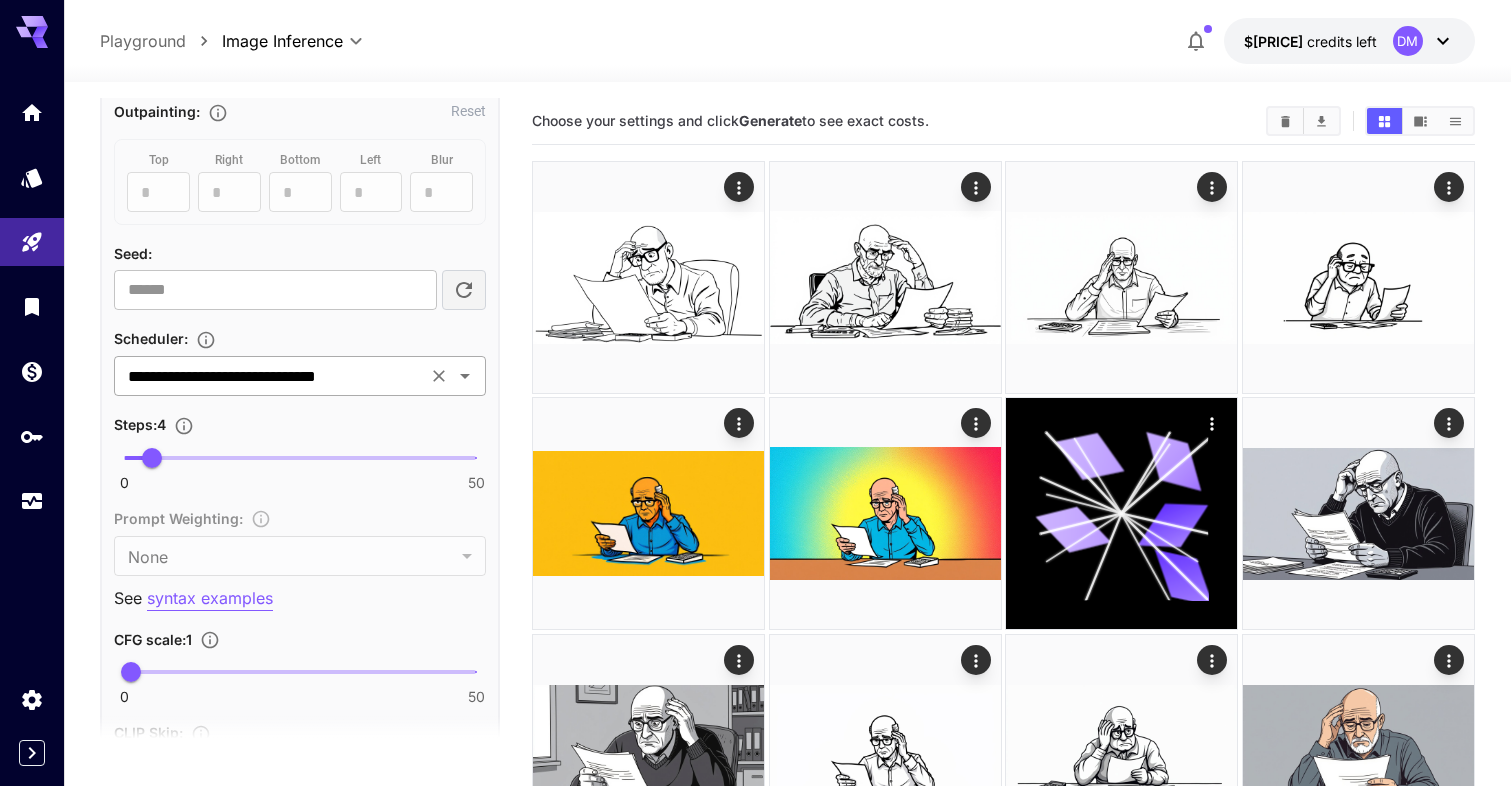 click on "**********" at bounding box center [270, 376] 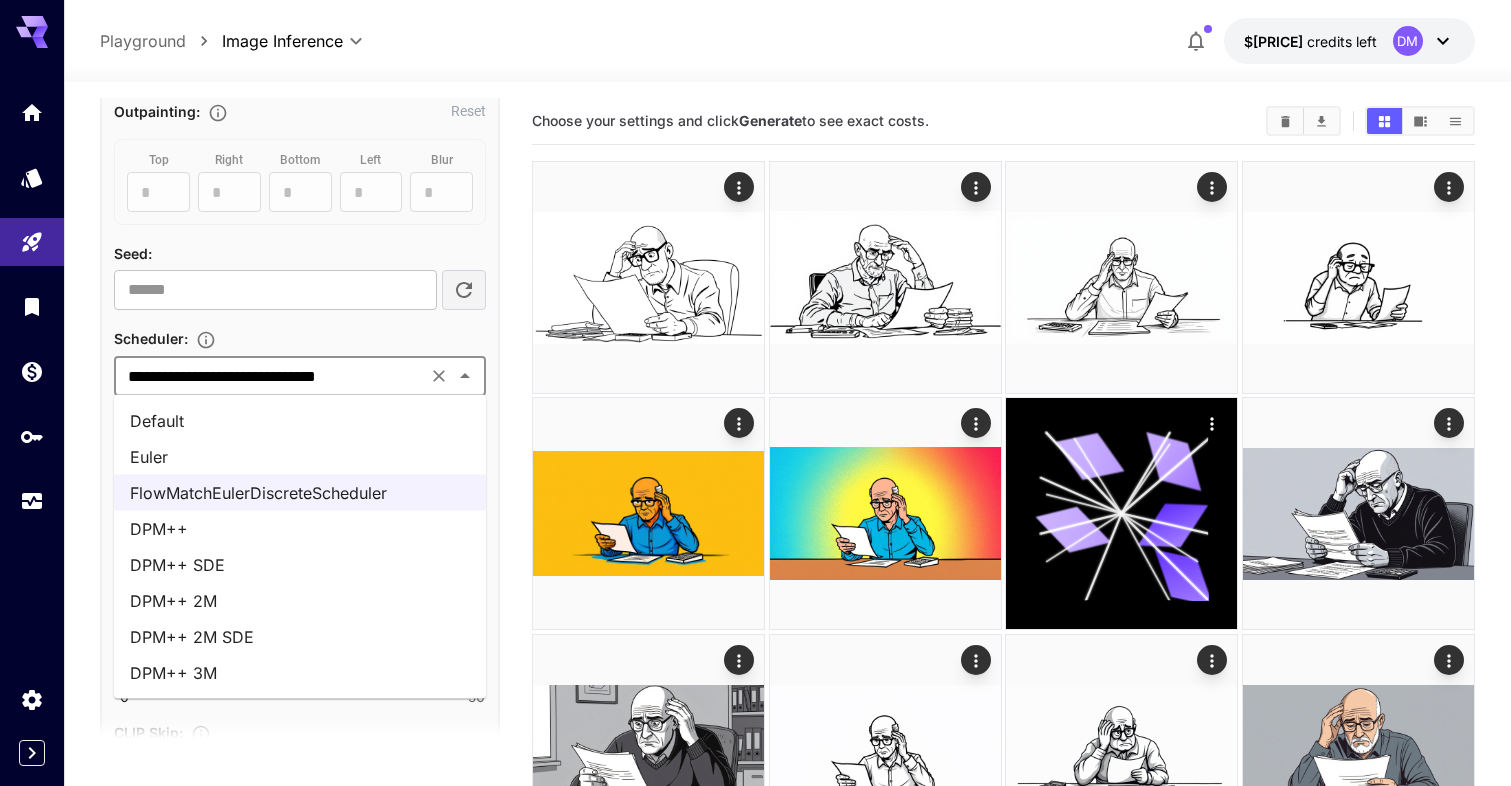 click on "Euler" at bounding box center [300, 457] 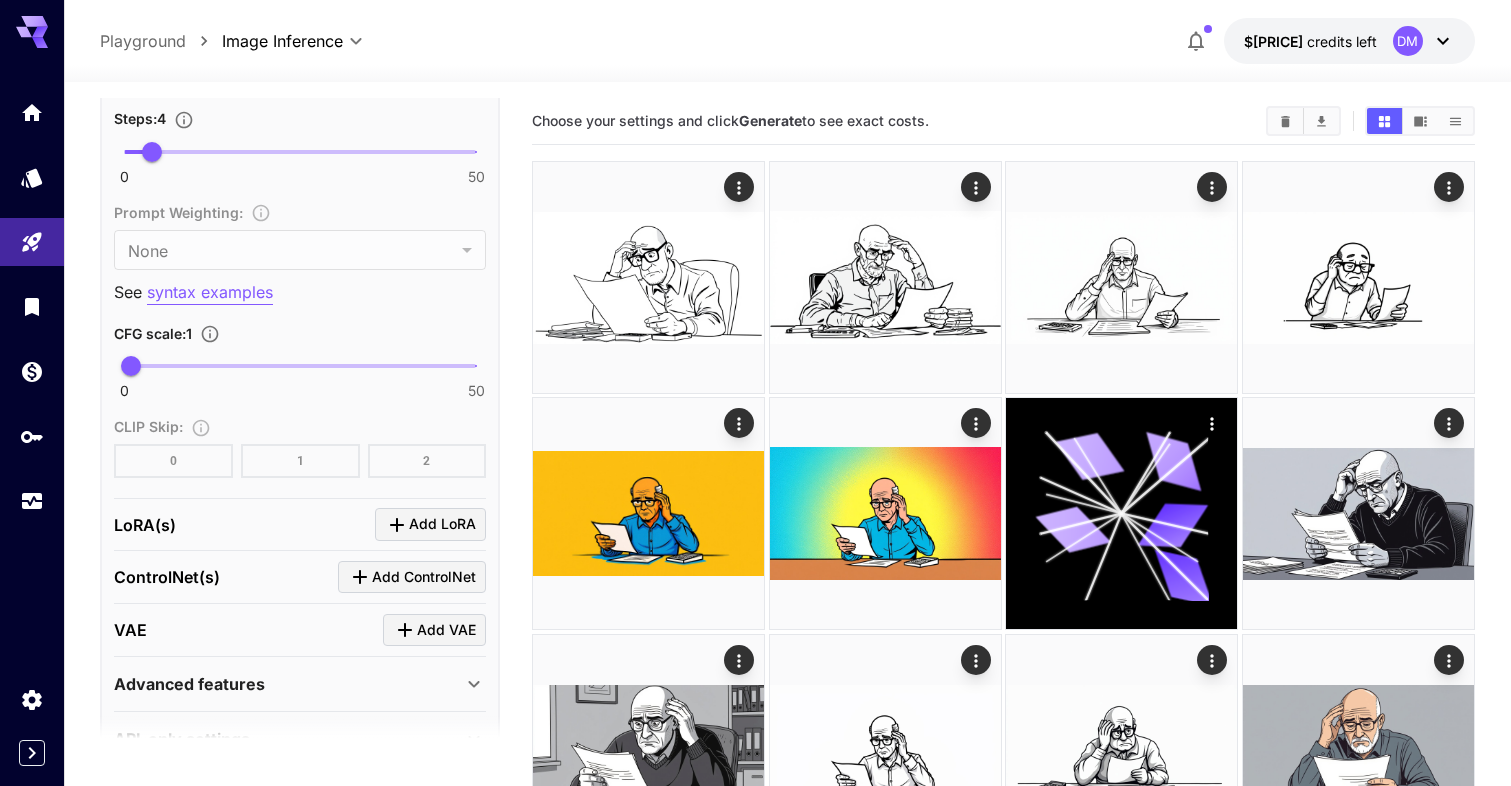 scroll, scrollTop: 1514, scrollLeft: 0, axis: vertical 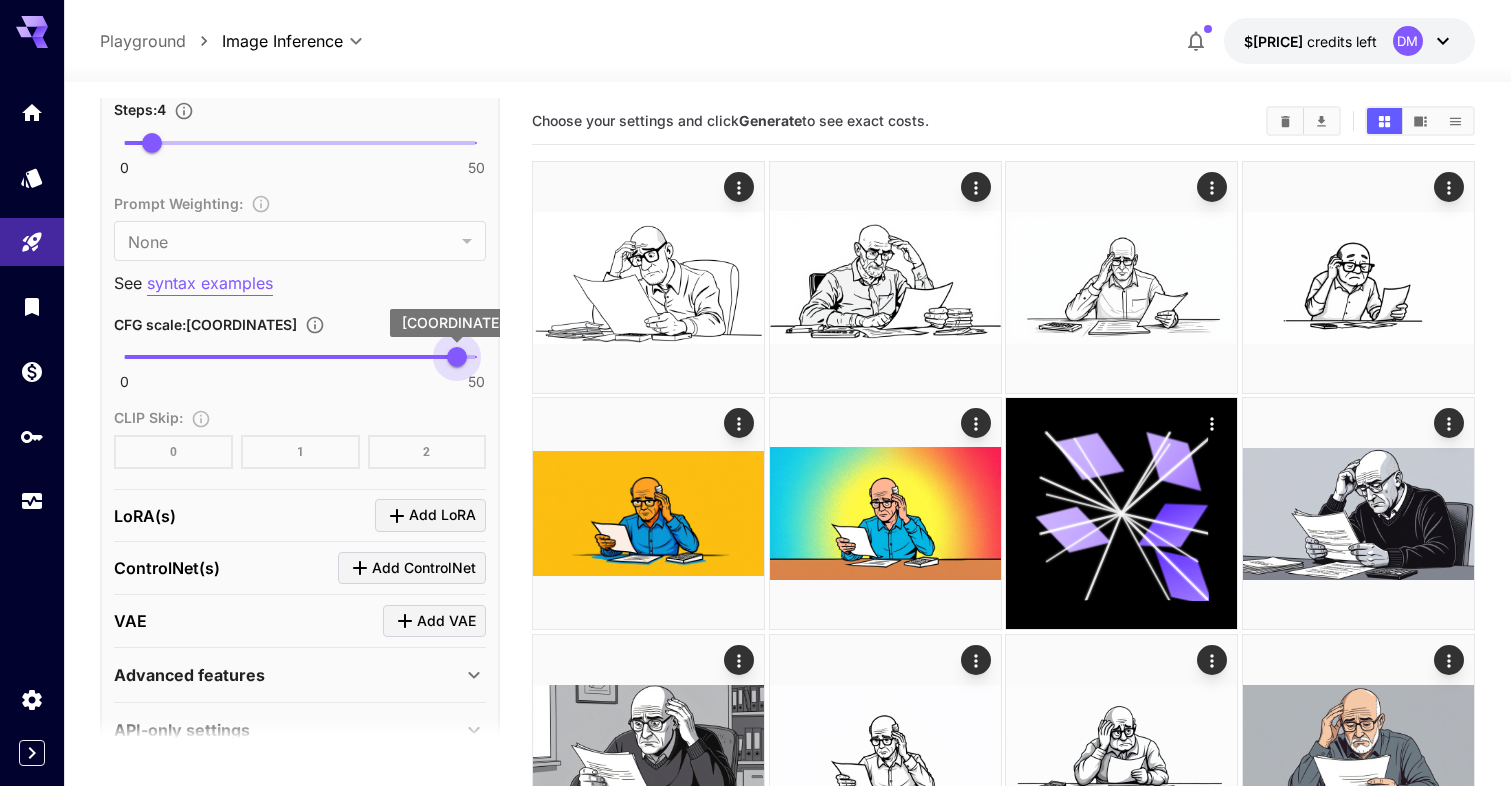 type on "**" 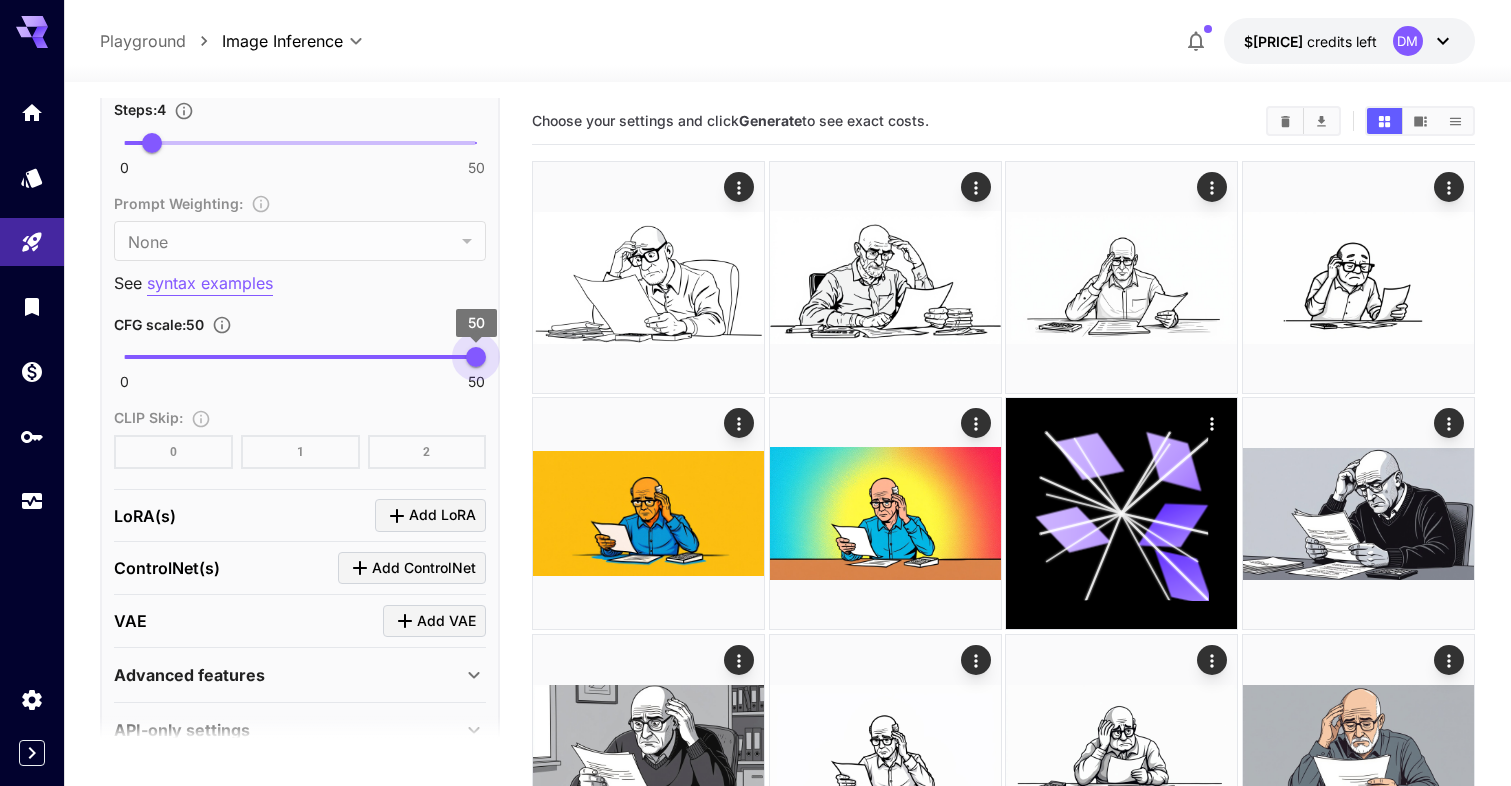 drag, startPoint x: 131, startPoint y: 357, endPoint x: 522, endPoint y: 365, distance: 391.08182 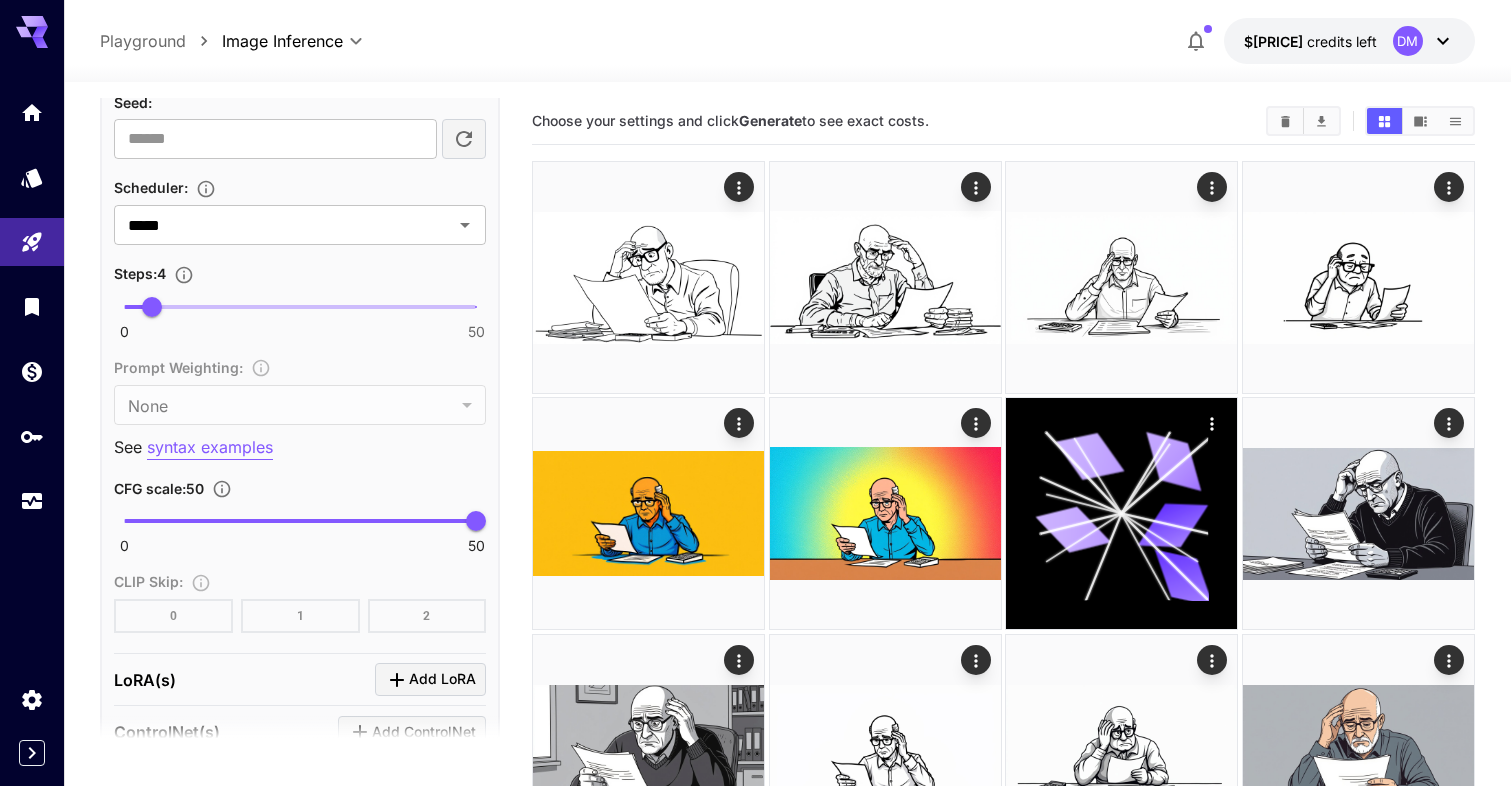 scroll, scrollTop: 1331, scrollLeft: 0, axis: vertical 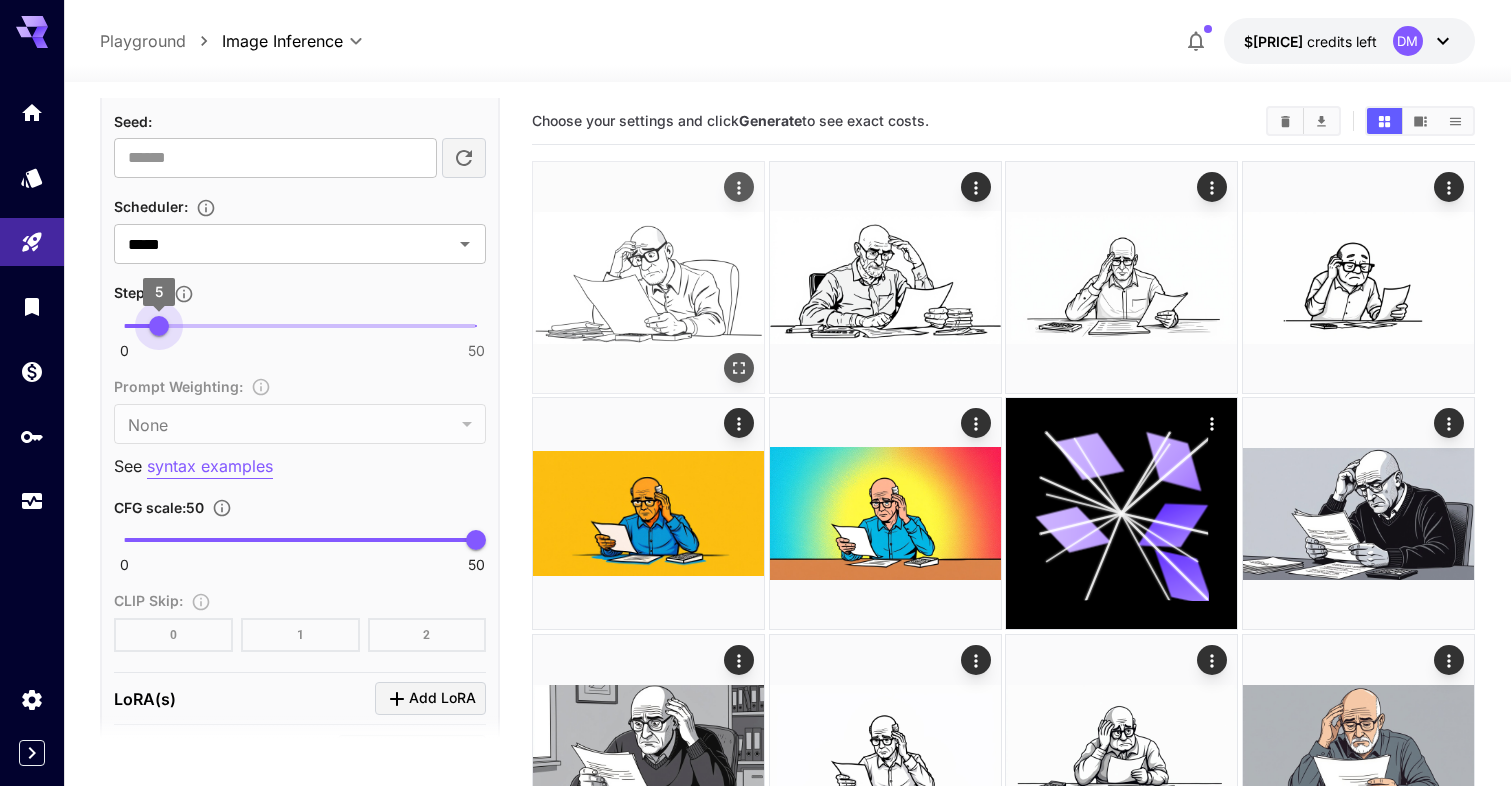 type on "**" 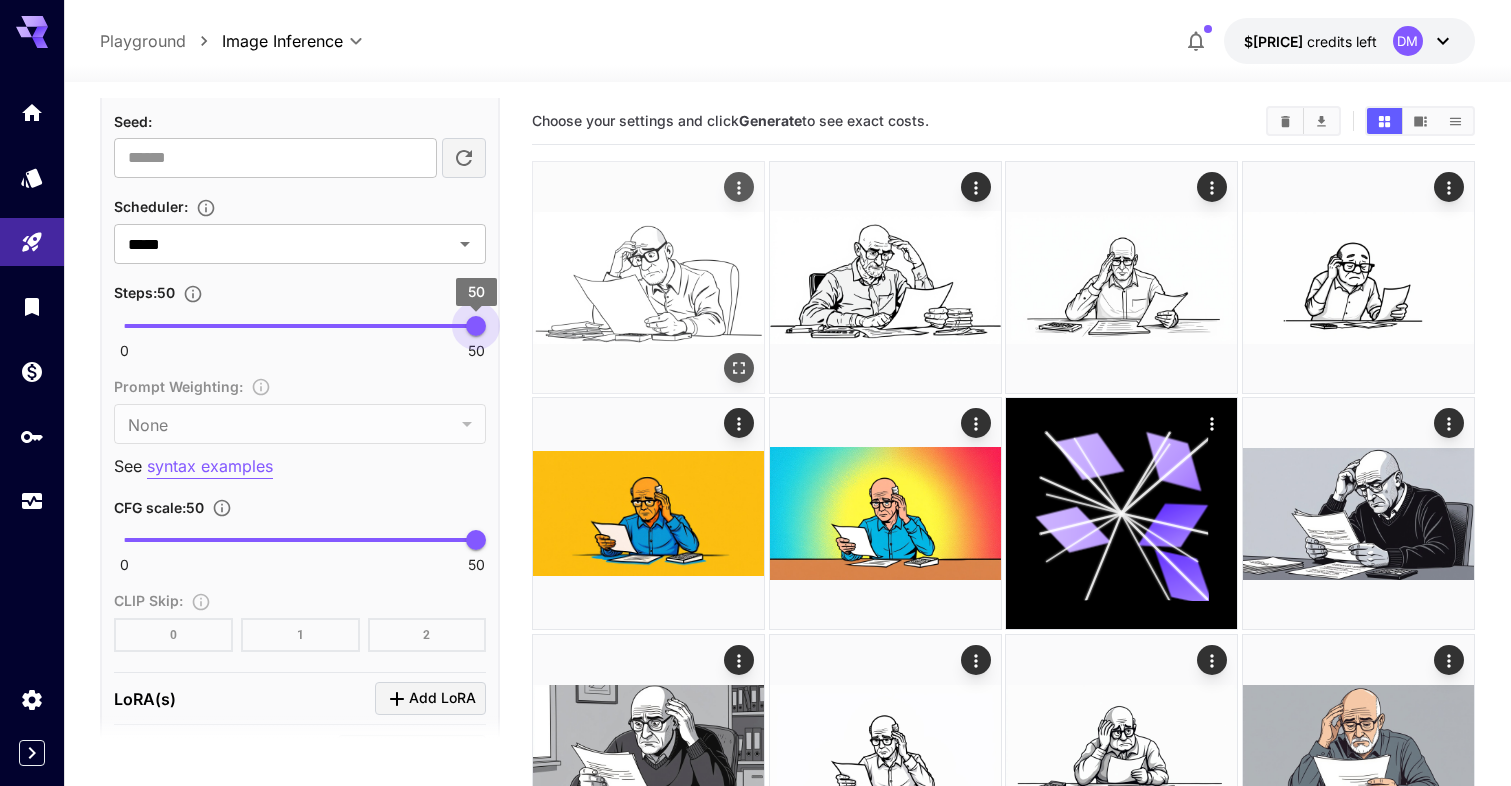 drag, startPoint x: 151, startPoint y: 319, endPoint x: 539, endPoint y: 329, distance: 388.12885 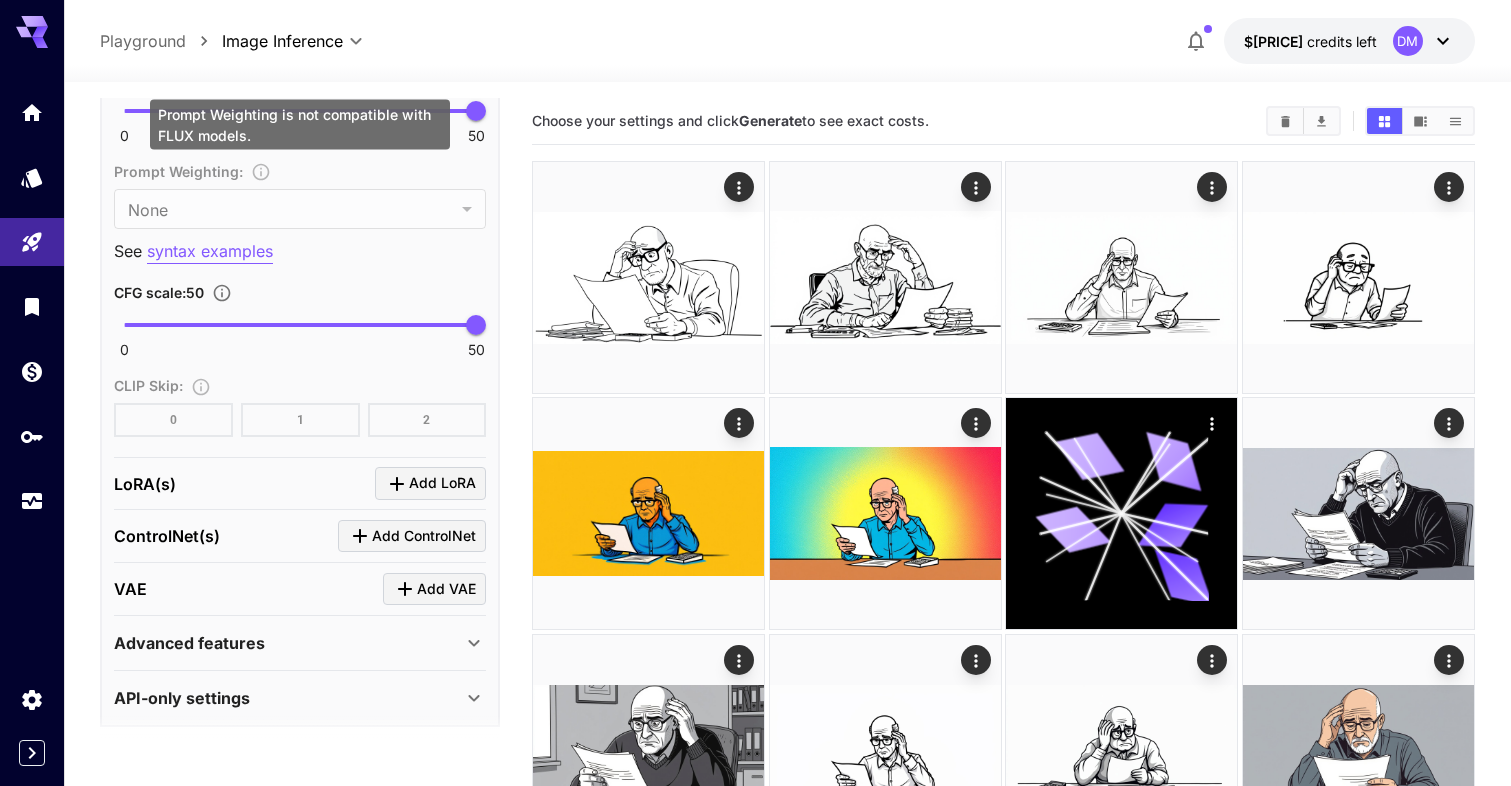 scroll, scrollTop: 1554, scrollLeft: 0, axis: vertical 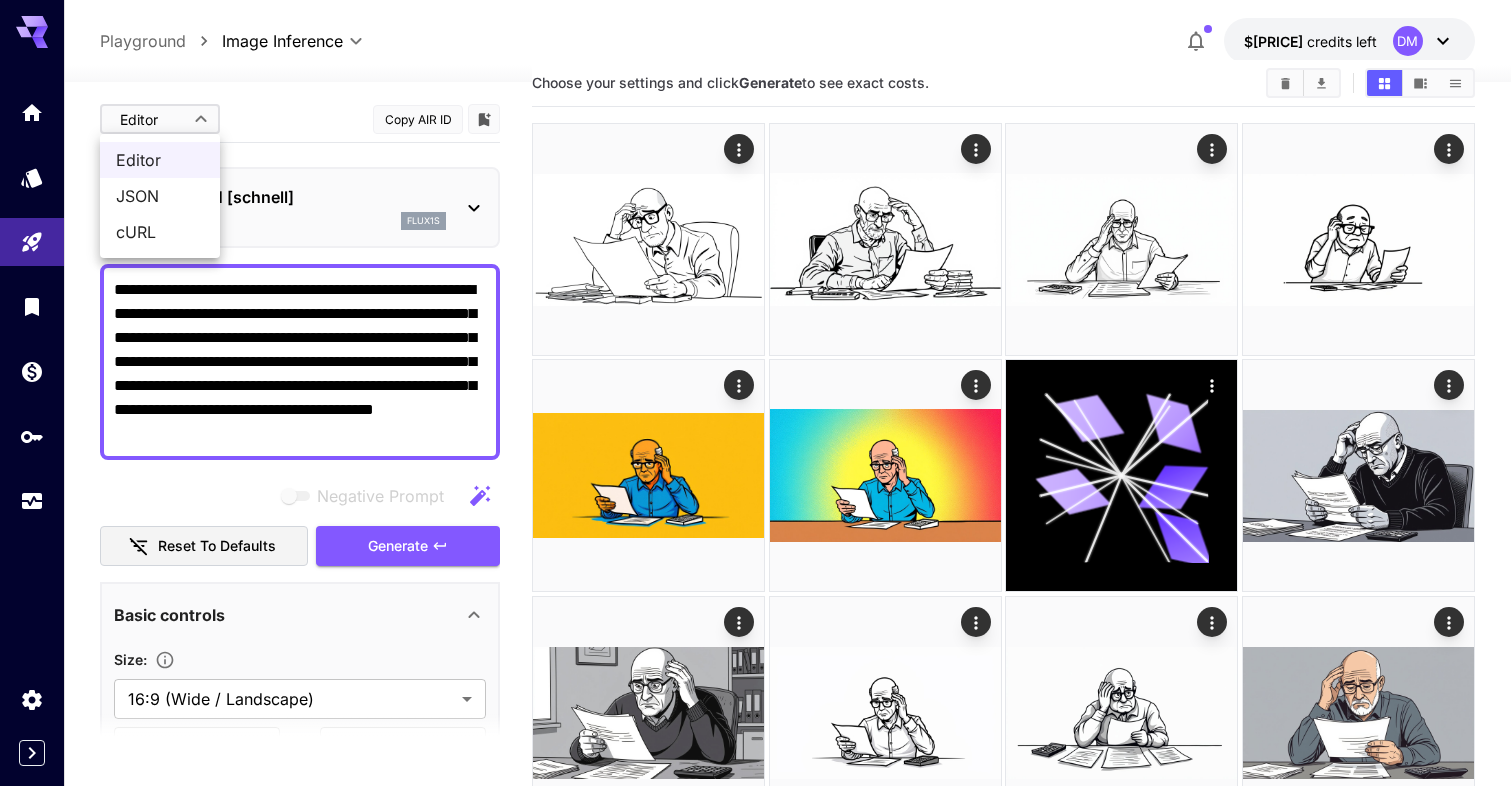 click on "**********" at bounding box center (755, 2199) 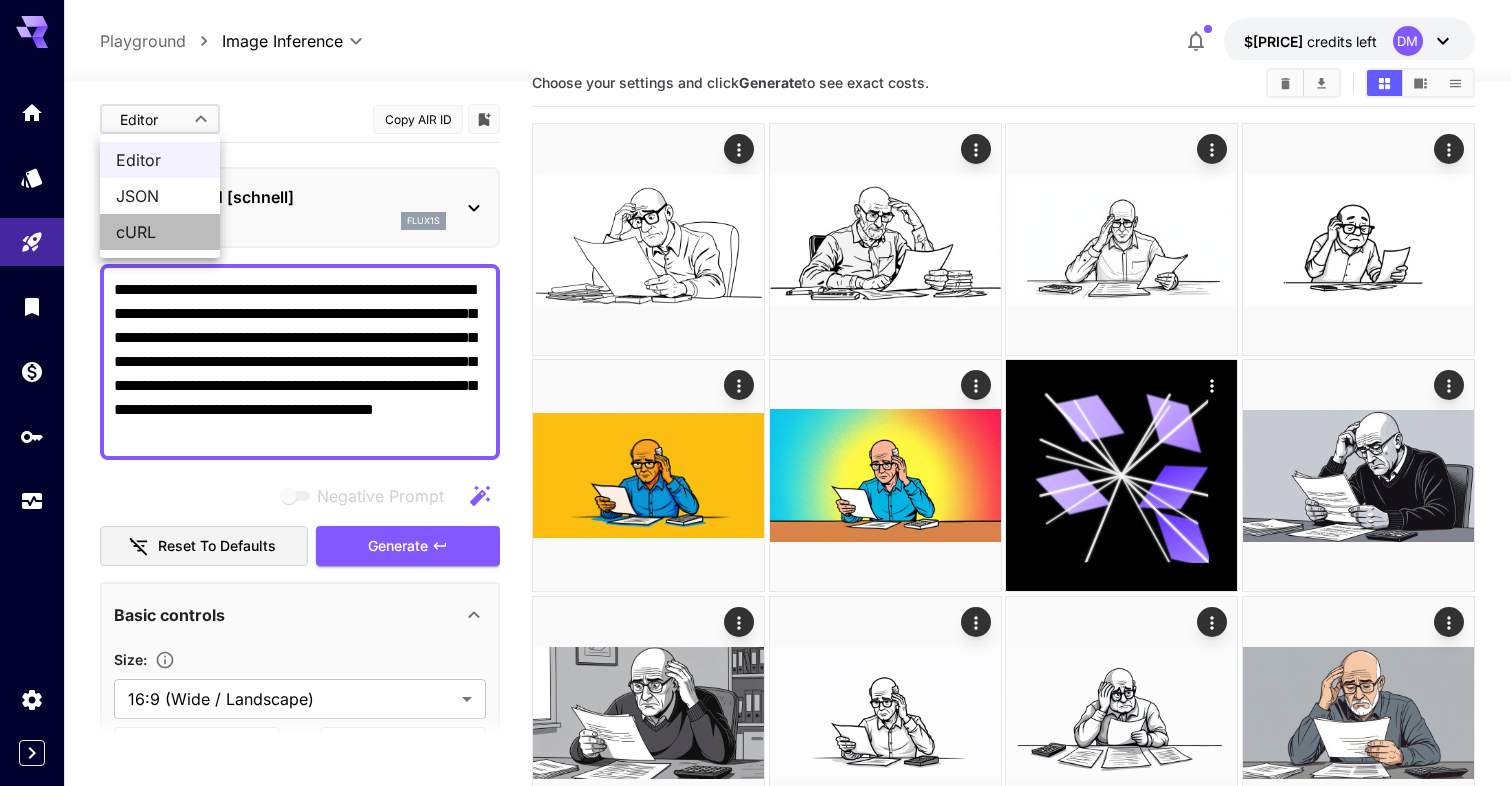 click on "cURL" at bounding box center (160, 232) 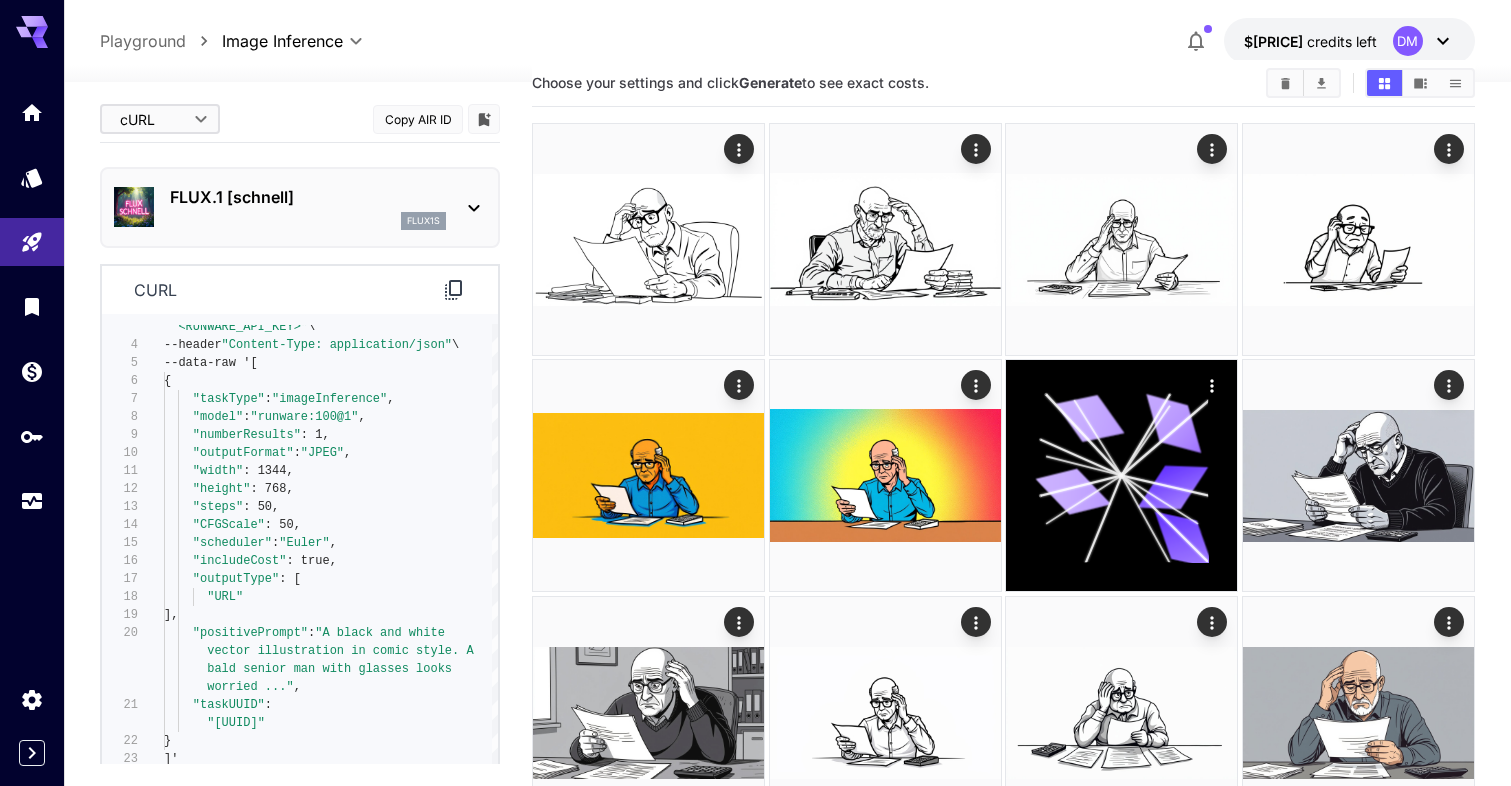 click on "**********" at bounding box center [755, 2199] 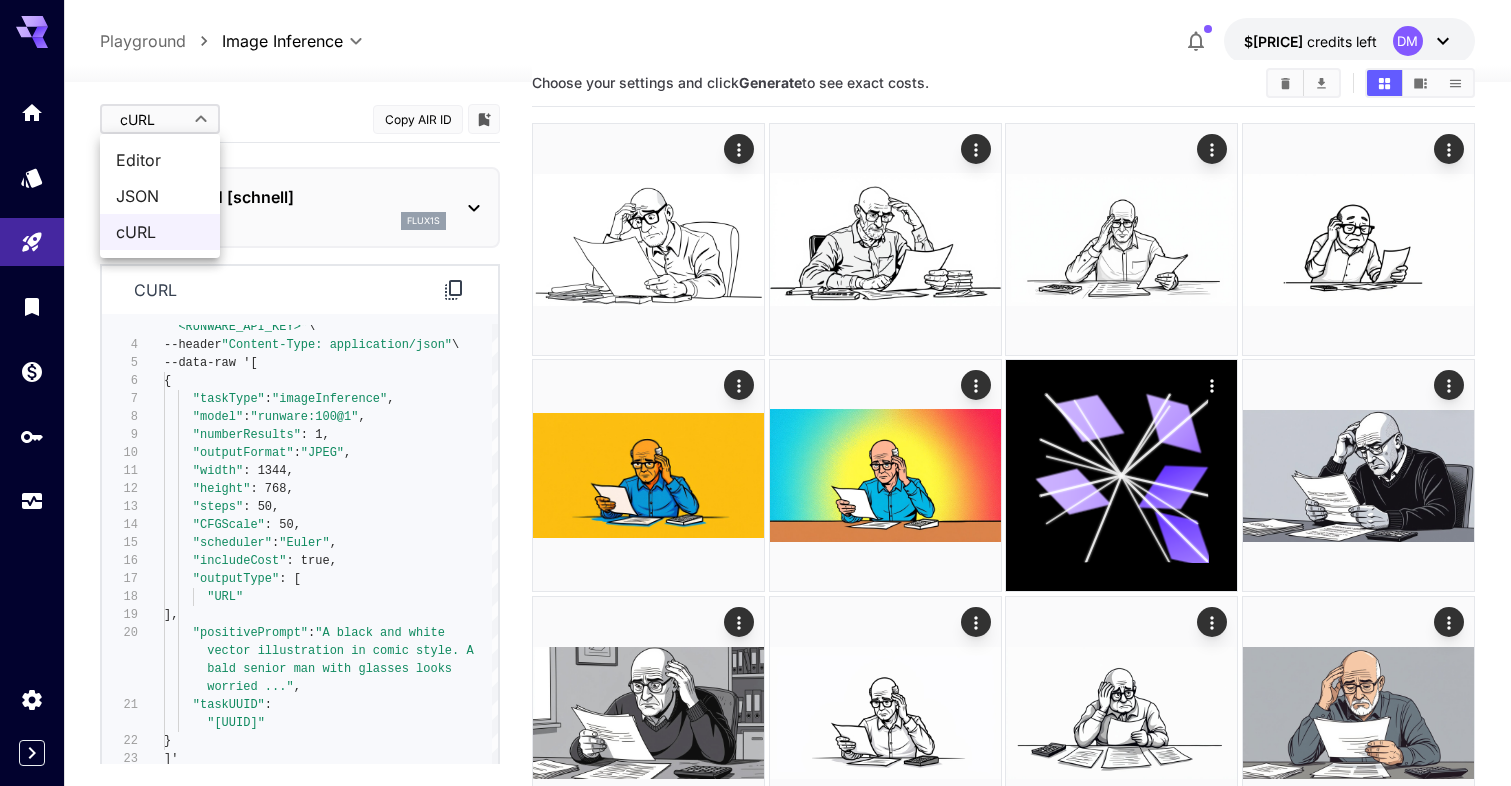 click on "Editor" at bounding box center (160, 160) 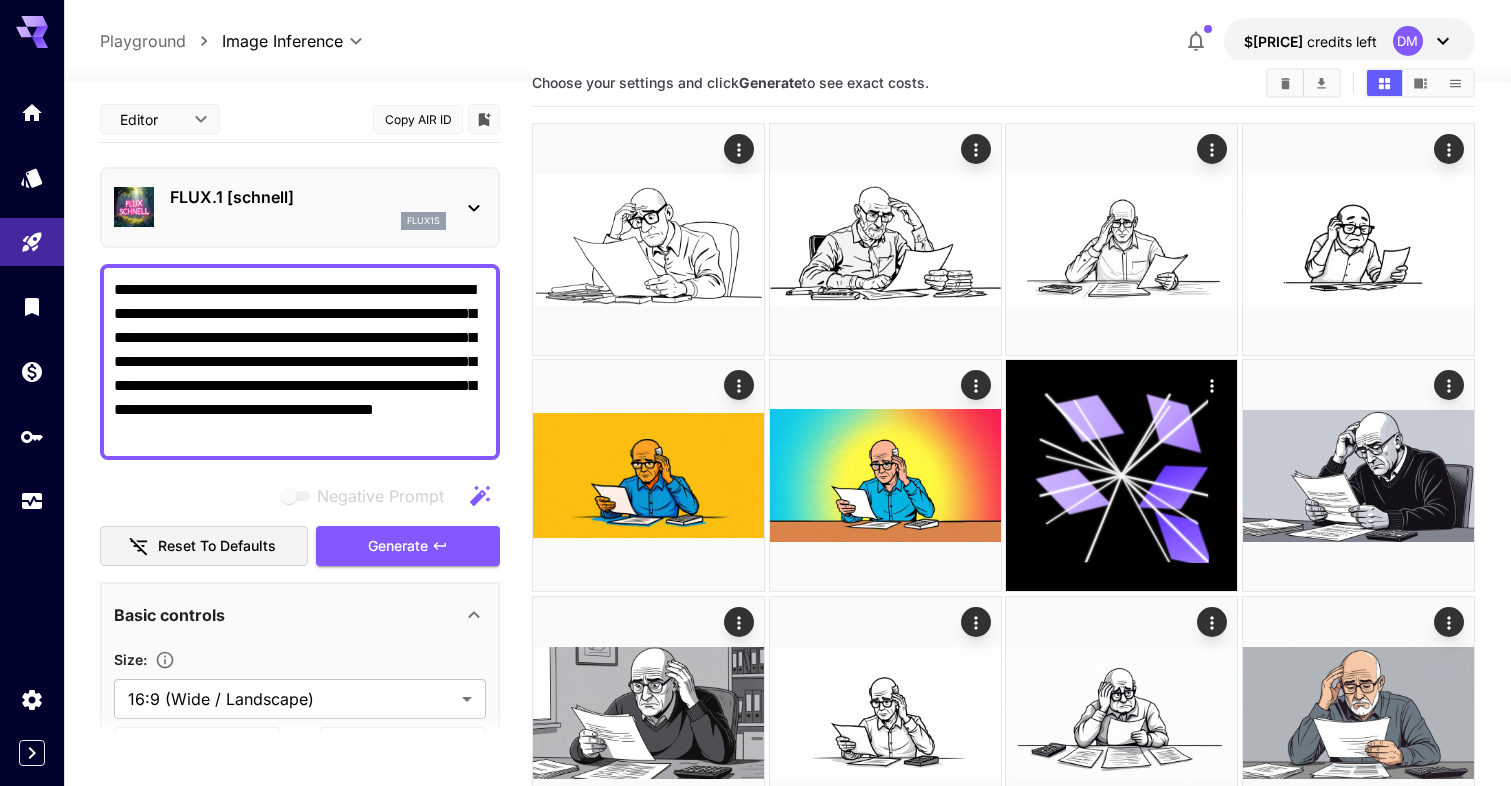 type on "****" 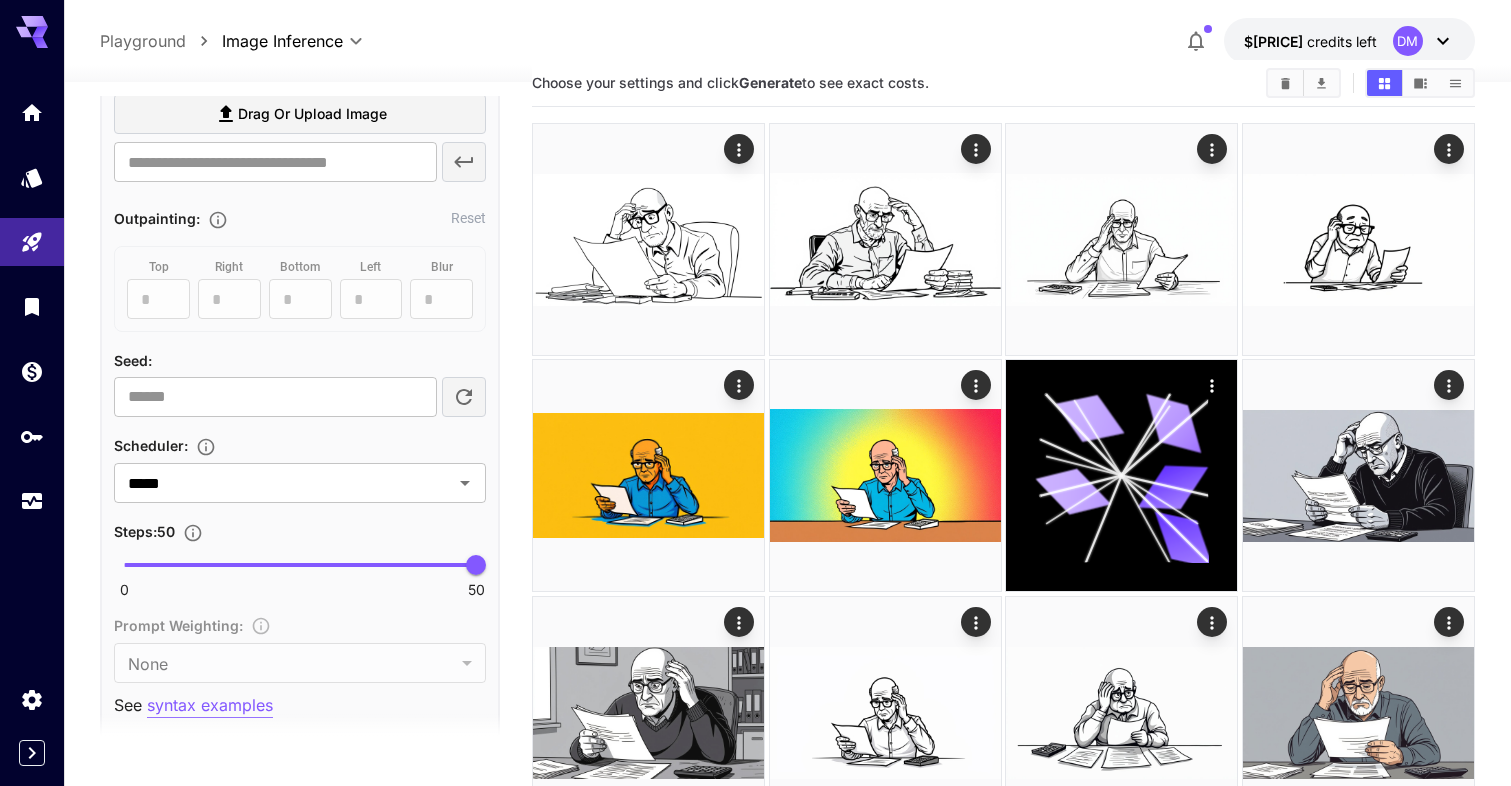 scroll, scrollTop: 1169, scrollLeft: 0, axis: vertical 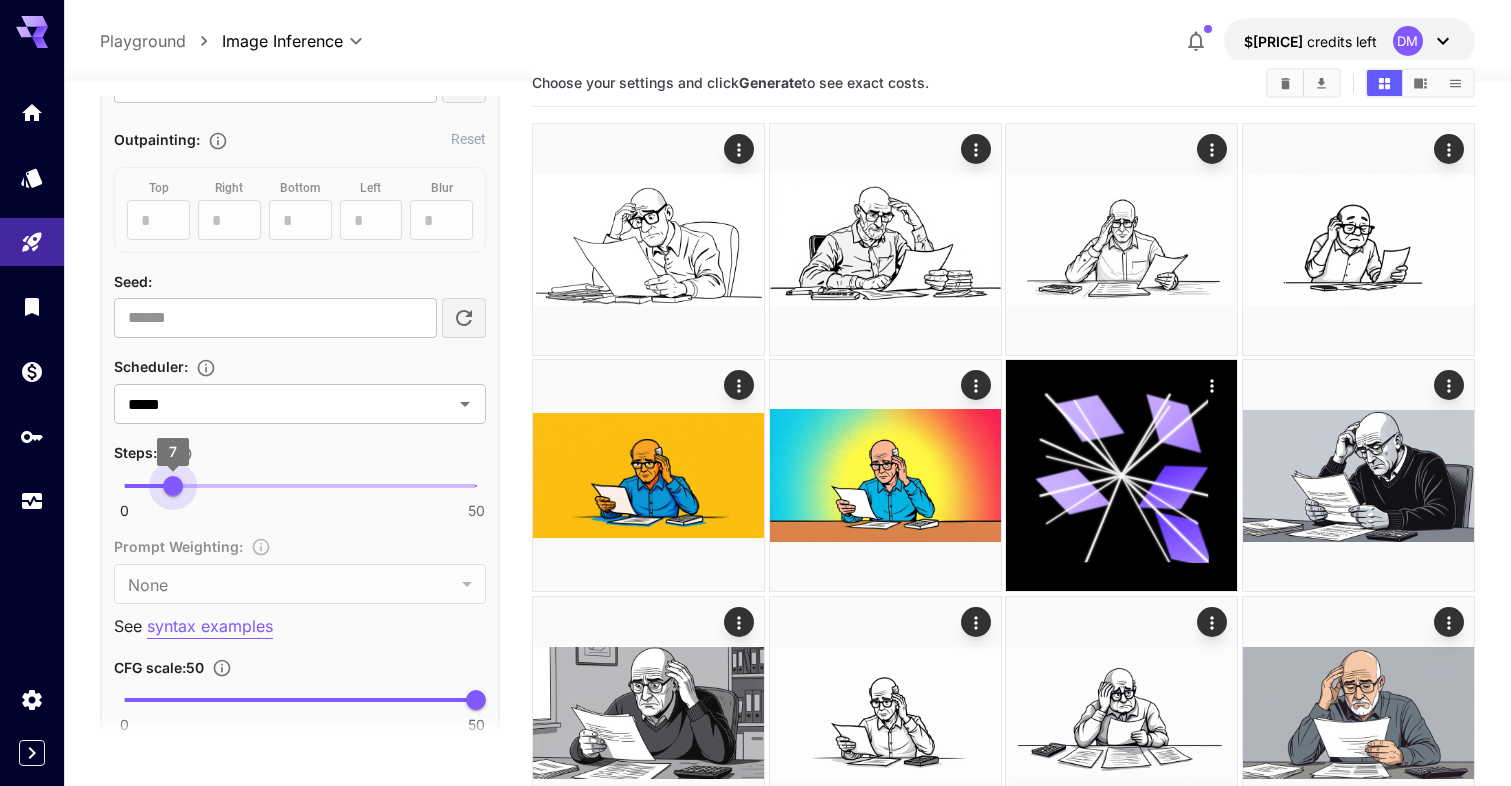 drag, startPoint x: 467, startPoint y: 489, endPoint x: 174, endPoint y: 489, distance: 293 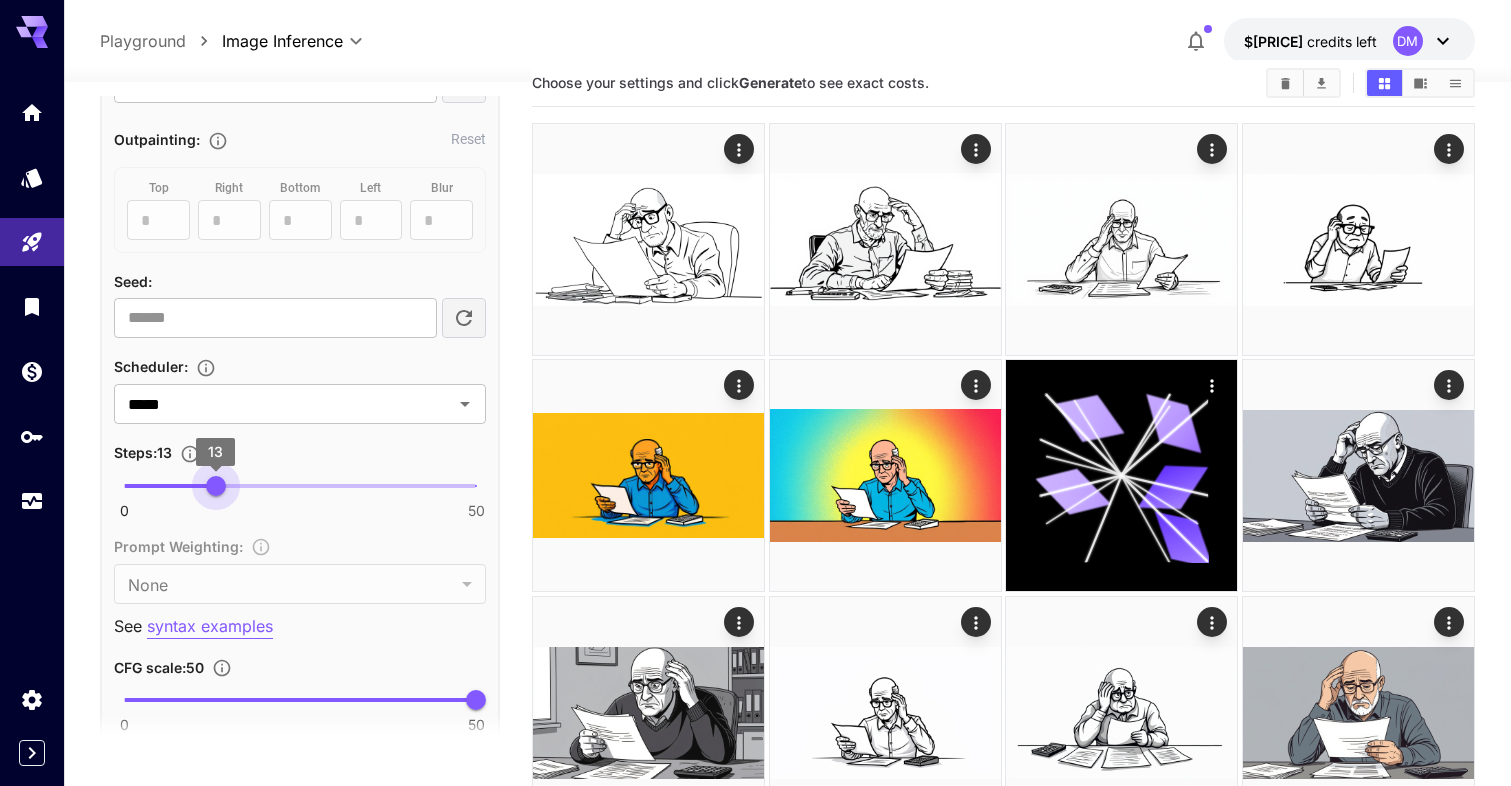 type on "**" 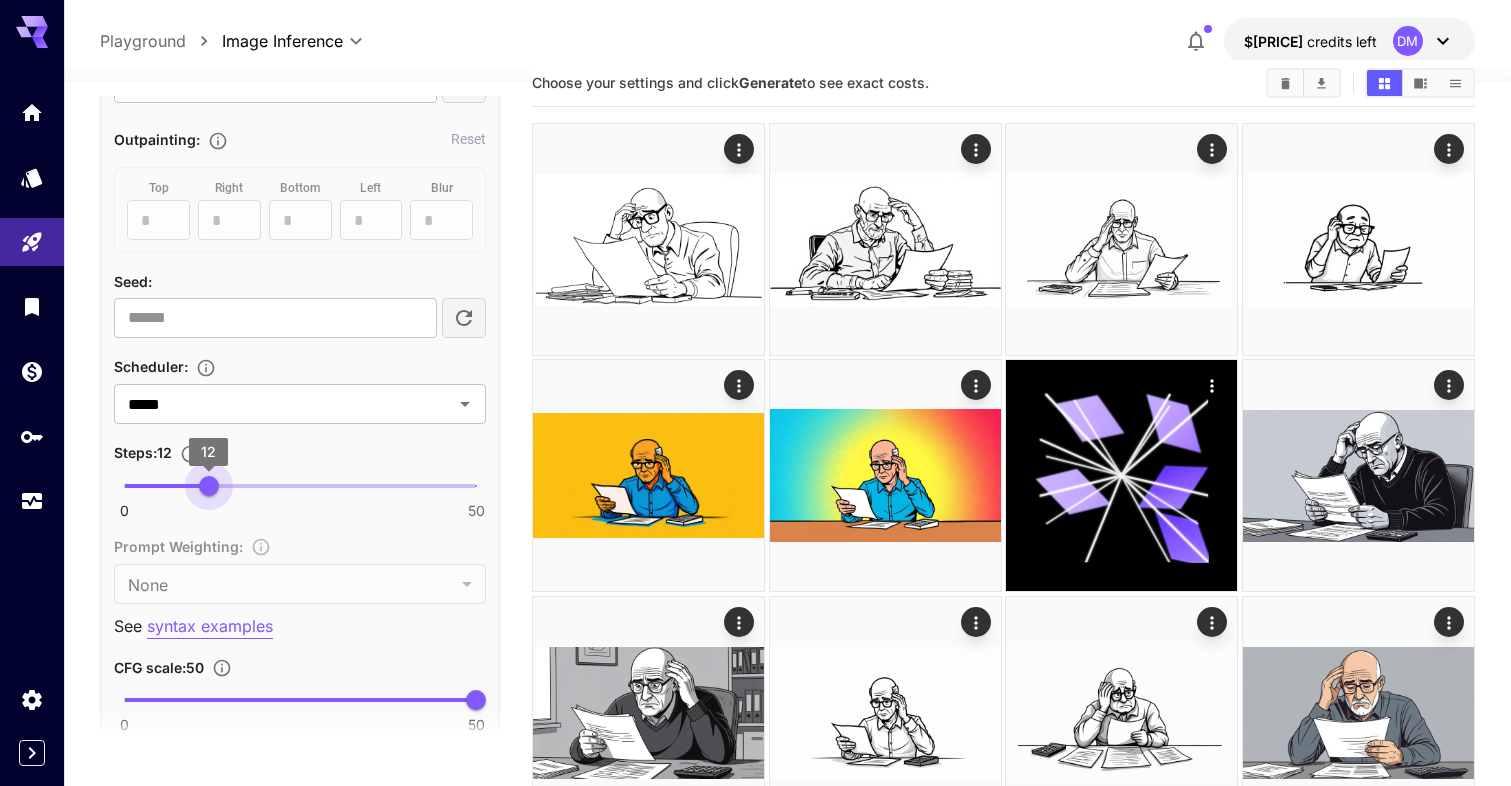 drag, startPoint x: 172, startPoint y: 483, endPoint x: 208, endPoint y: 482, distance: 36.013885 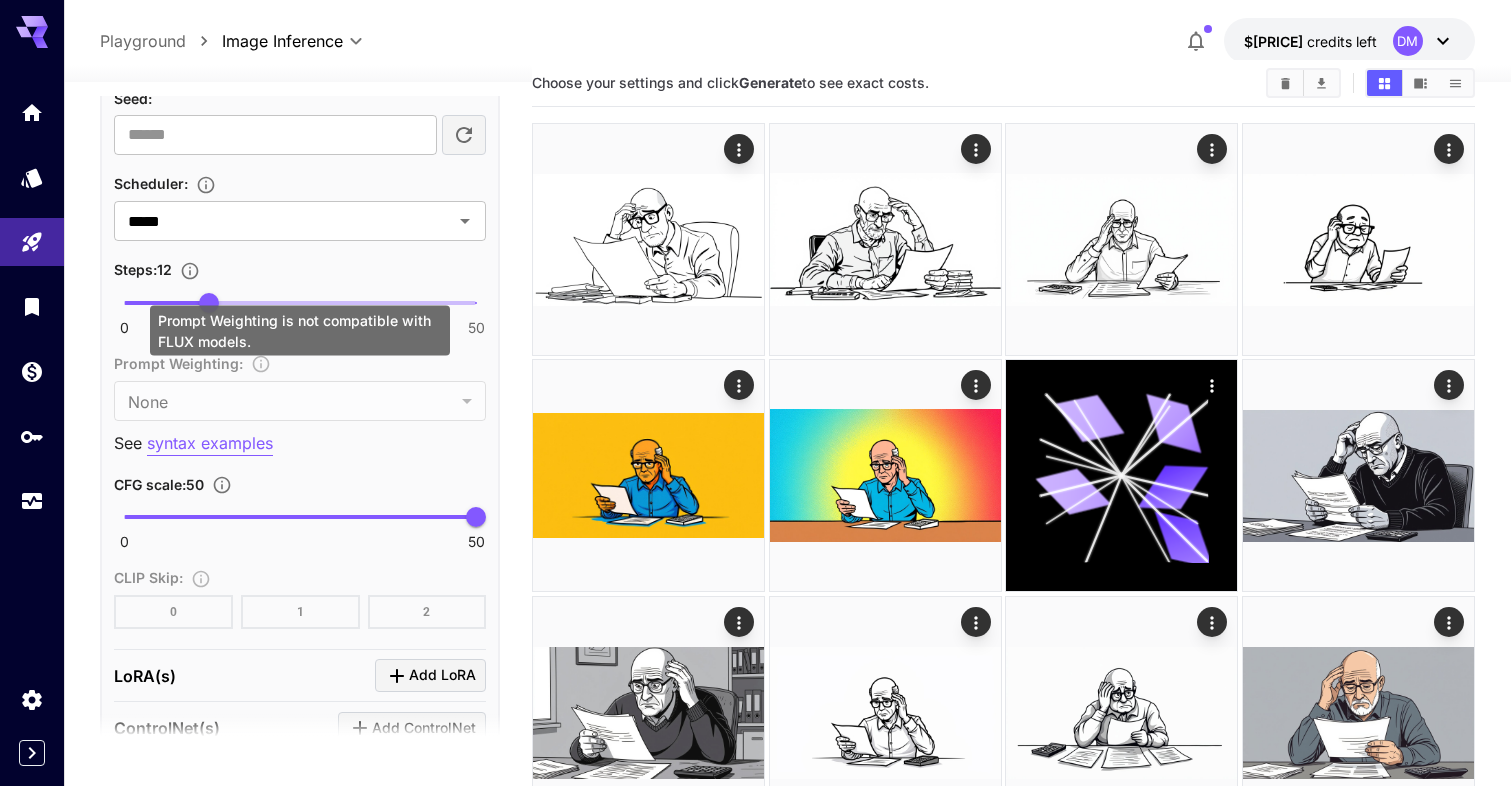 scroll, scrollTop: 1359, scrollLeft: 0, axis: vertical 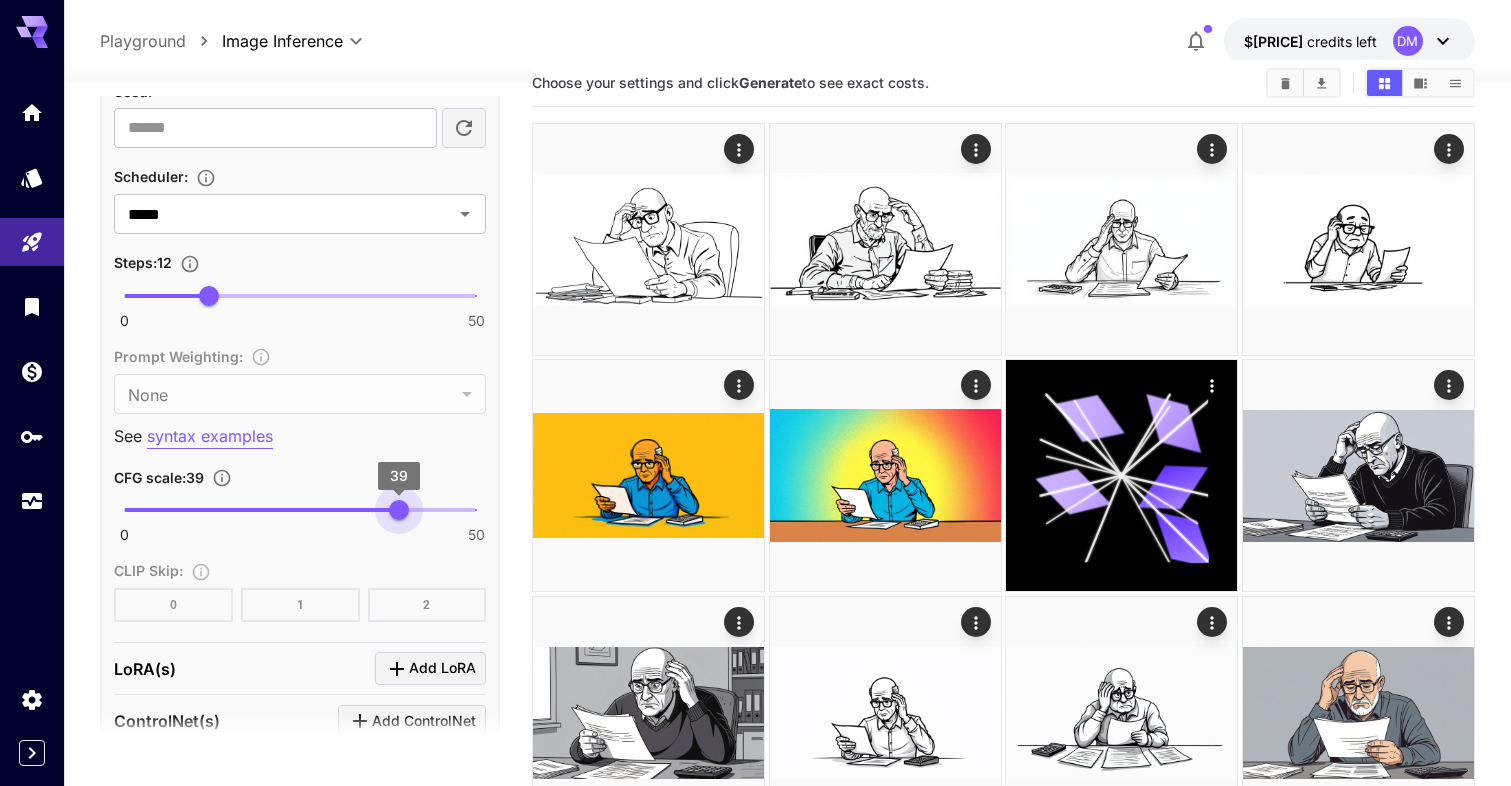 type on "****" 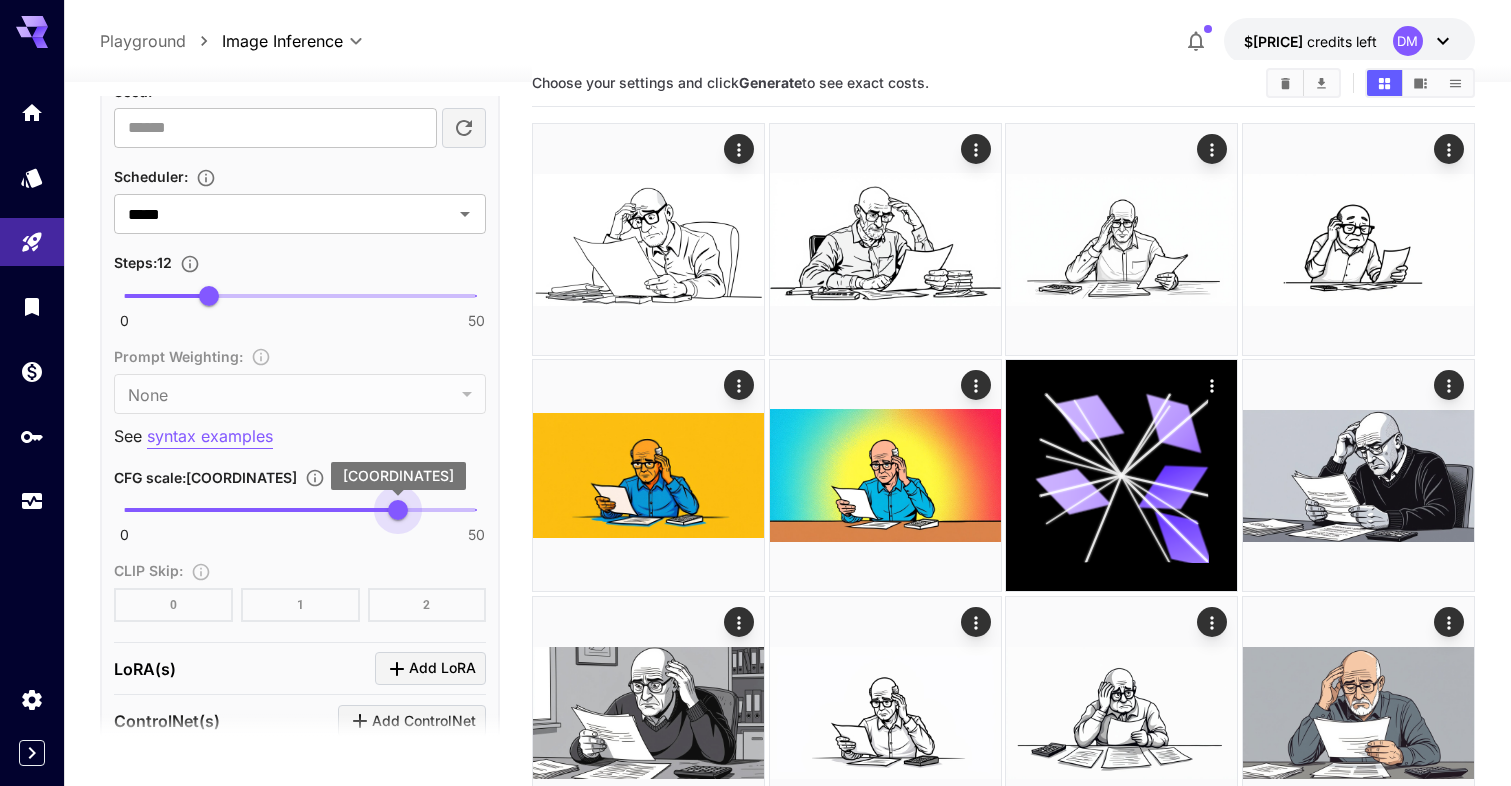 drag, startPoint x: 480, startPoint y: 508, endPoint x: 398, endPoint y: 508, distance: 82 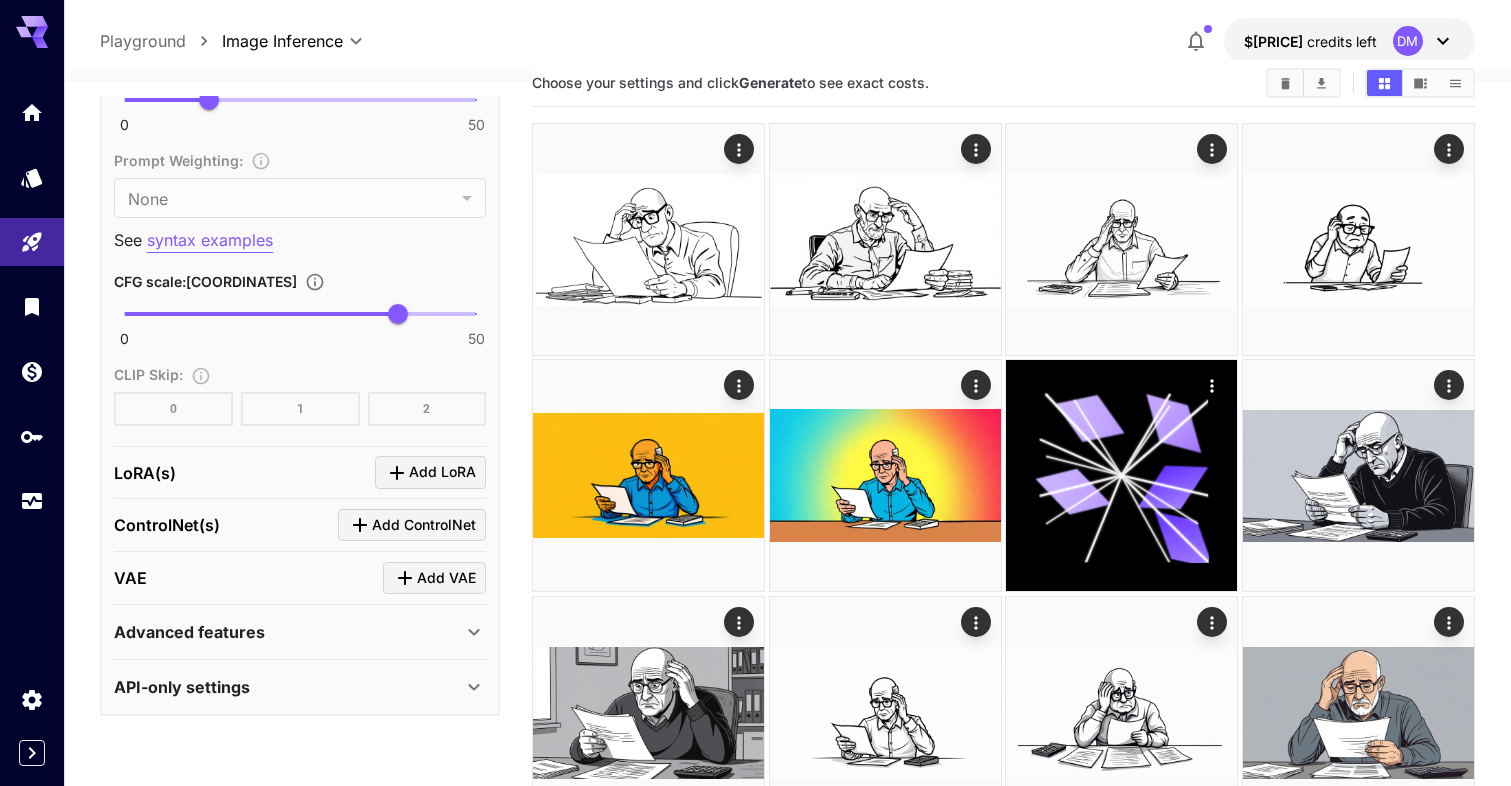 scroll, scrollTop: 1554, scrollLeft: 0, axis: vertical 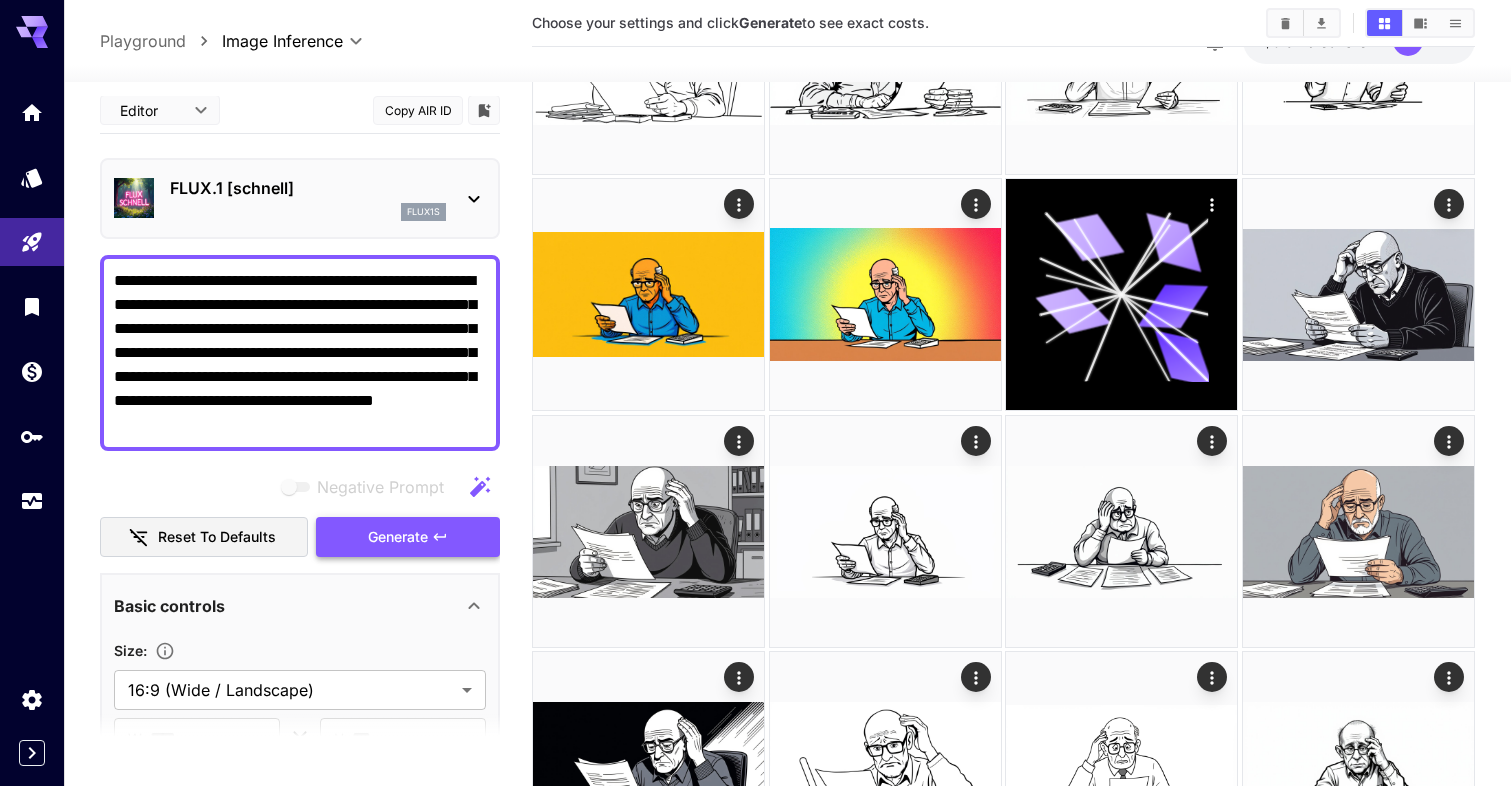 click on "Generate" at bounding box center [398, 537] 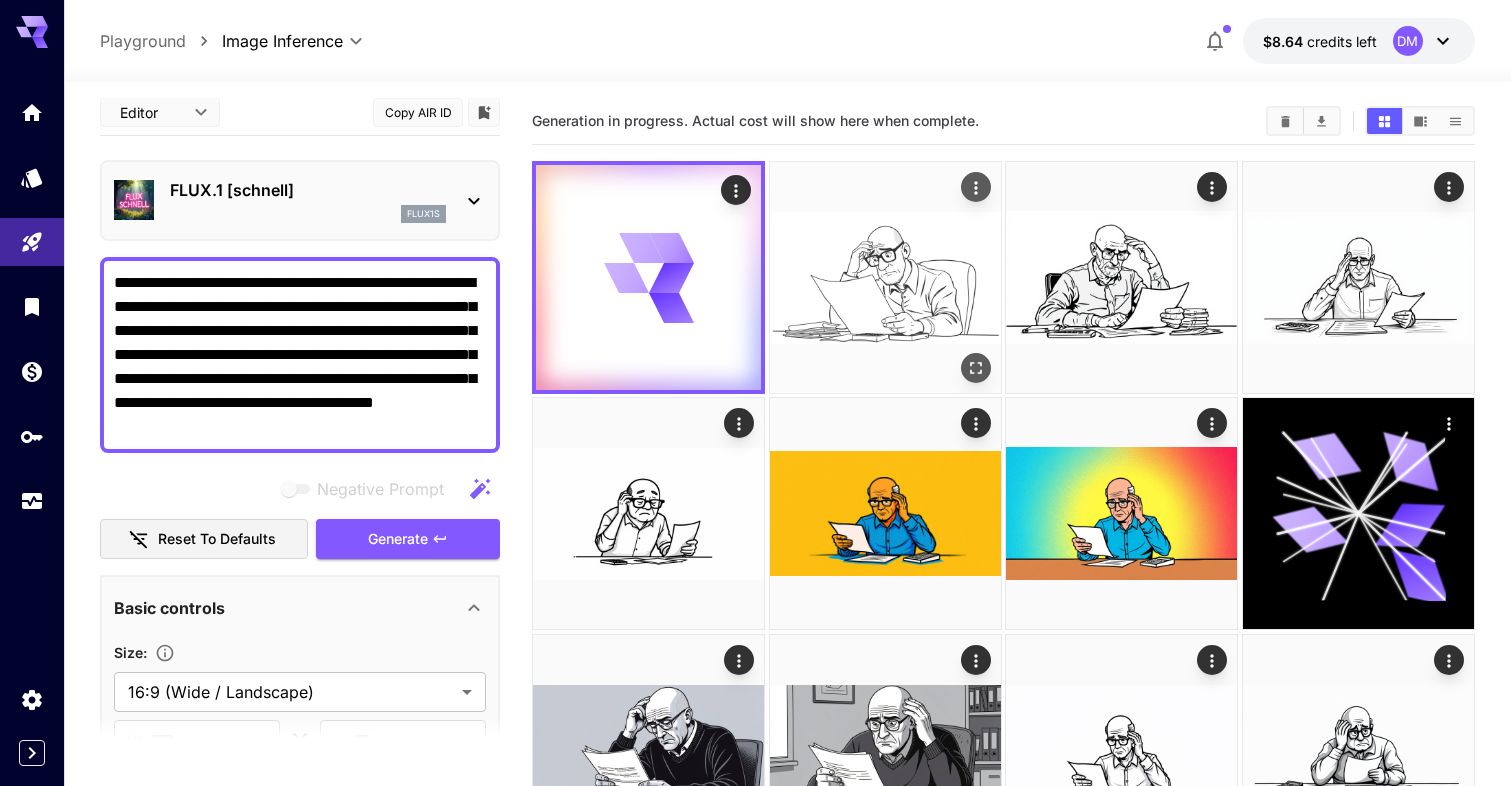 scroll, scrollTop: 0, scrollLeft: 0, axis: both 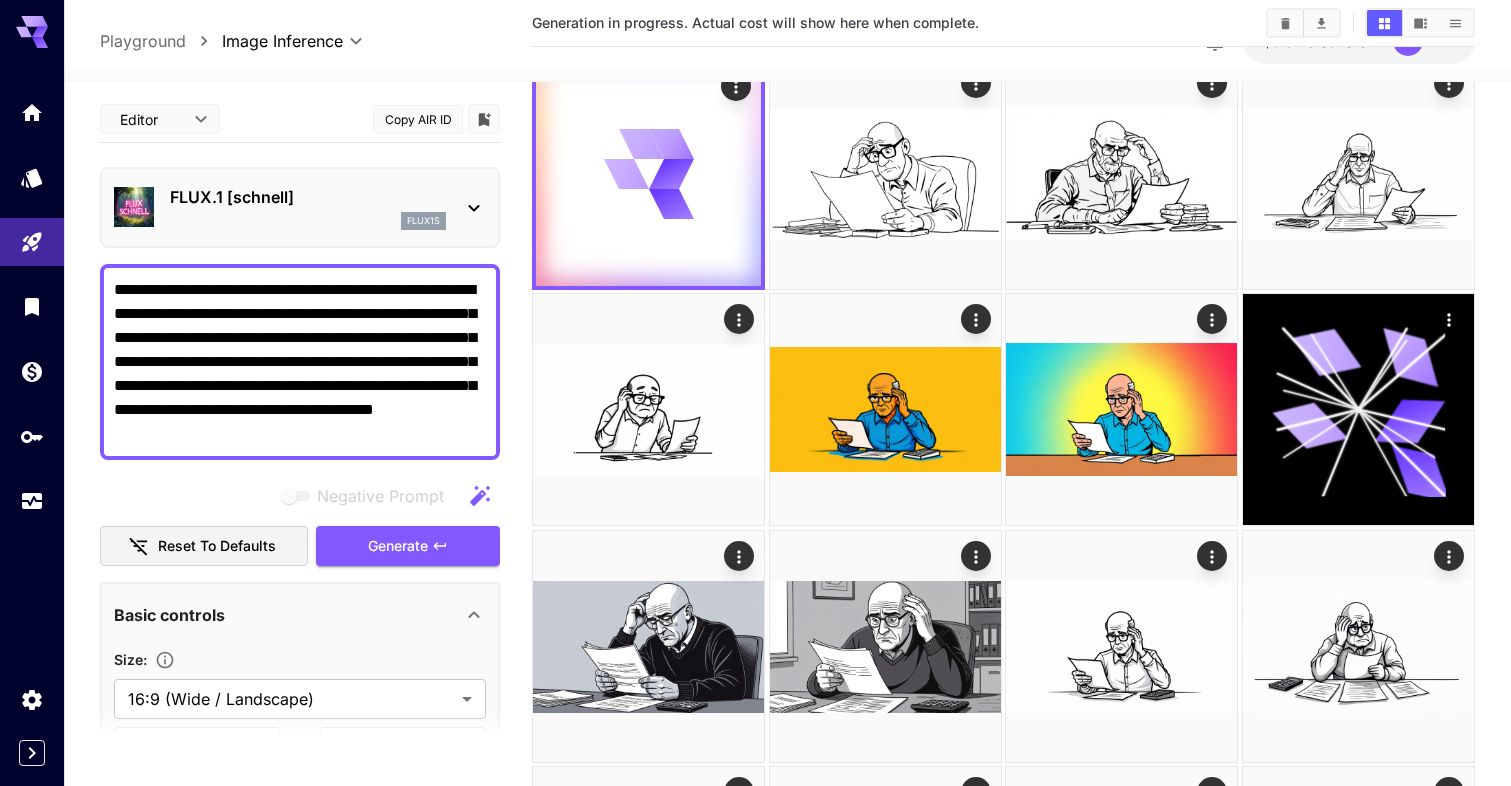 click on "Reset to defaults" at bounding box center [204, 546] 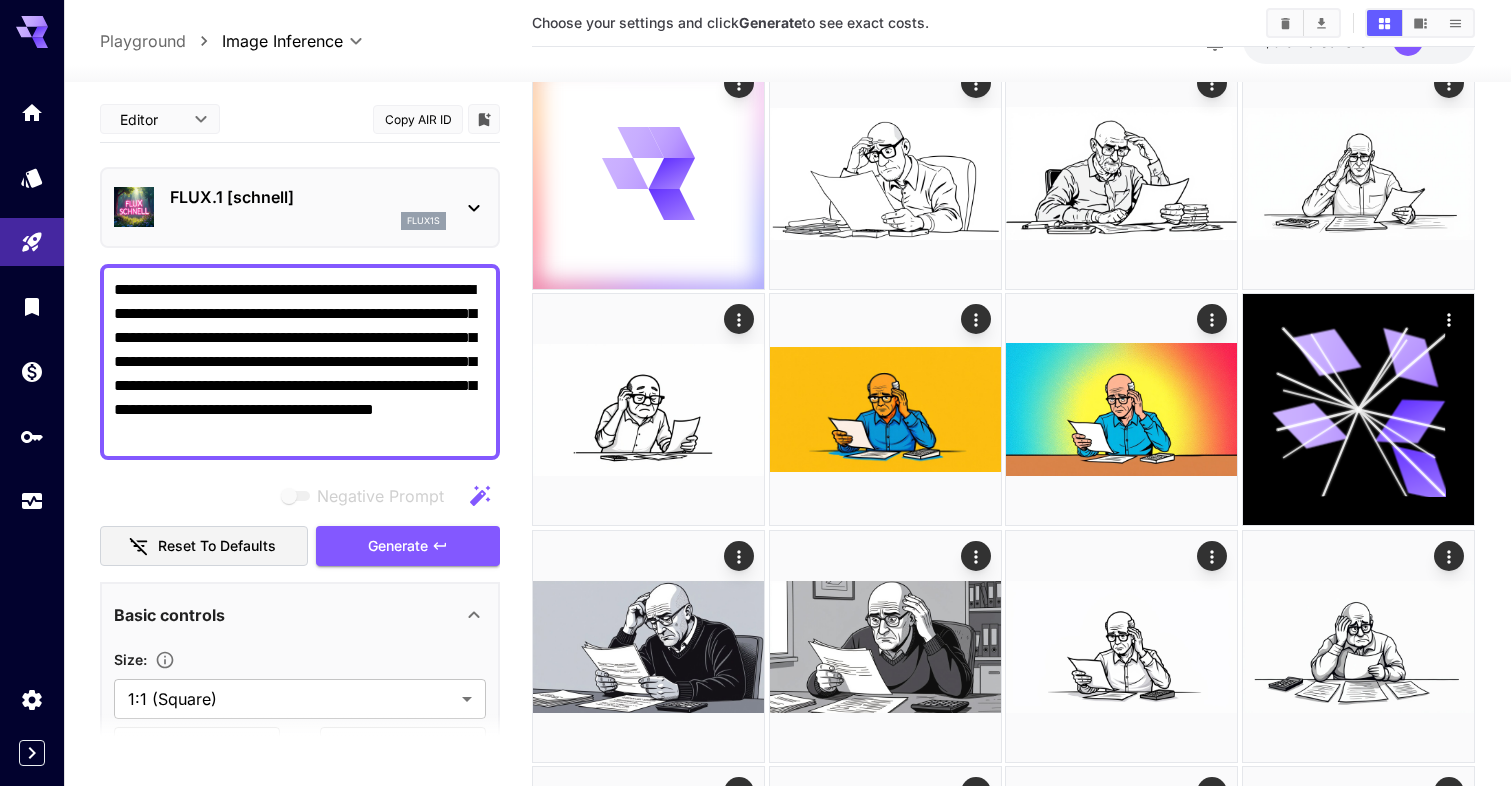 type on "**********" 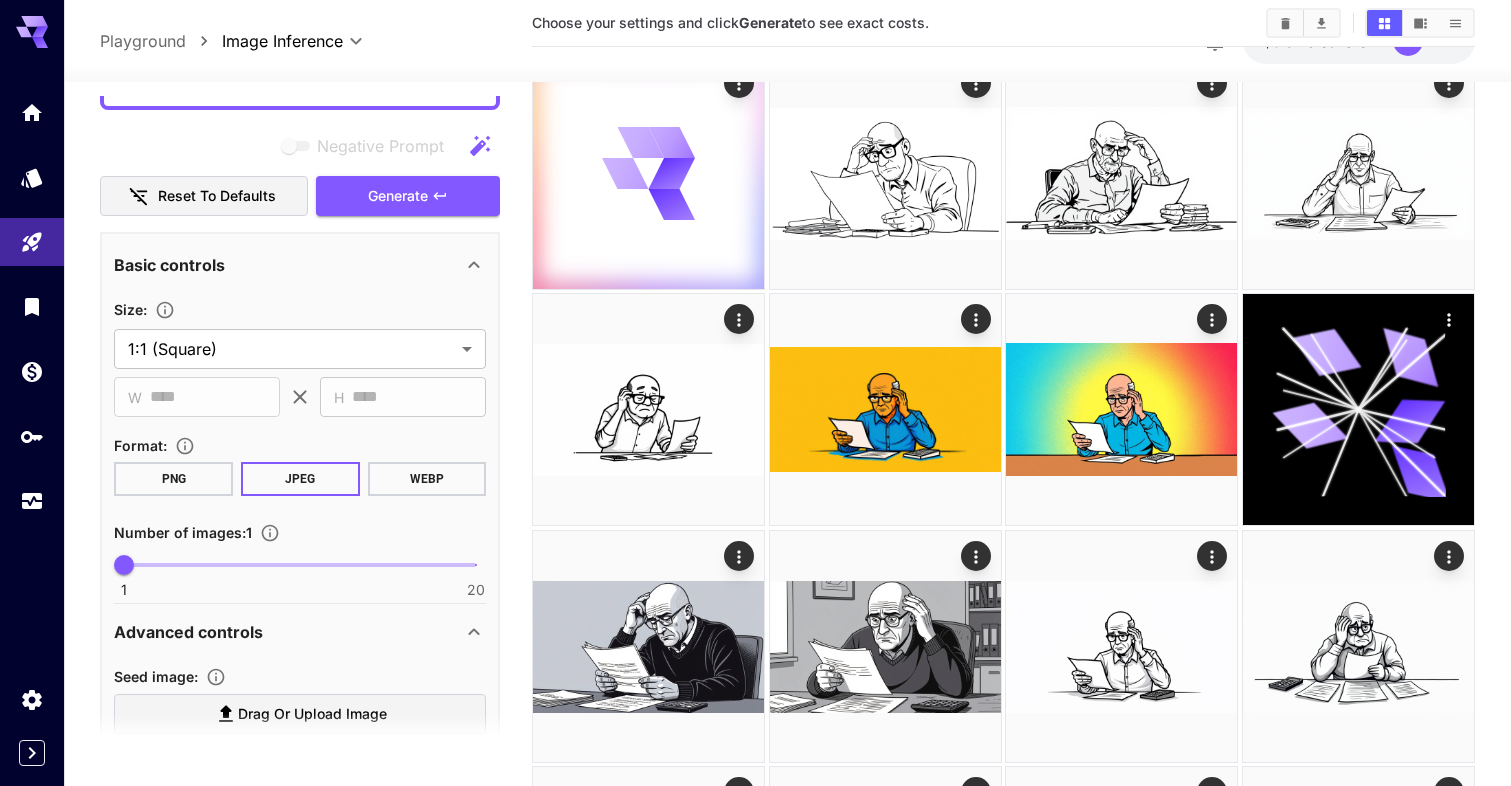 scroll, scrollTop: 322, scrollLeft: 0, axis: vertical 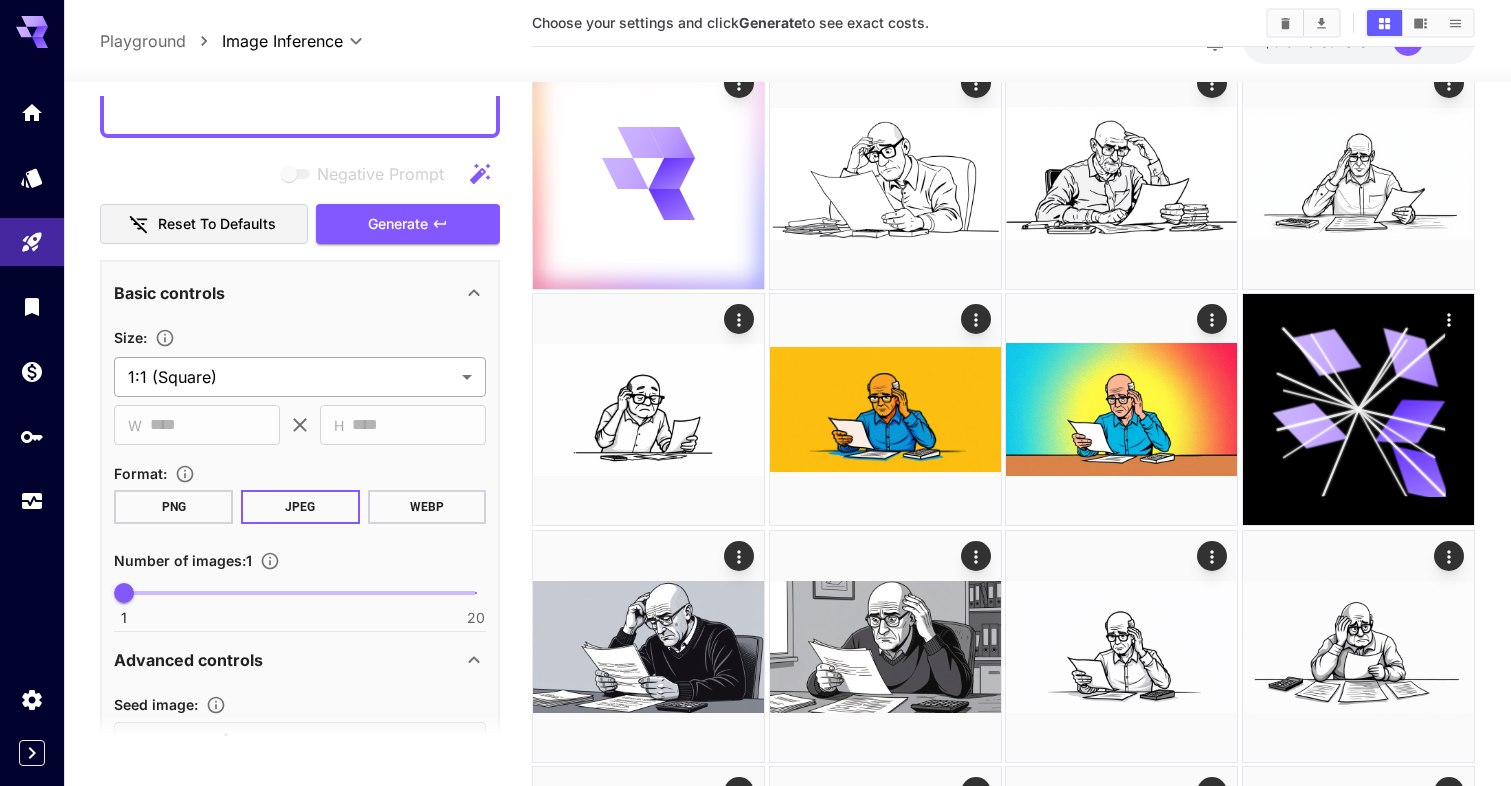 click on "**********" at bounding box center (755, 2133) 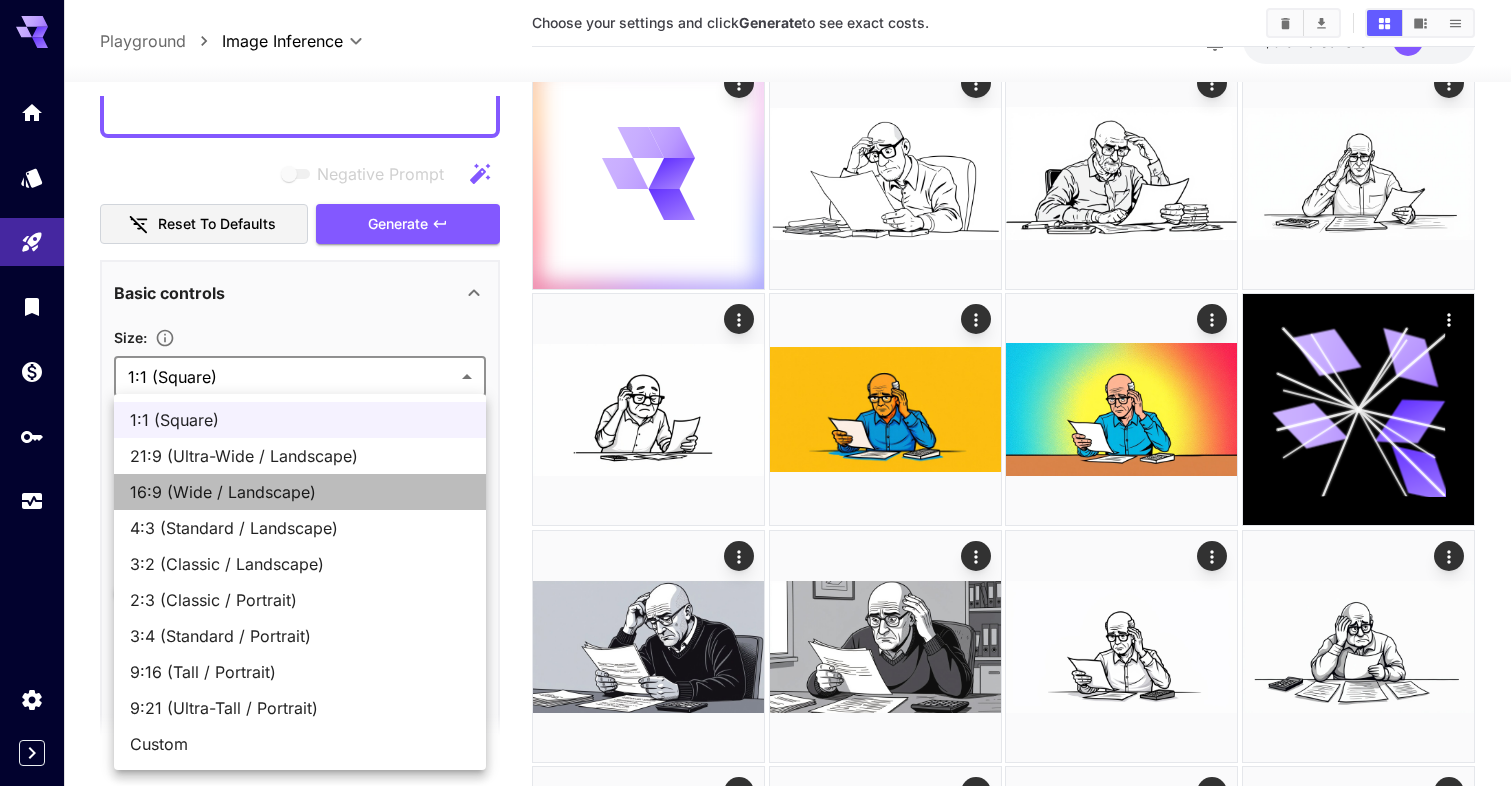 click on "16:9 (Wide / Landscape)" at bounding box center [300, 492] 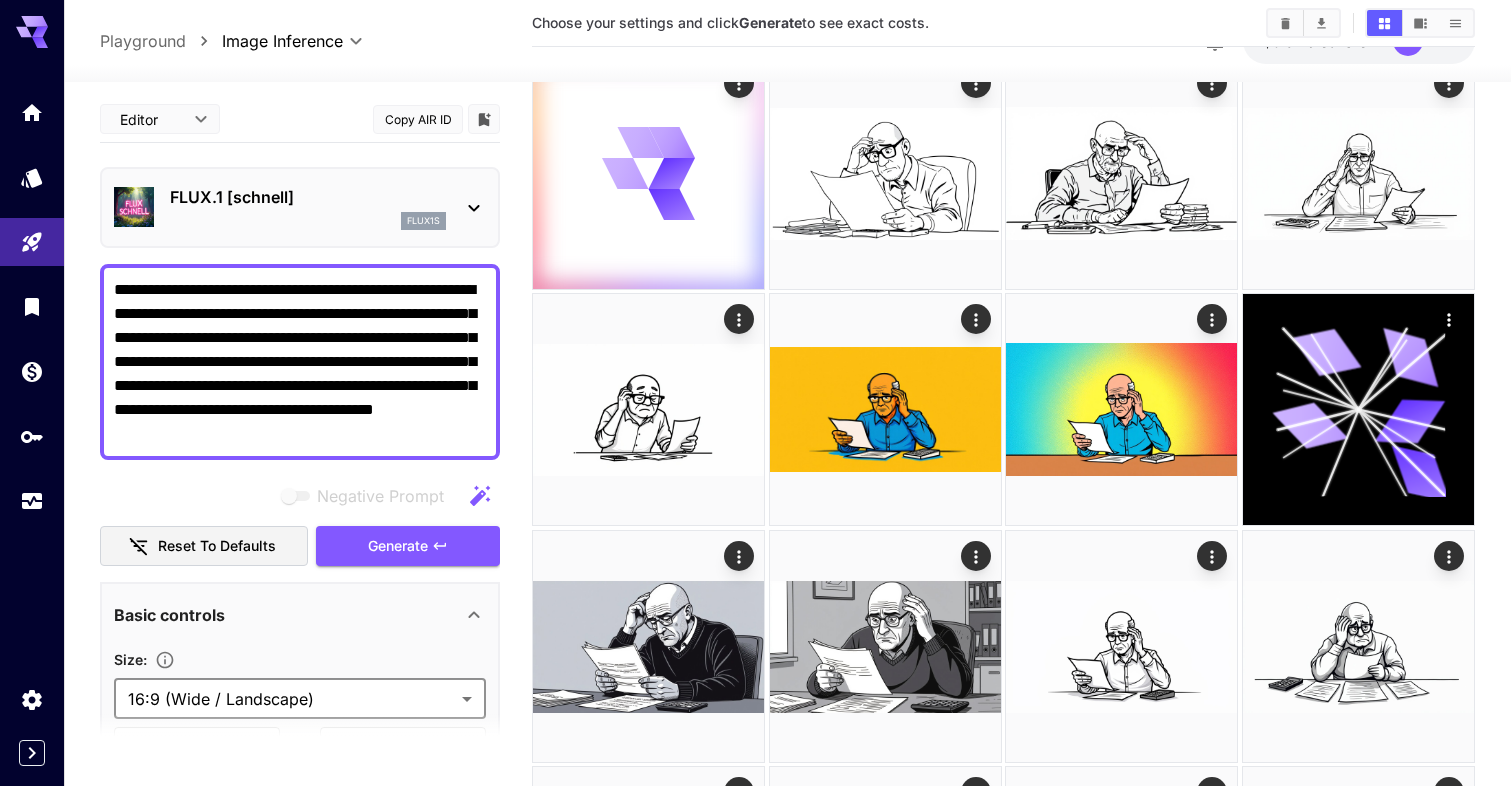 scroll, scrollTop: 0, scrollLeft: 0, axis: both 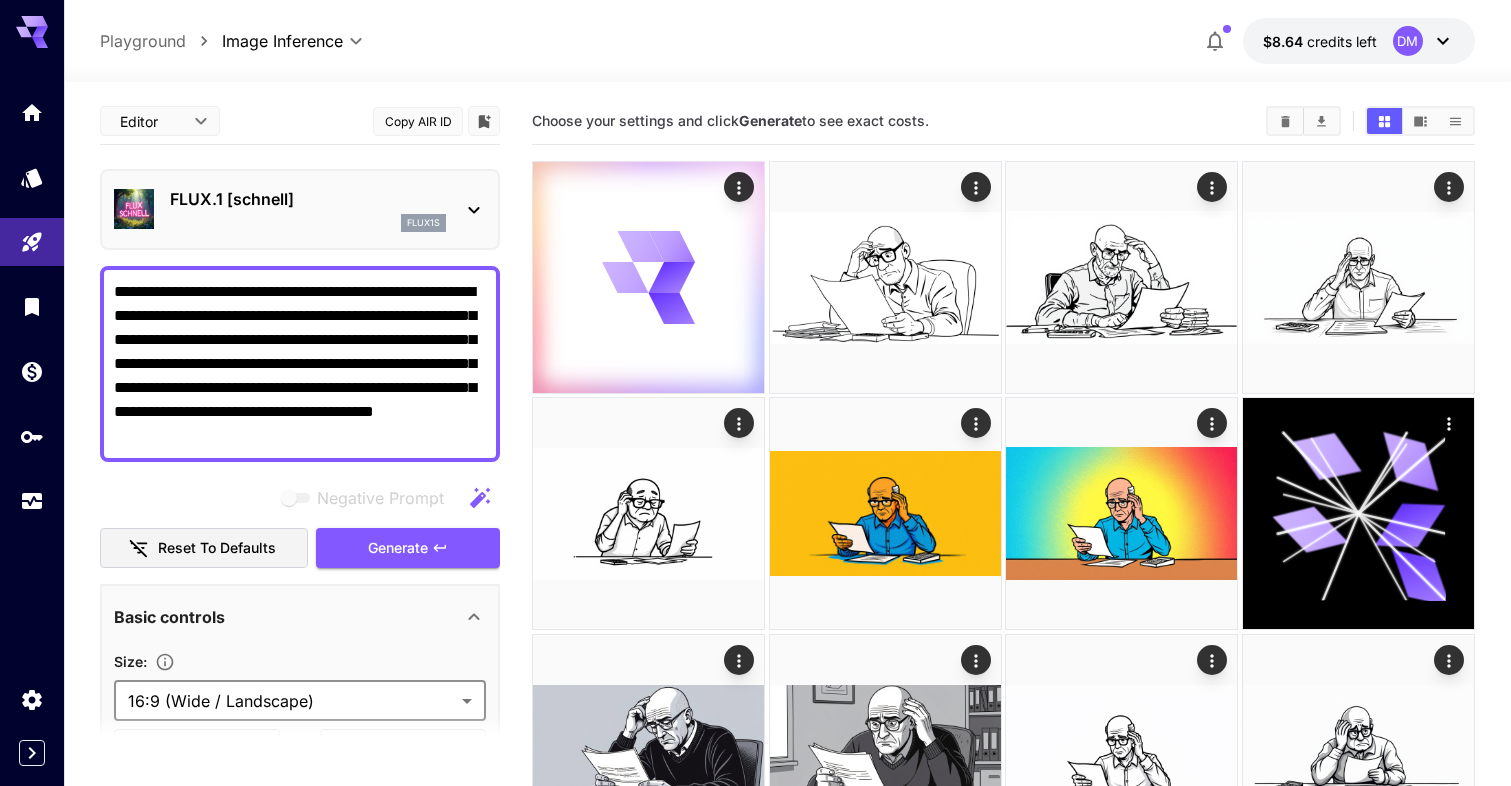 click on "**********" at bounding box center [755, 2237] 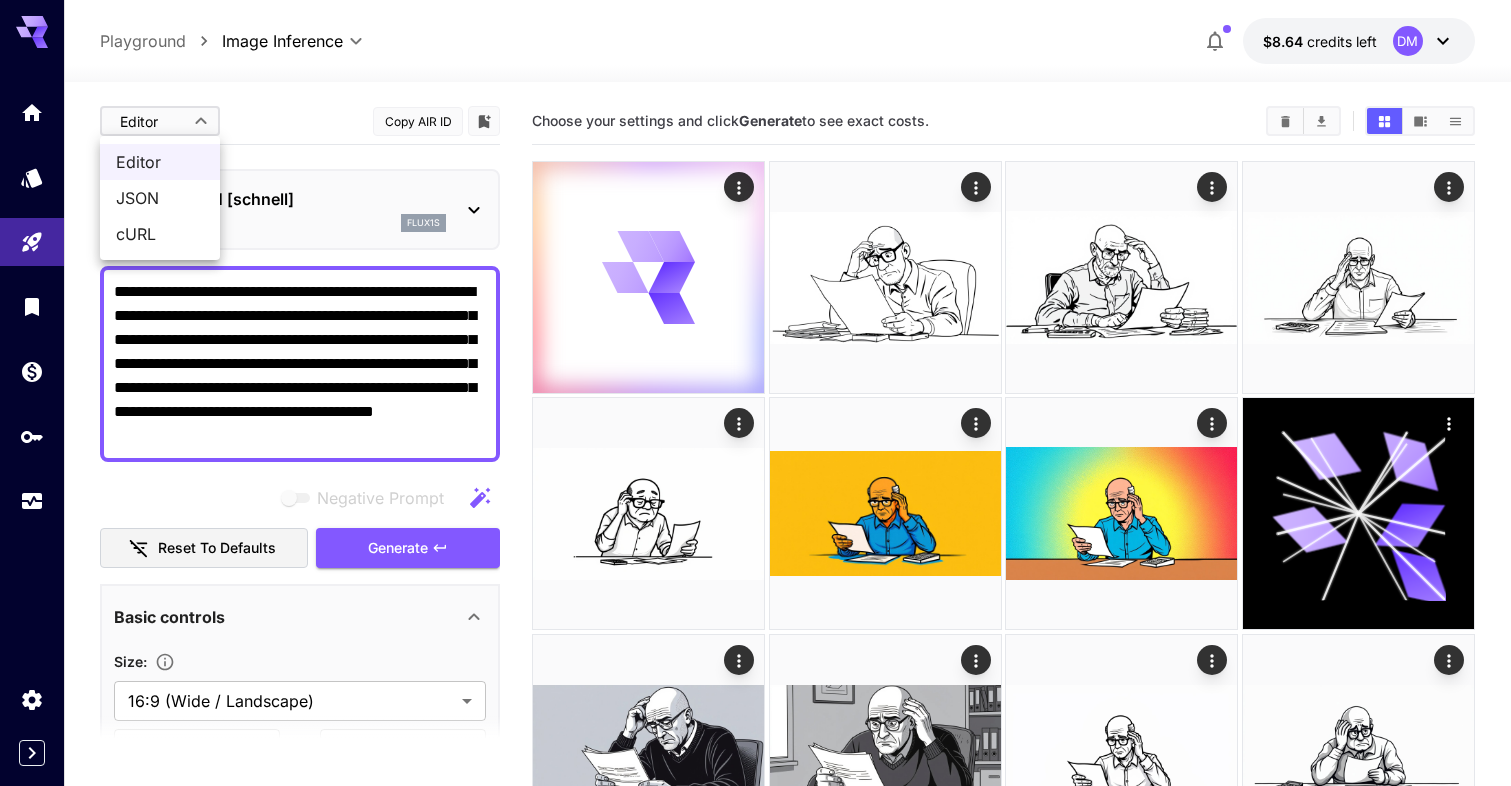 click on "cURL" at bounding box center (160, 234) 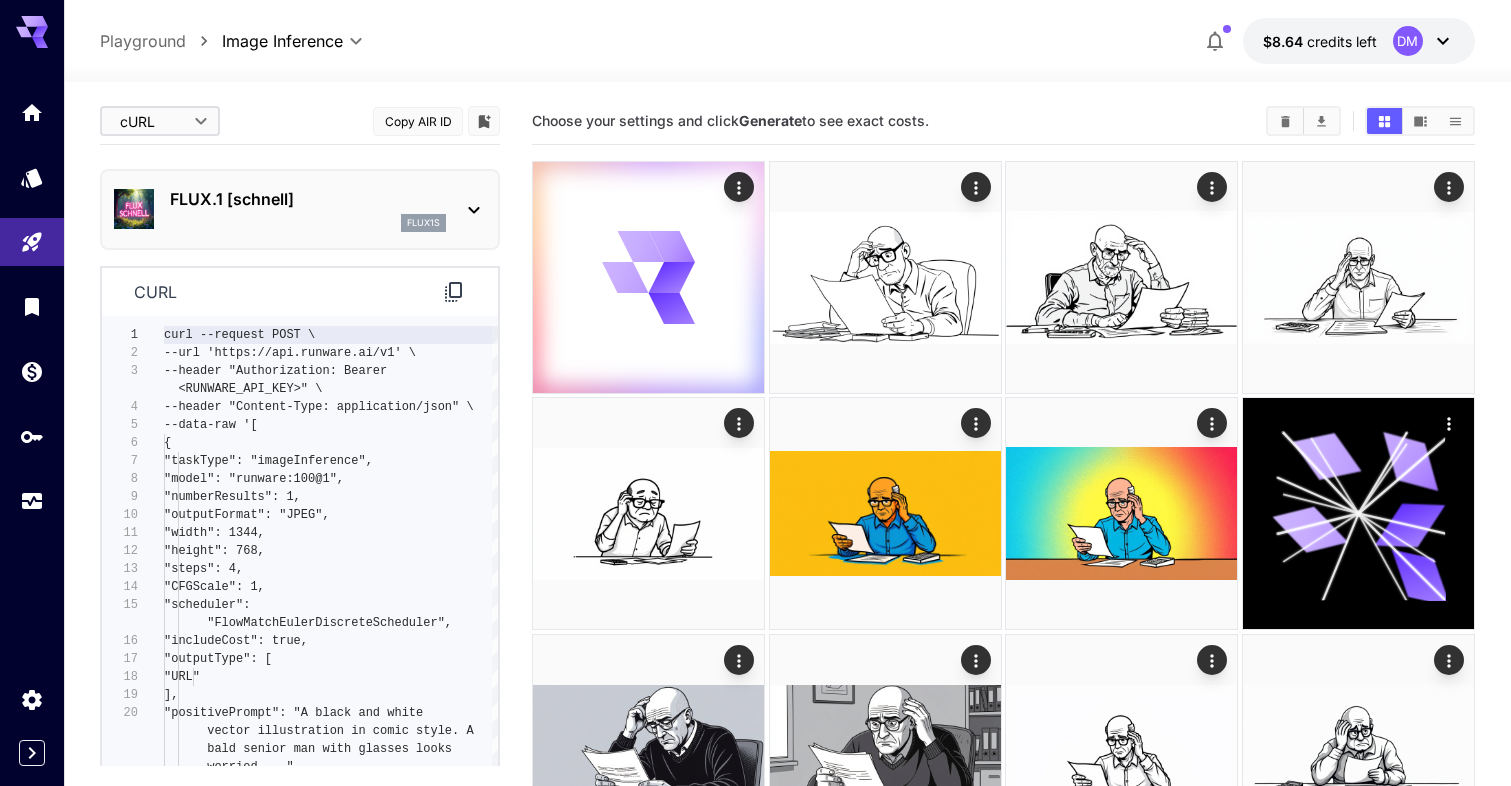 type on "****" 